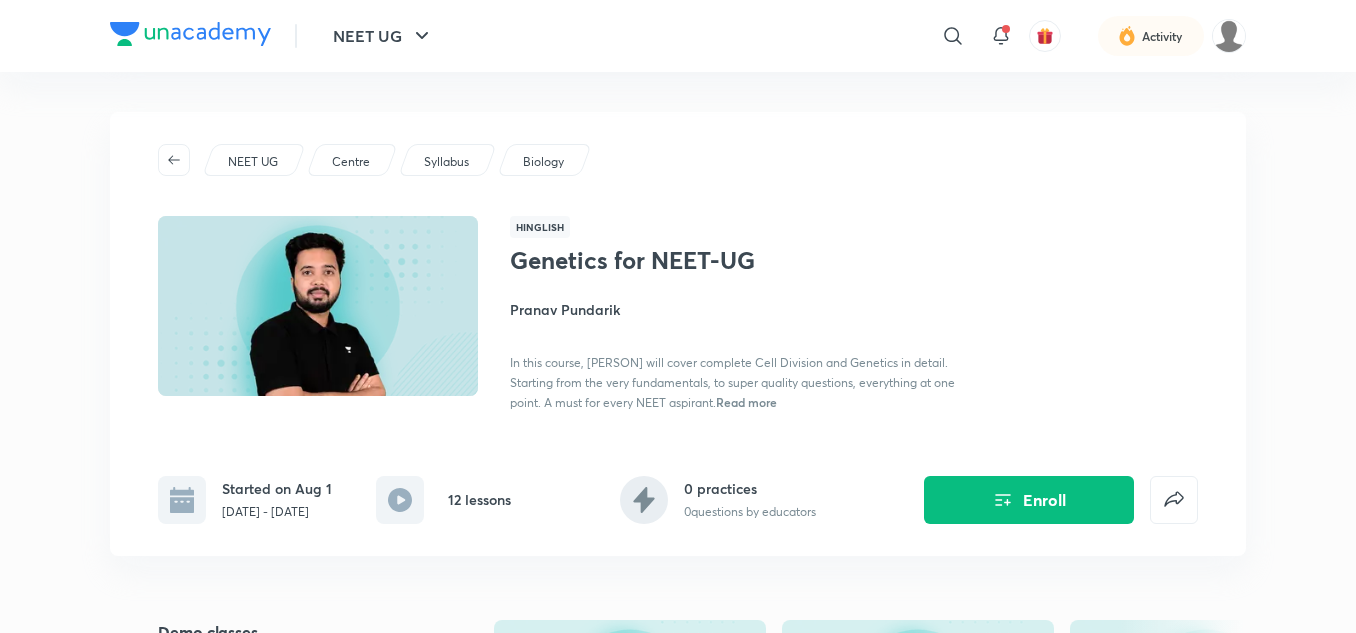 scroll, scrollTop: 0, scrollLeft: 0, axis: both 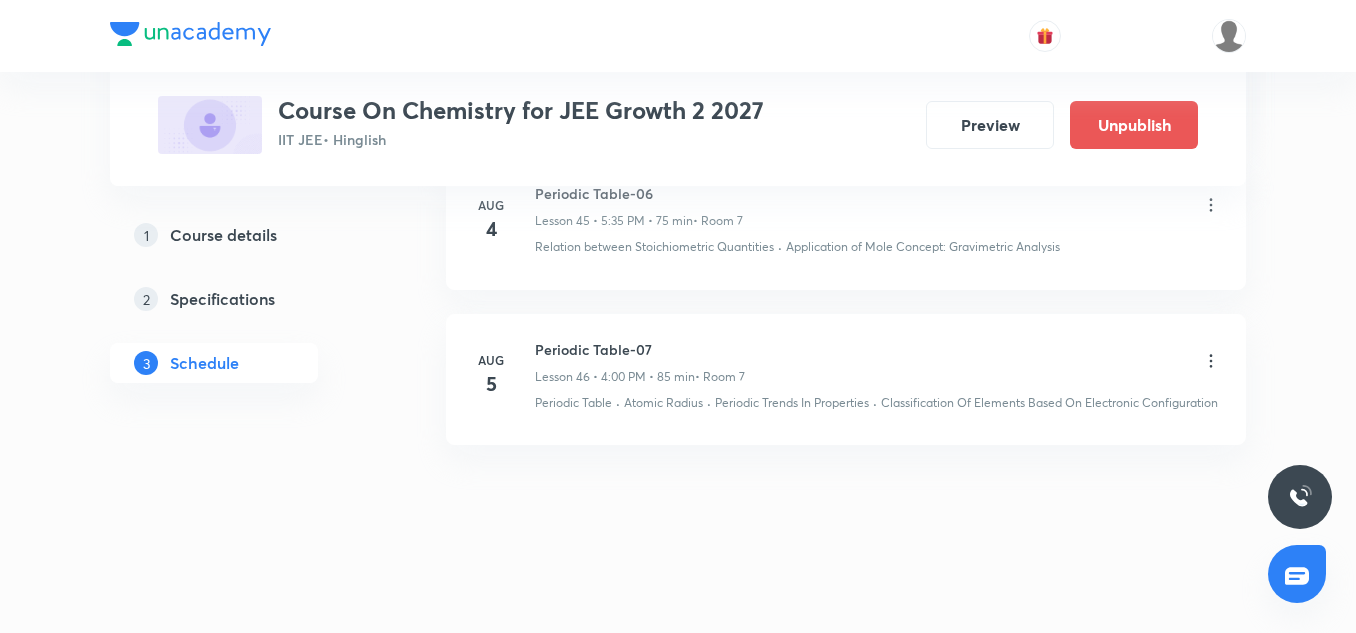 click on "·" at bounding box center [709, 403] 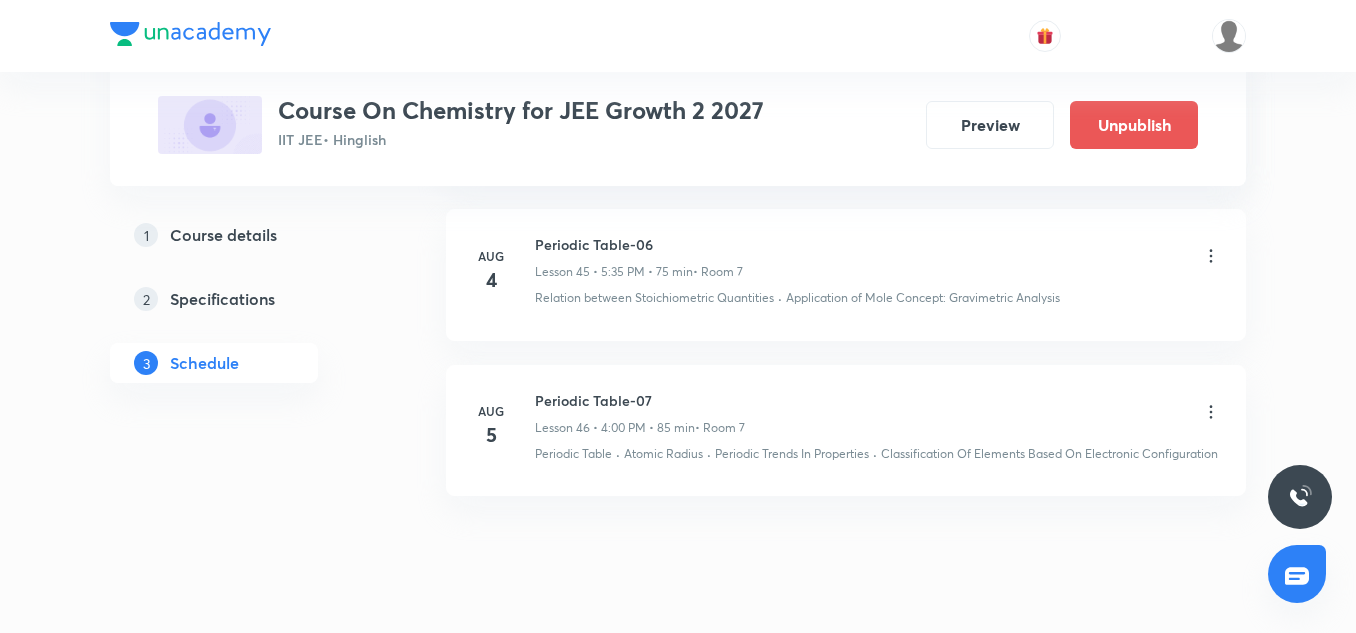 scroll, scrollTop: 8155, scrollLeft: 0, axis: vertical 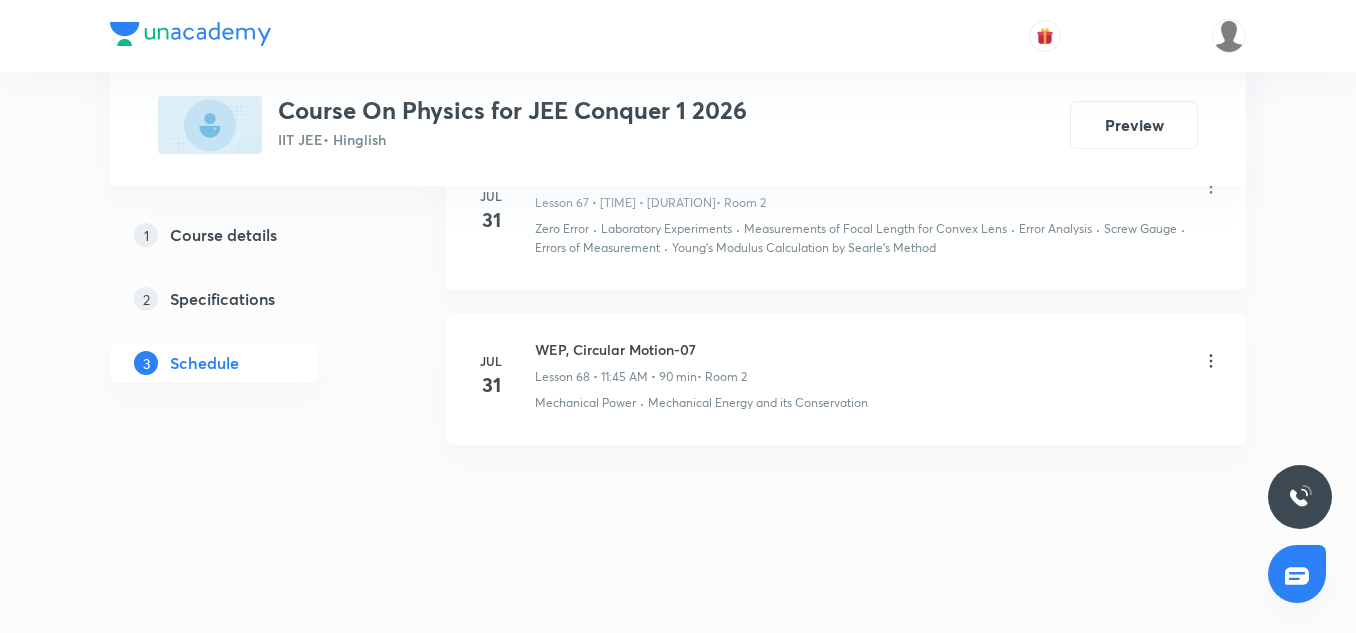 click on "WEP, Circular Motion-07" at bounding box center (641, 349) 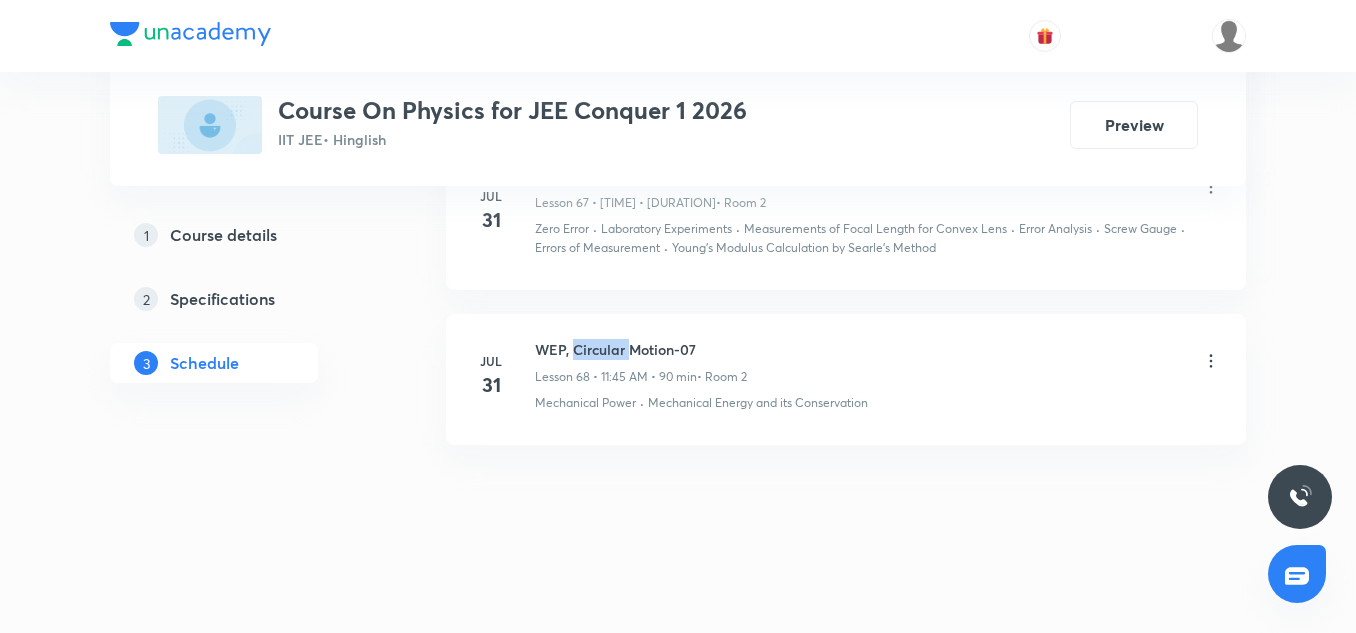scroll, scrollTop: 0, scrollLeft: 0, axis: both 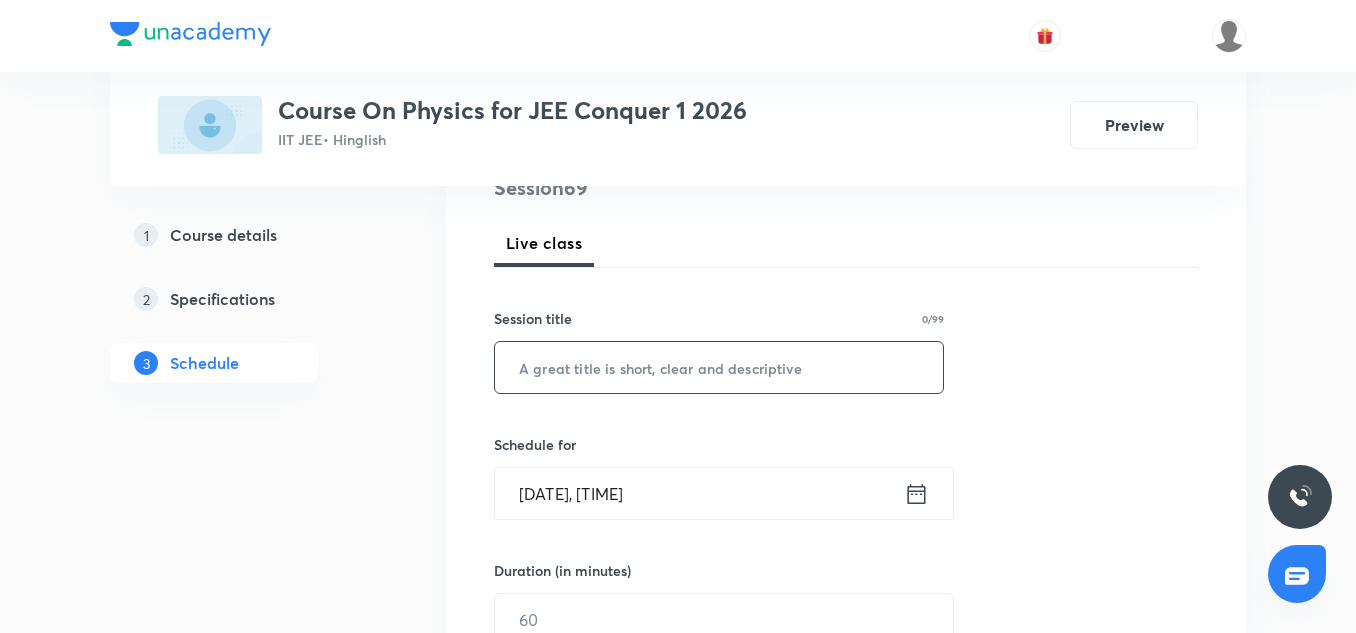 click at bounding box center [719, 367] 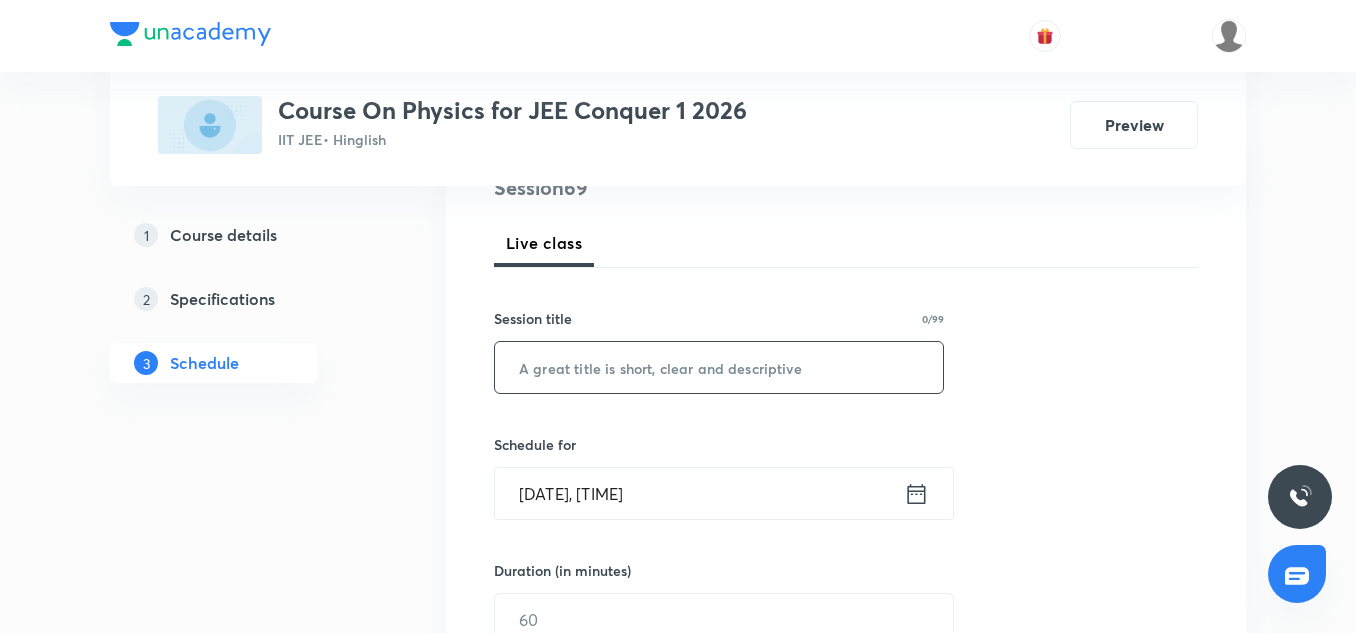 paste on "COM, Momentum, Collision, Rotational  Motion," 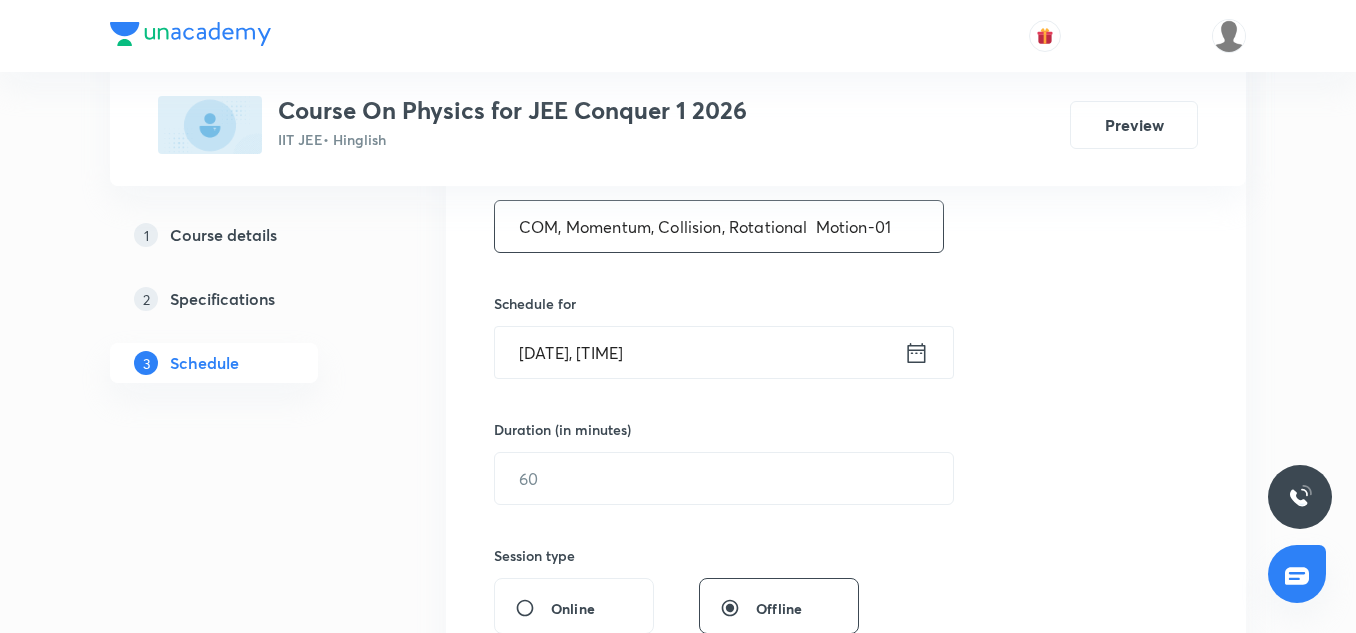 scroll, scrollTop: 402, scrollLeft: 0, axis: vertical 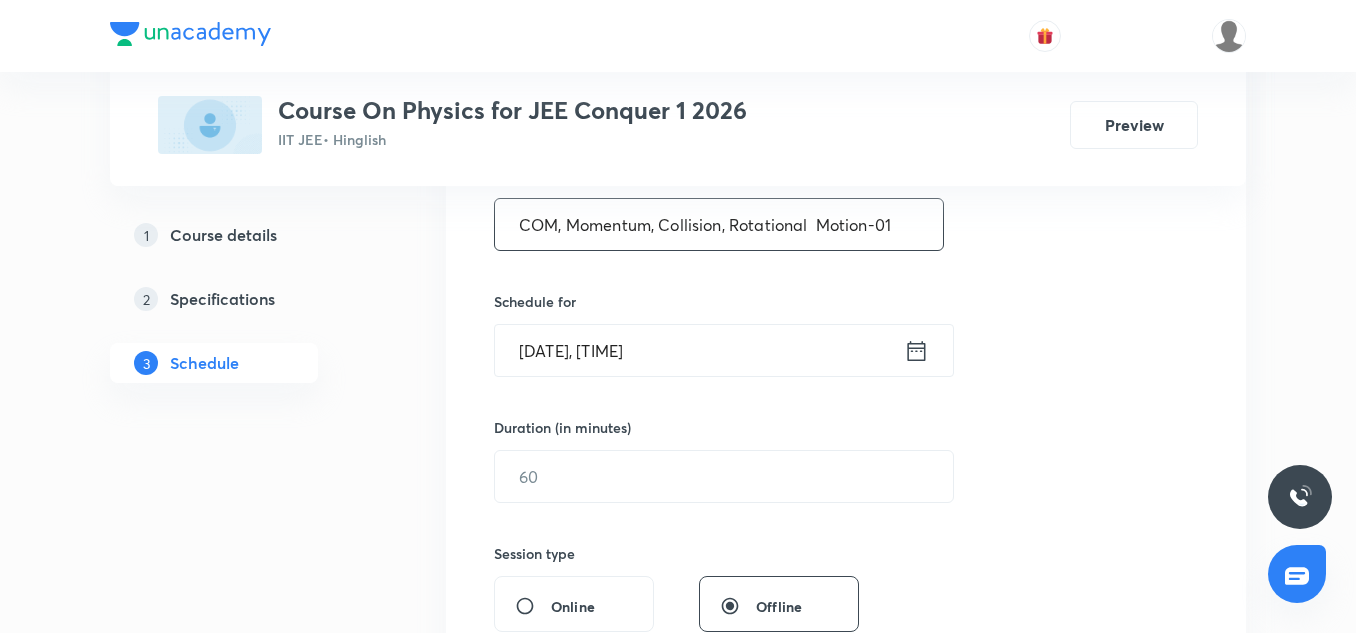 type on "COM, Momentum, Collision, Rotational  Motion-01" 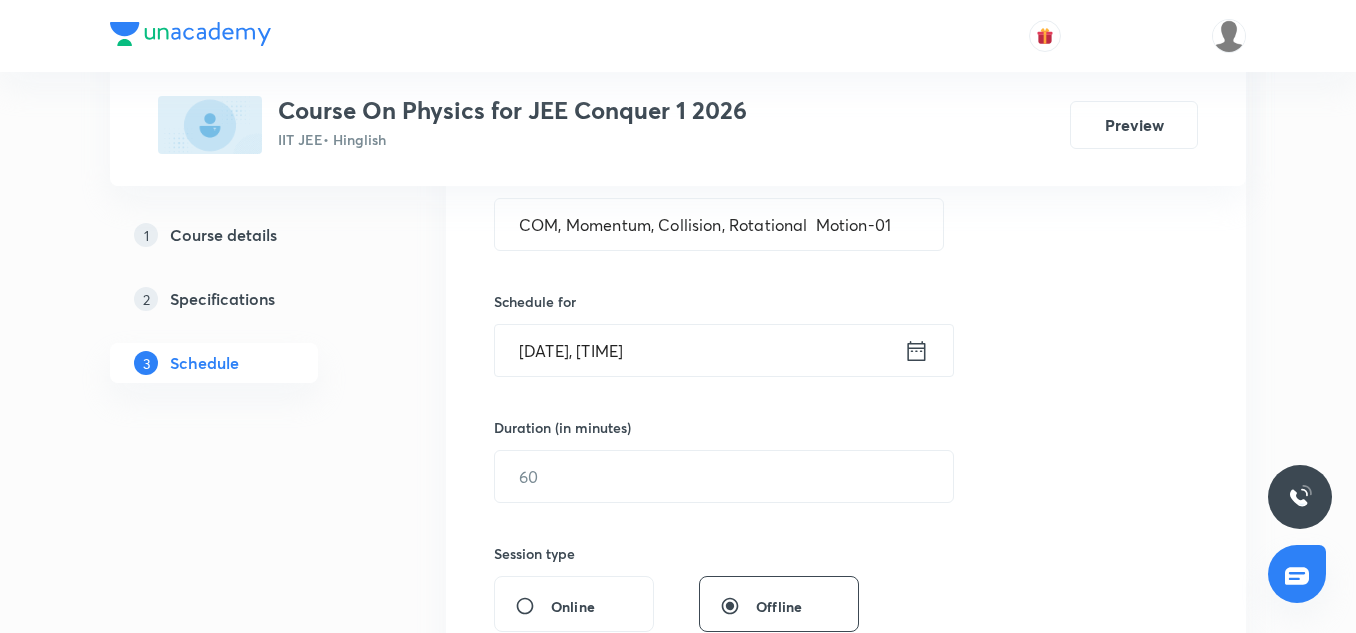 click on "Aug 4, 2025, 10:53 PM" at bounding box center [699, 350] 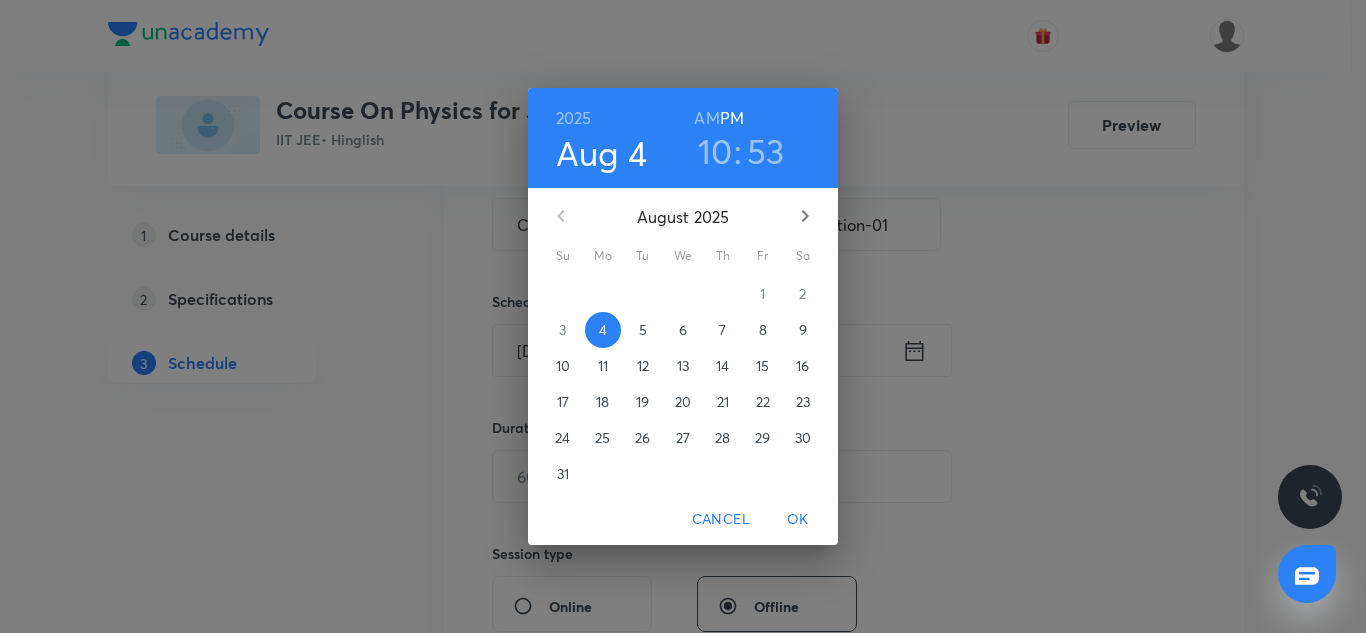 click on "5" at bounding box center (643, 330) 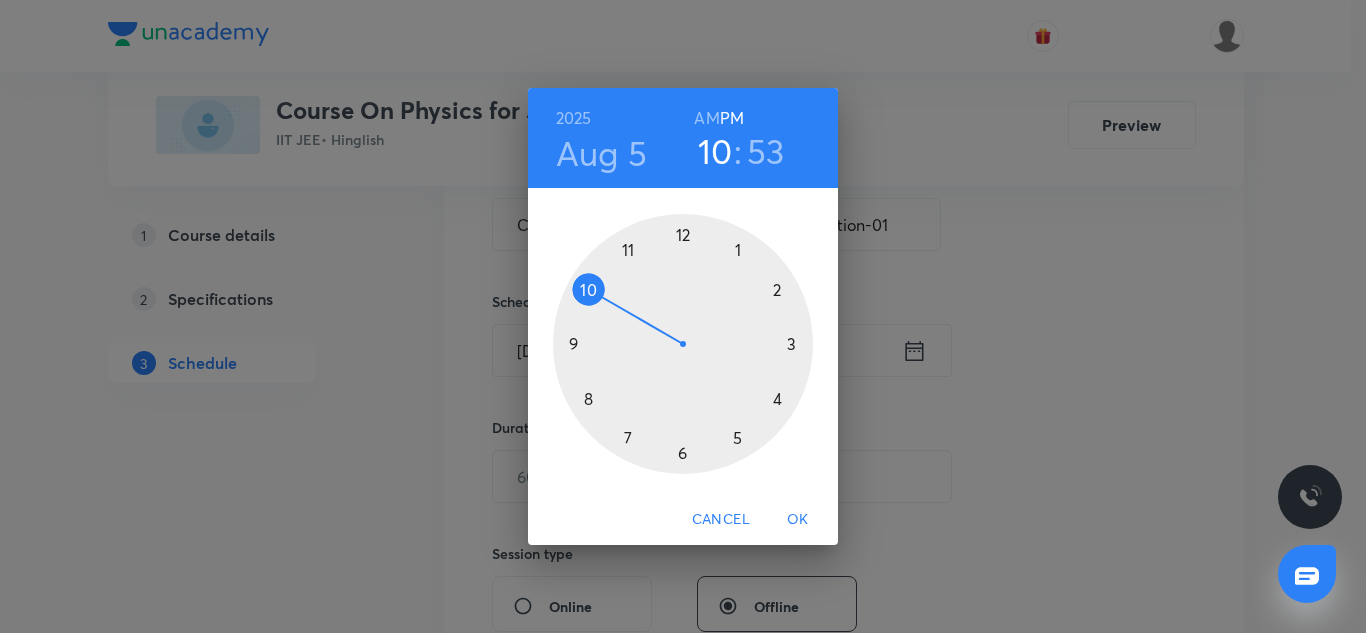 click on "2025 Aug 5 10 : 53 AM PM" at bounding box center (683, 138) 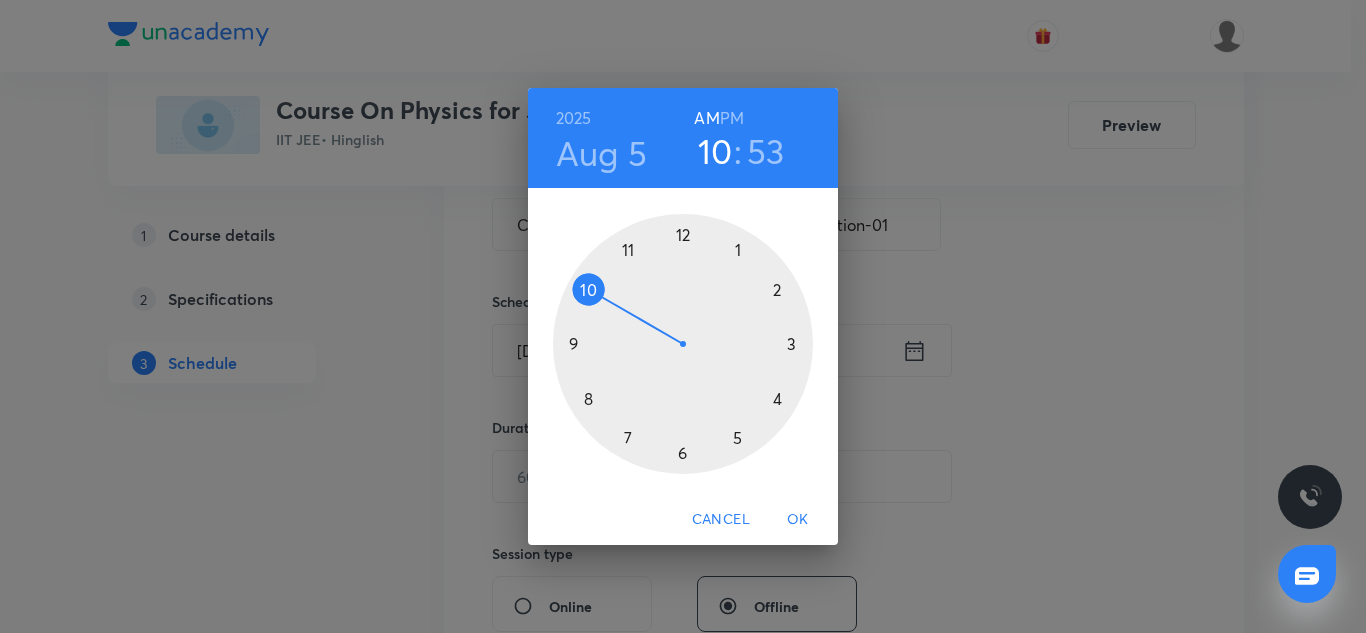 click on "53" at bounding box center [766, 151] 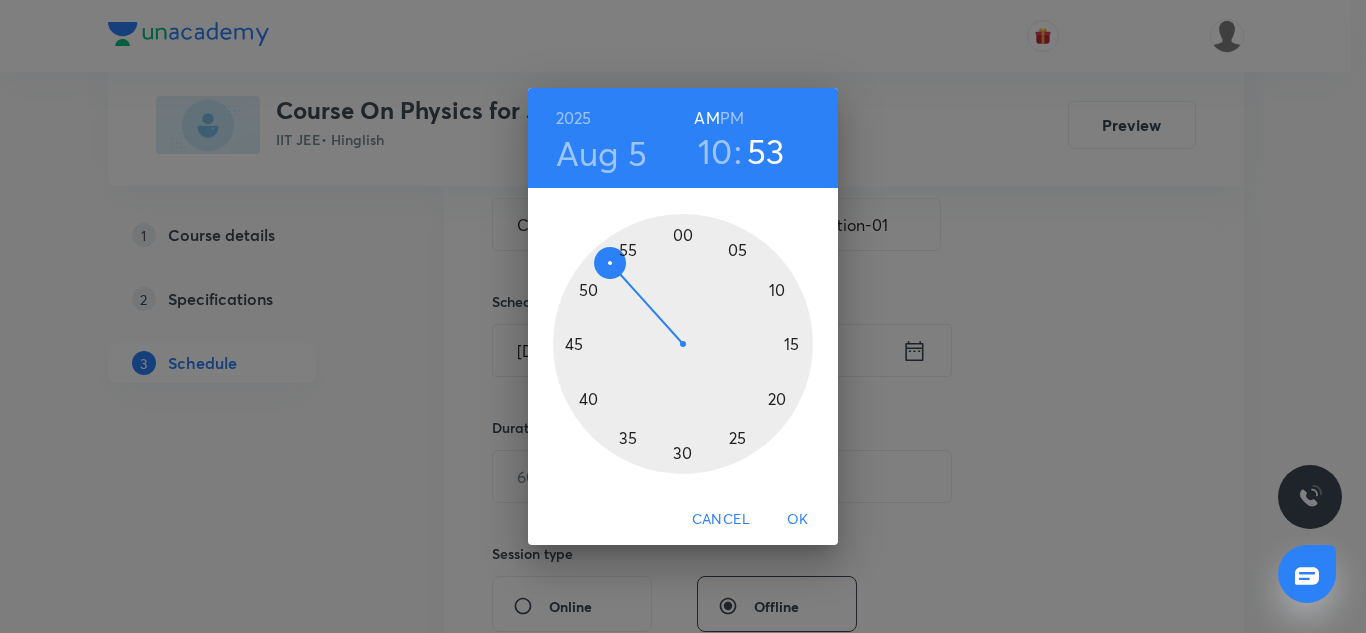click at bounding box center (683, 344) 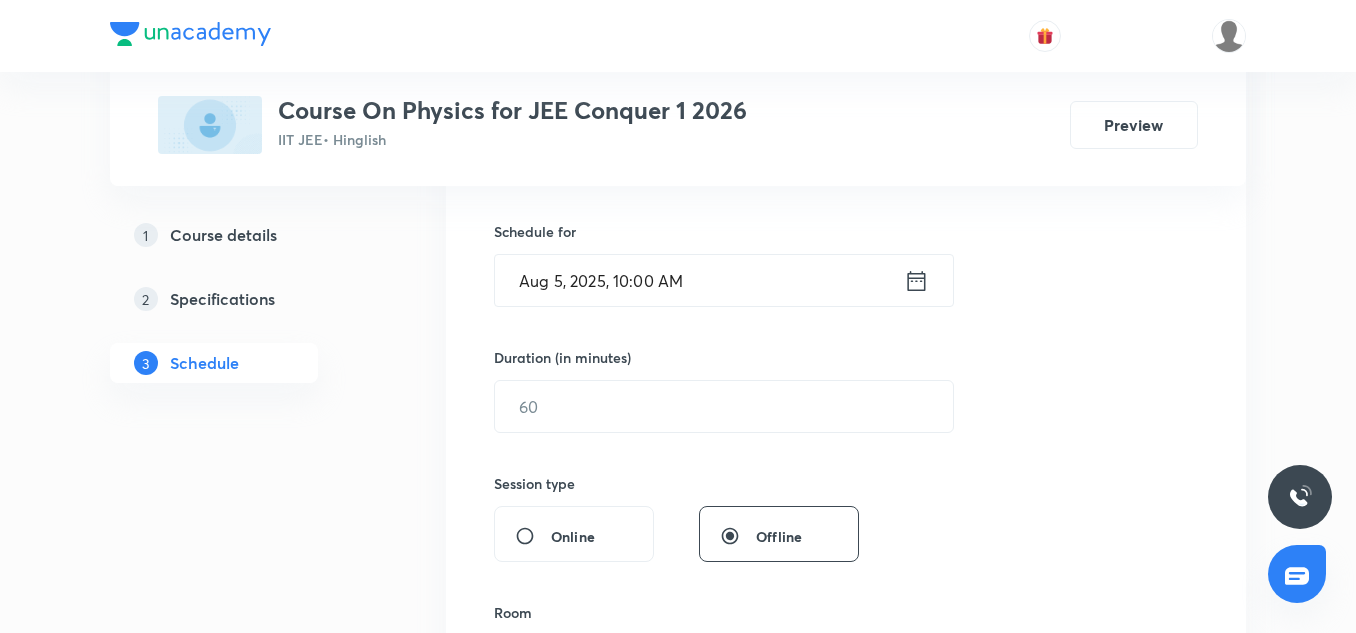 scroll, scrollTop: 473, scrollLeft: 0, axis: vertical 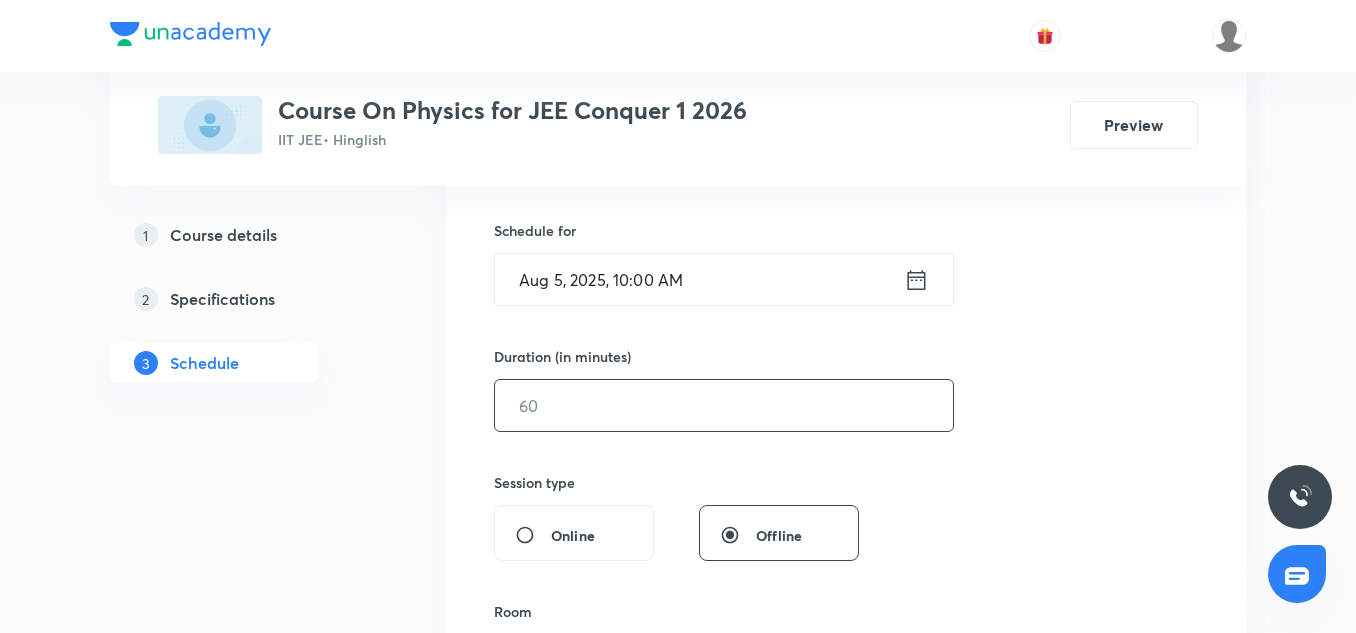 click at bounding box center (724, 405) 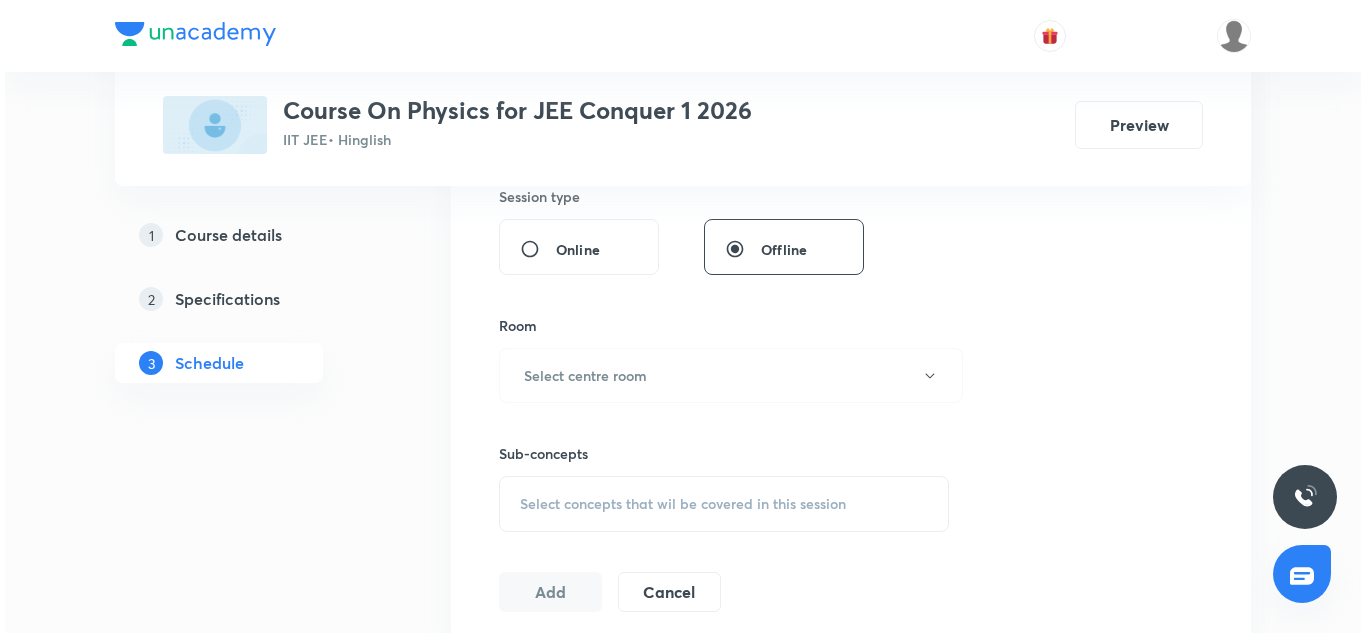 scroll, scrollTop: 760, scrollLeft: 0, axis: vertical 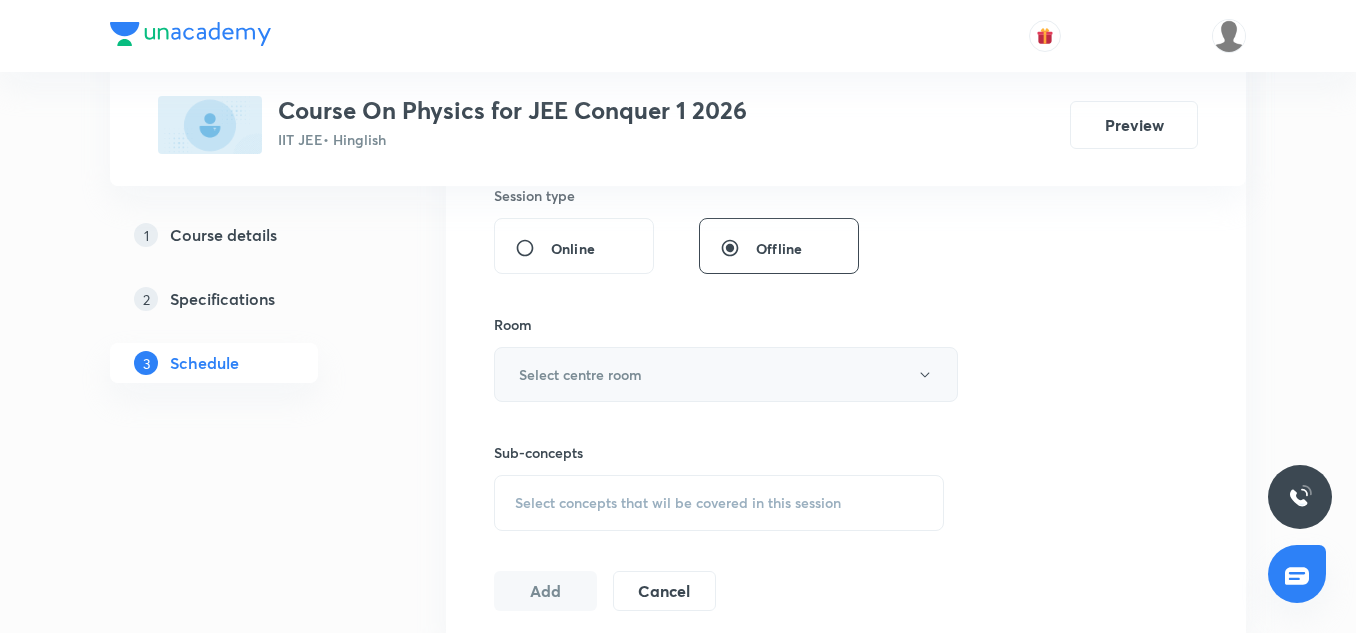 type on "90" 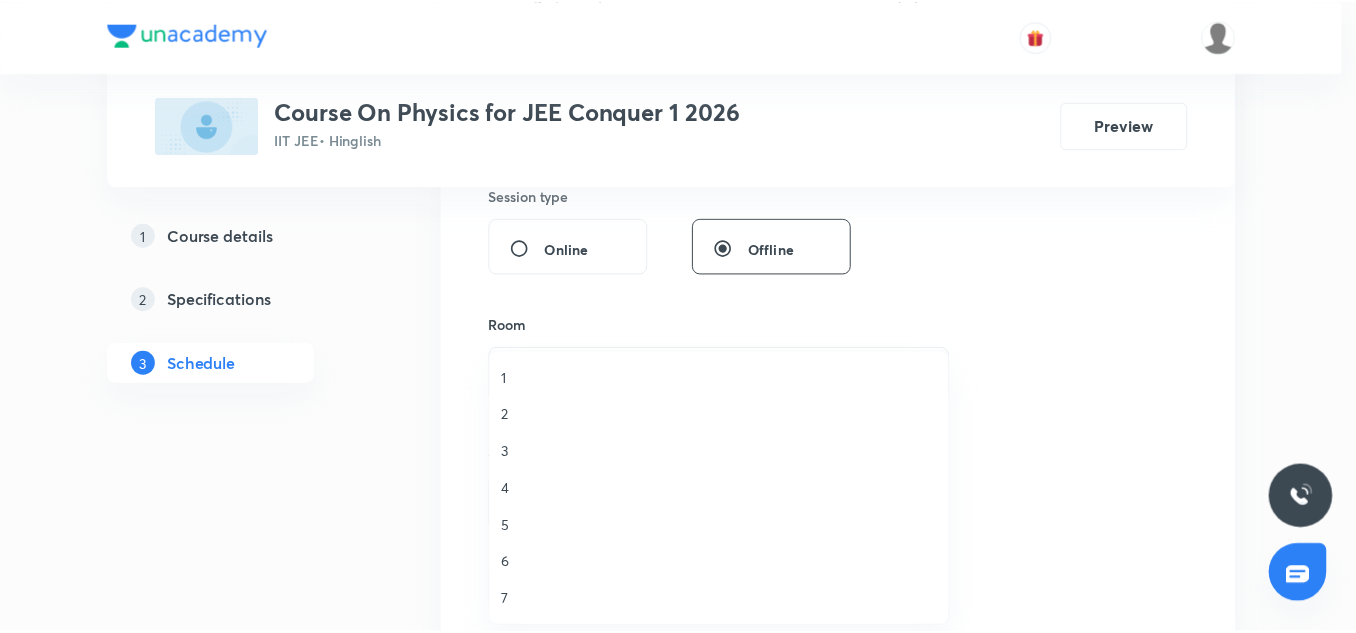 scroll, scrollTop: 1, scrollLeft: 0, axis: vertical 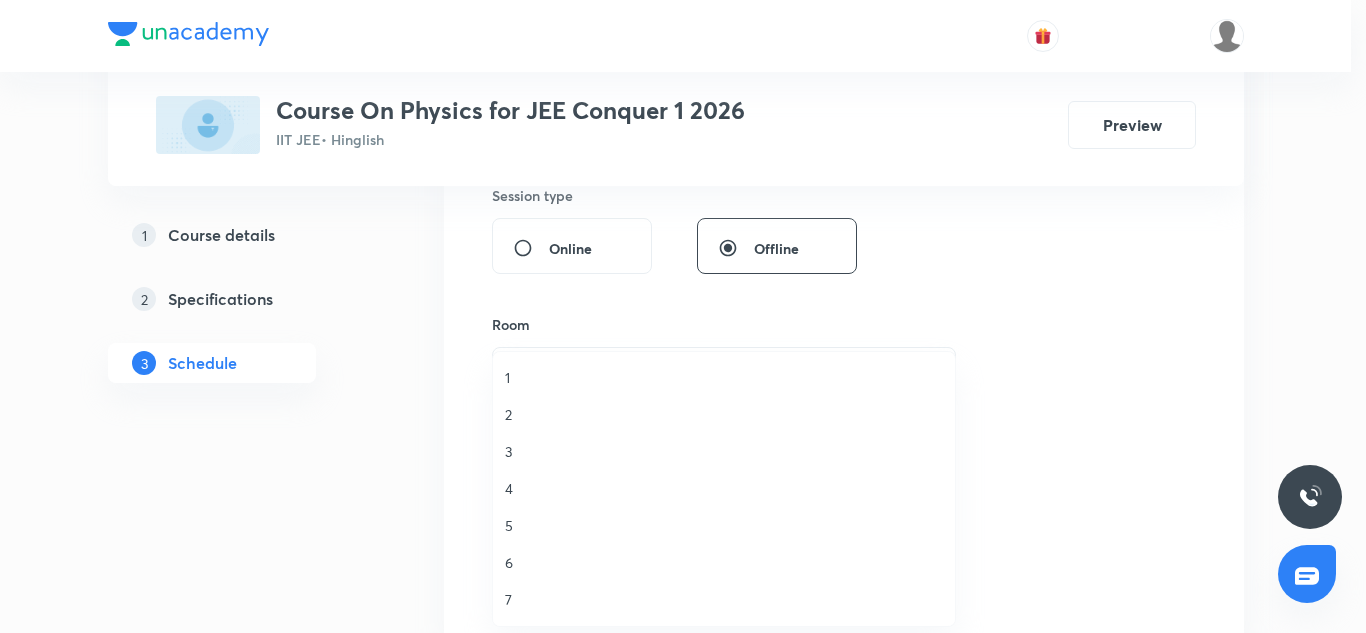 click on "2" at bounding box center [724, 414] 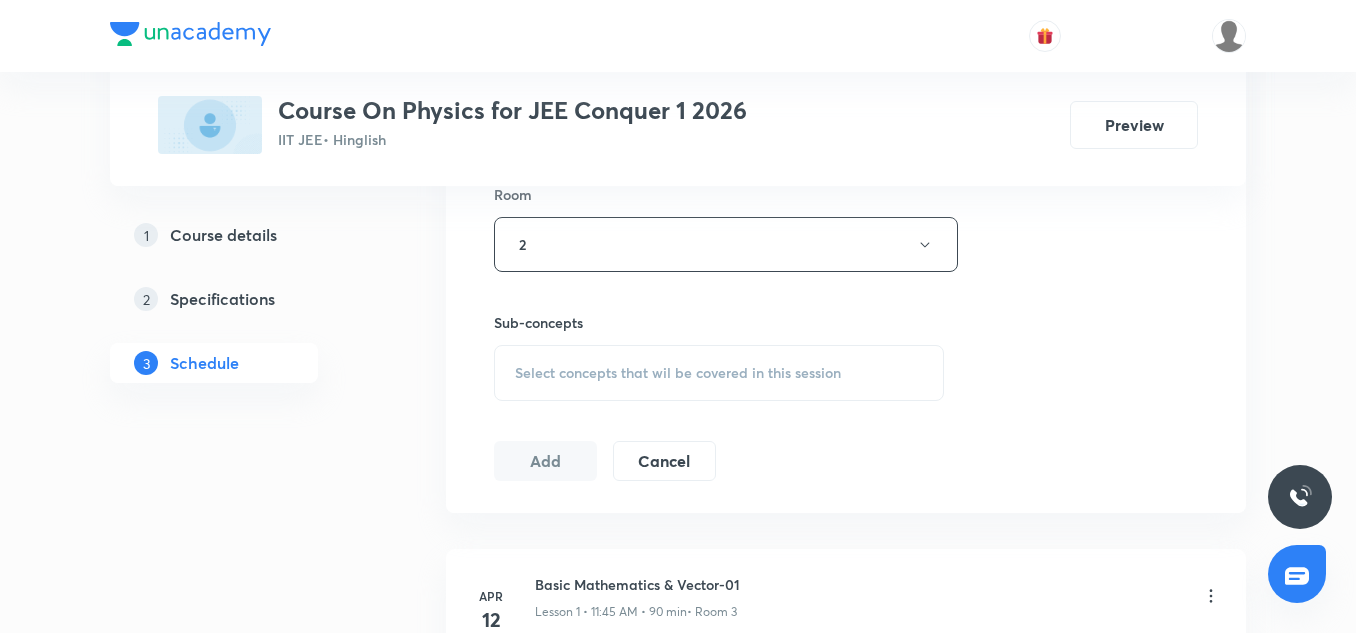 scroll, scrollTop: 895, scrollLeft: 0, axis: vertical 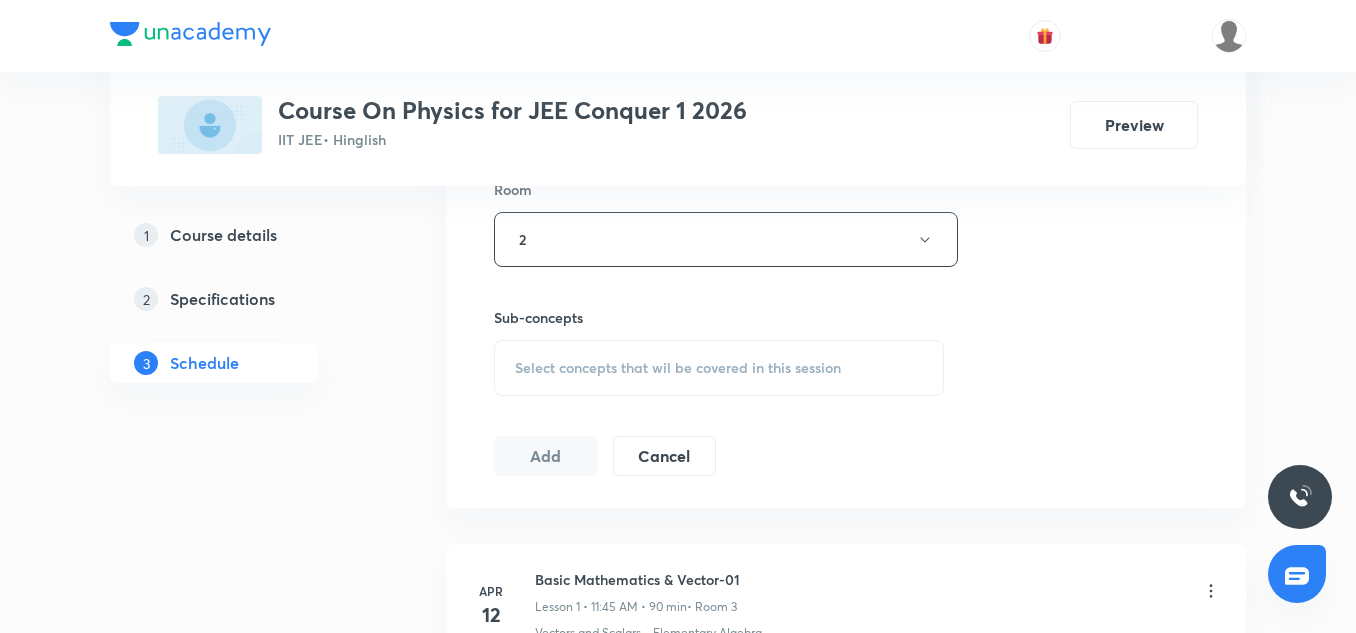 click on "Select concepts that wil be covered in this session" at bounding box center (678, 368) 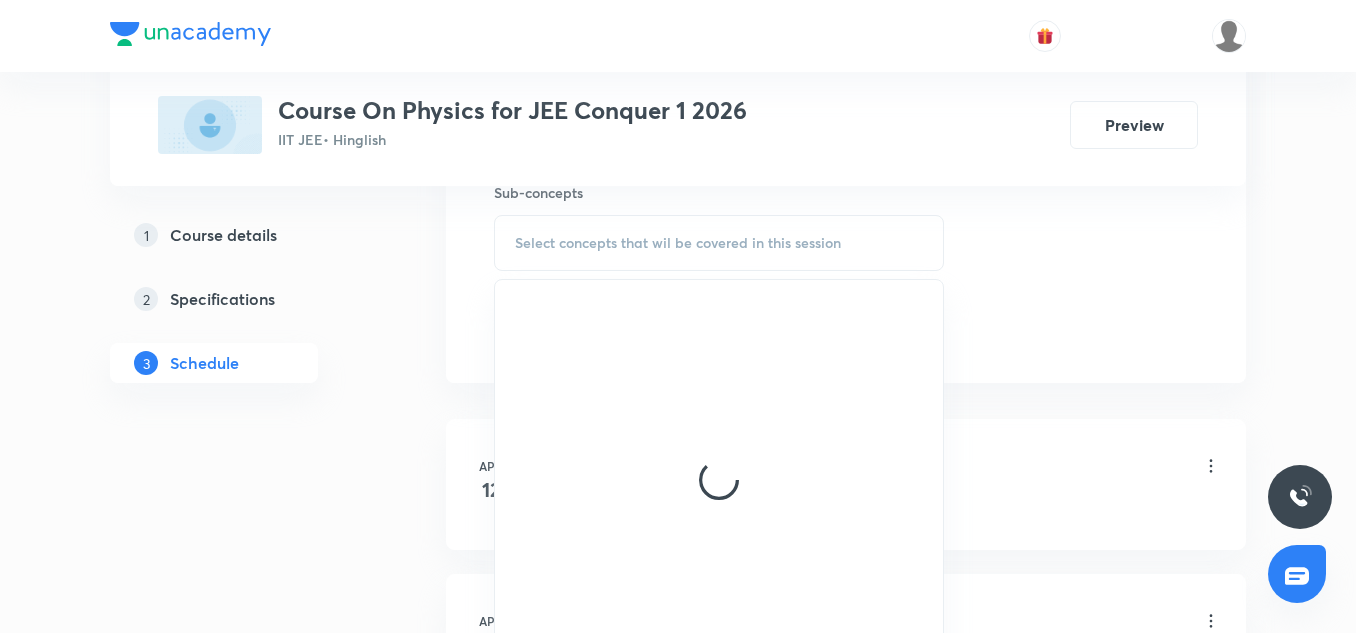 scroll, scrollTop: 1023, scrollLeft: 0, axis: vertical 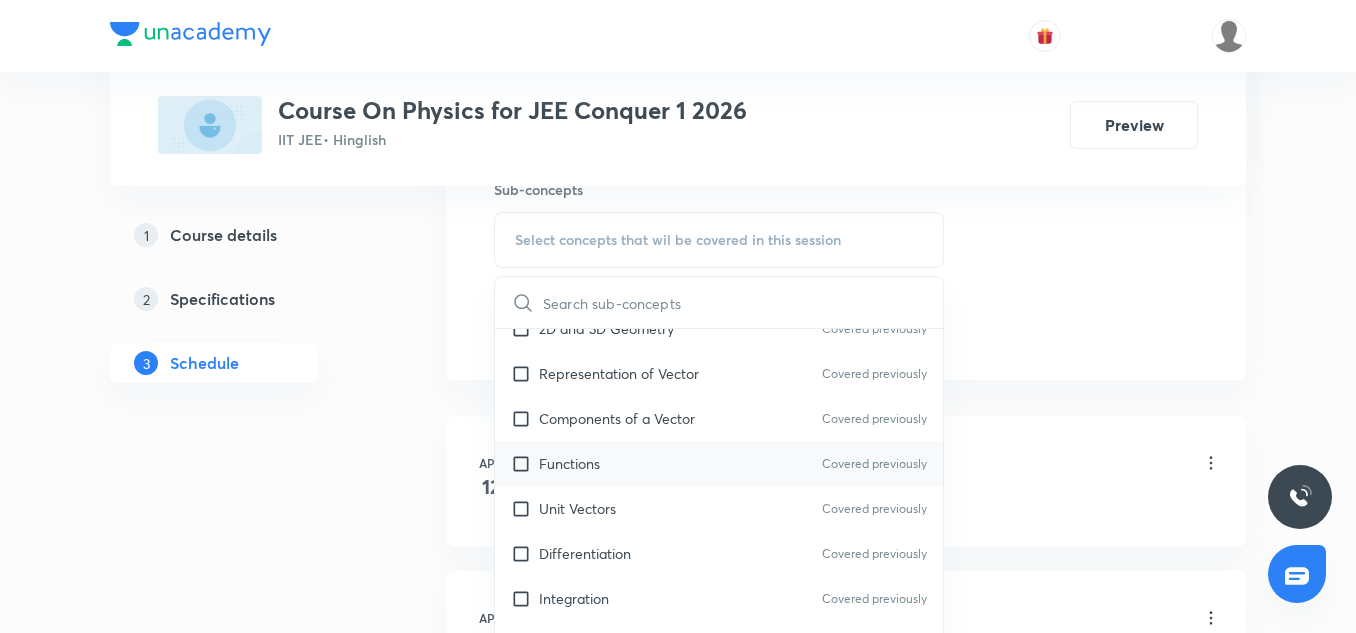 click on "Functions Covered previously" at bounding box center [719, 463] 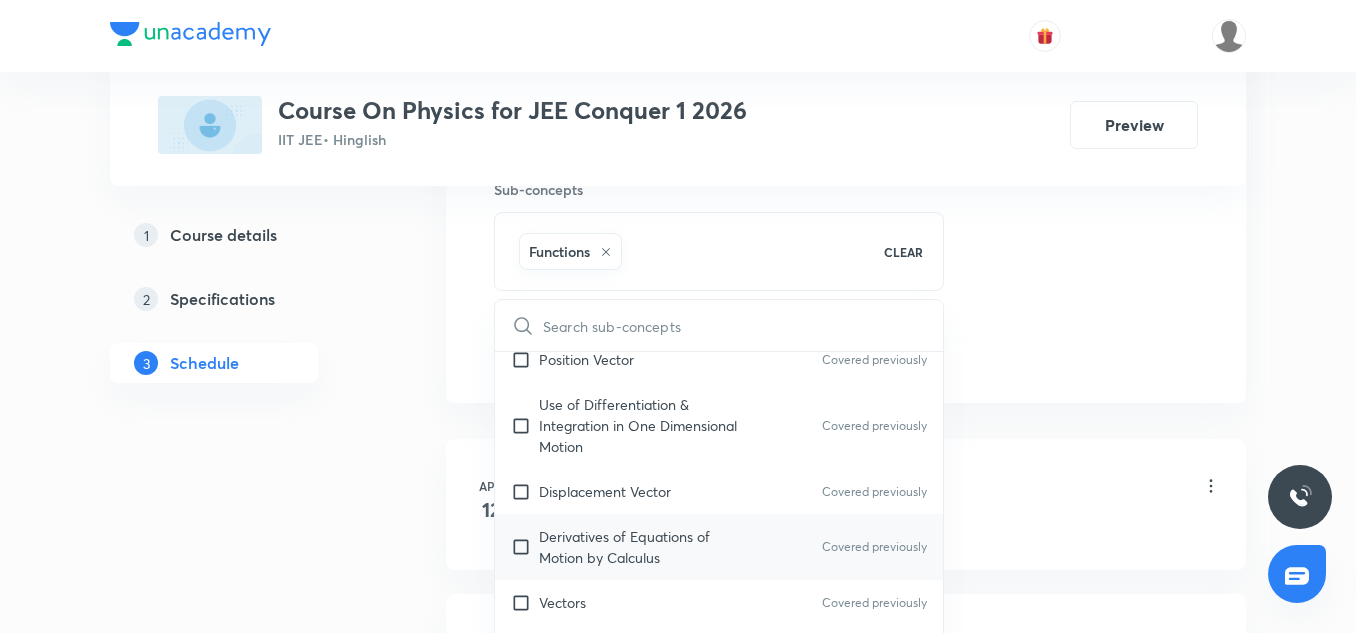 scroll, scrollTop: 769, scrollLeft: 0, axis: vertical 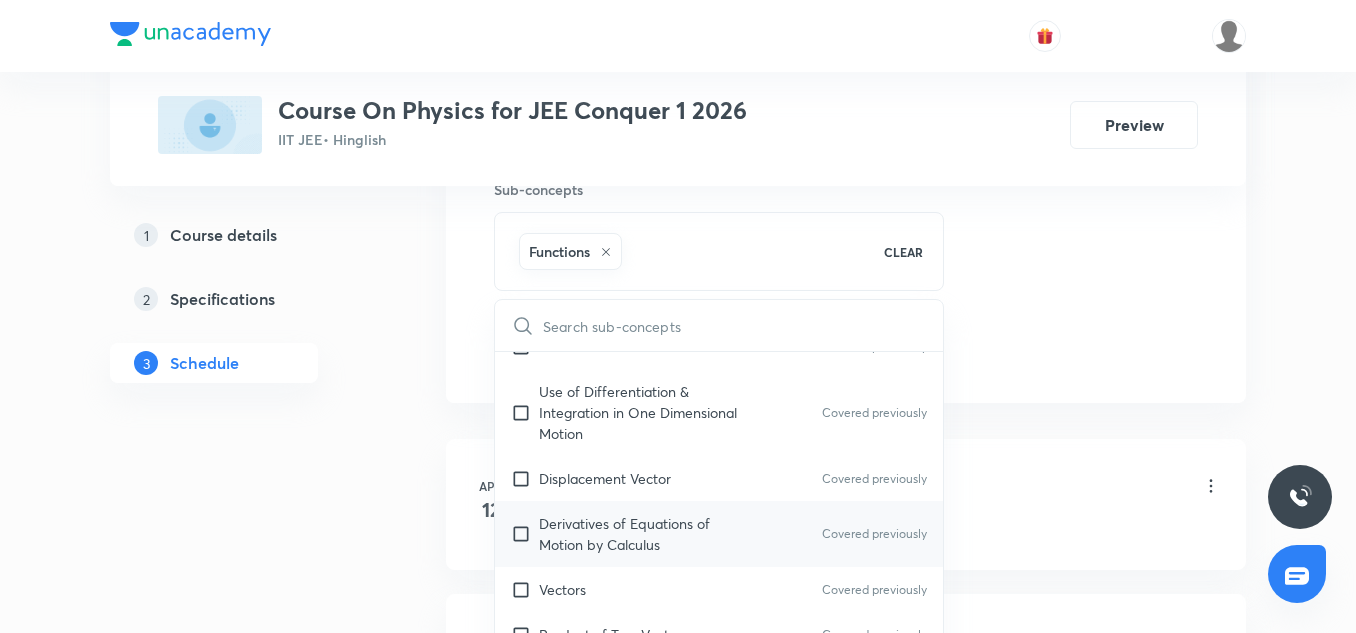 click on "Derivatives of Equations of Motion by Calculus Covered previously" at bounding box center (719, 534) 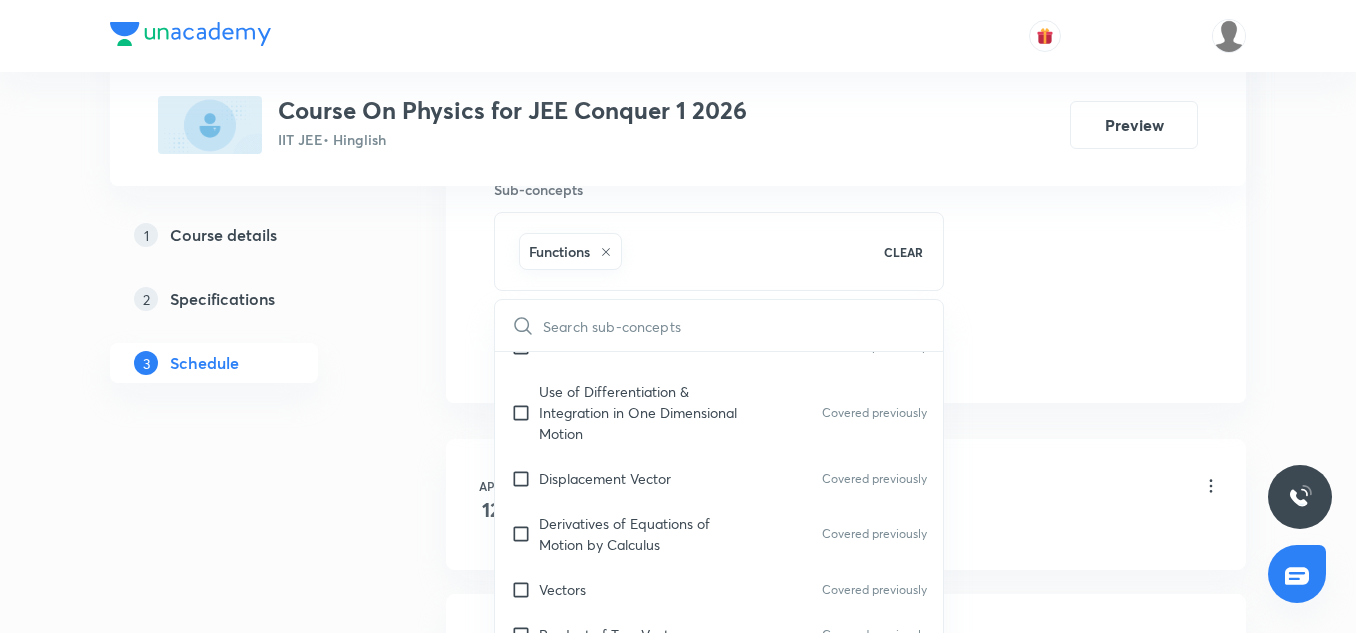 checkbox on "true" 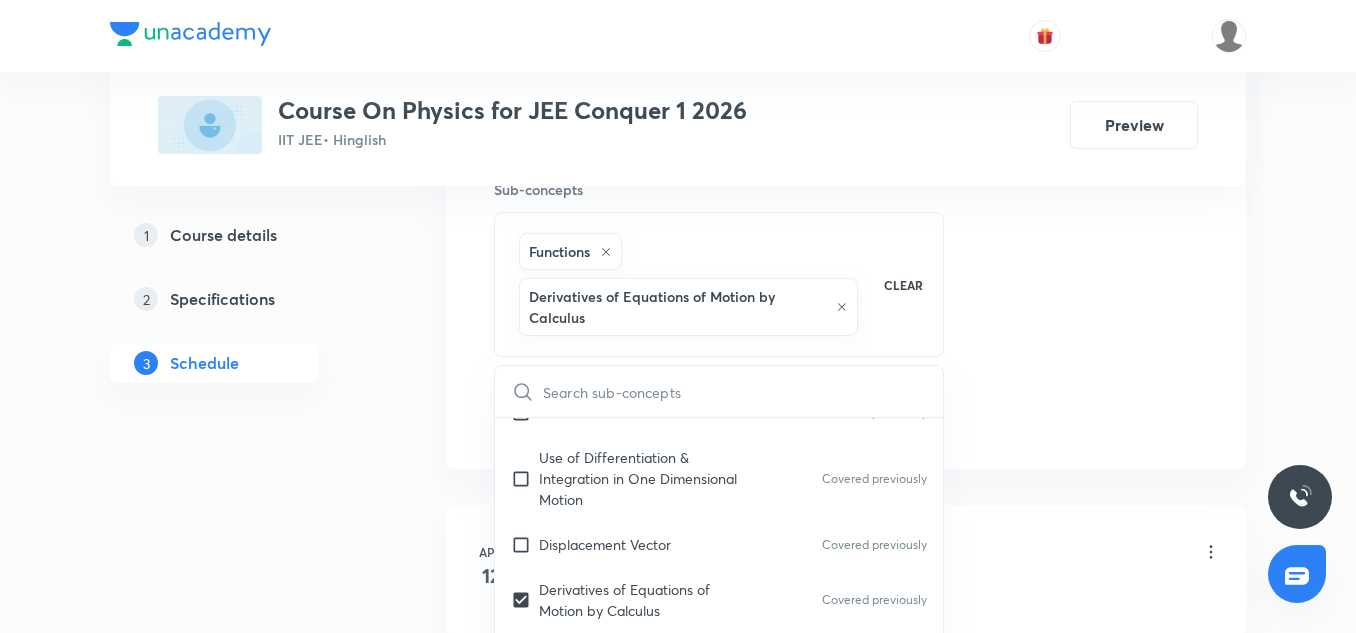 click on "Session  69 Live class Session title 47/99 COM, Momentum, Collision, Rotational  Motion-01 ​ Schedule for Aug 5, 2025, 10:00 AM ​ Duration (in minutes) 90 ​   Session type Online Offline Room 2 Sub-concepts Functions Derivatives of Equations of Motion by Calculus CLEAR ​ Physics Mock Questions Physics Mock Questions Group_Test Mathematical Tools Vectors and Scalars  Covered previously Elementary Algebra Covered previously Basic Trigonometry Covered previously Addition of Vectors Covered previously 2D and 3D Geometry Covered previously Representation of Vector  Covered previously Components of a Vector Covered previously Functions Covered previously Unit Vectors Covered previously Differentiation Covered previously Integration Covered previously Rectangular Components of a Vector in Three Dimensions Covered previously Position Vector Covered previously Use of Differentiation & Integration in One Dimensional Motion Covered previously Displacement Vector Covered previously Covered previously Vectors Work" at bounding box center [846, -77] 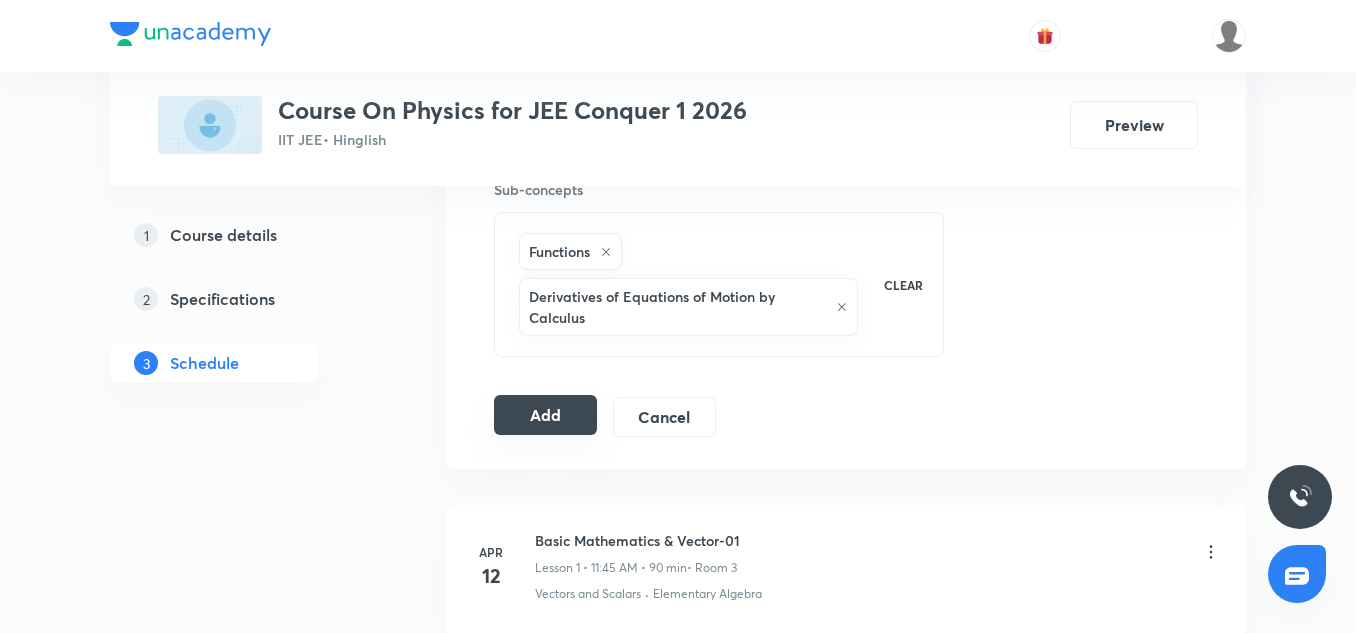 click on "Add" at bounding box center (545, 415) 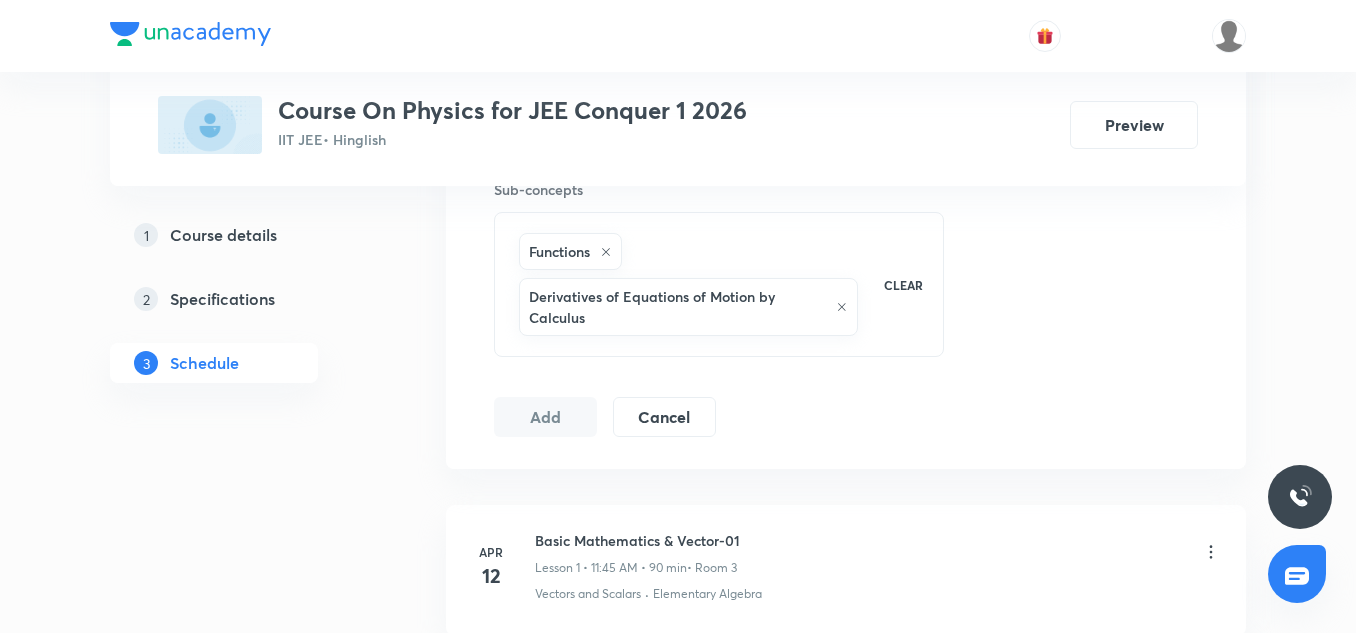 click on "Add" at bounding box center [545, 417] 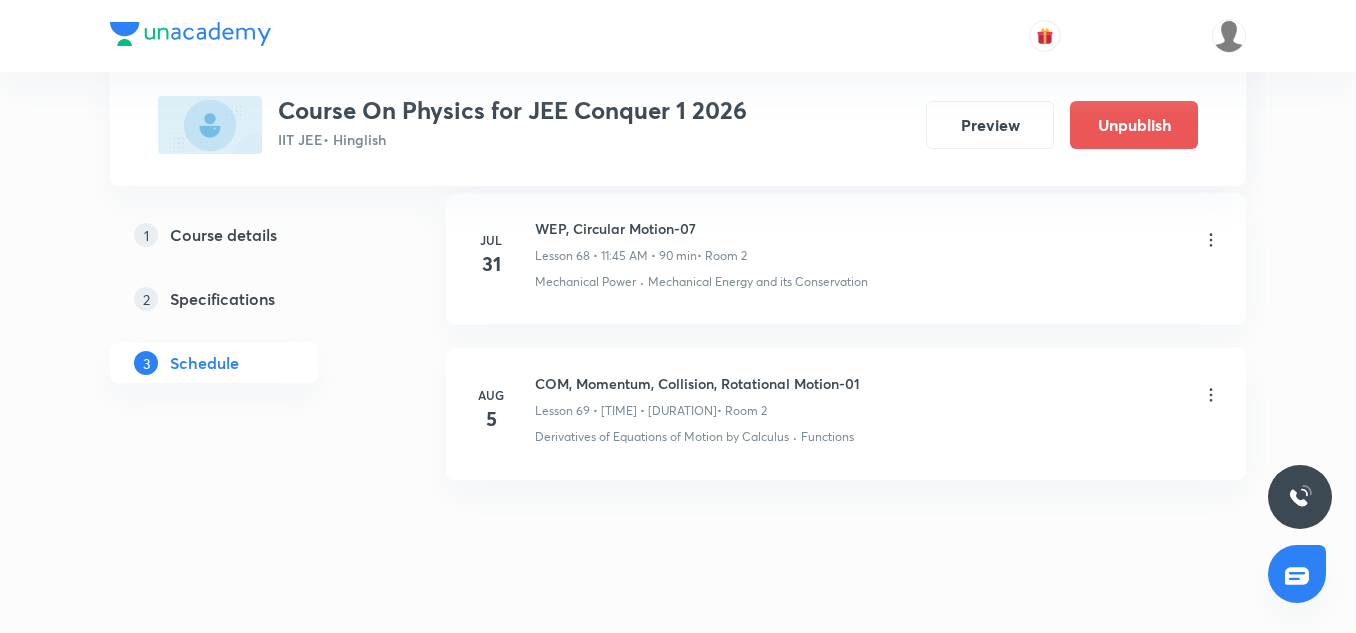 scroll, scrollTop: 10810, scrollLeft: 0, axis: vertical 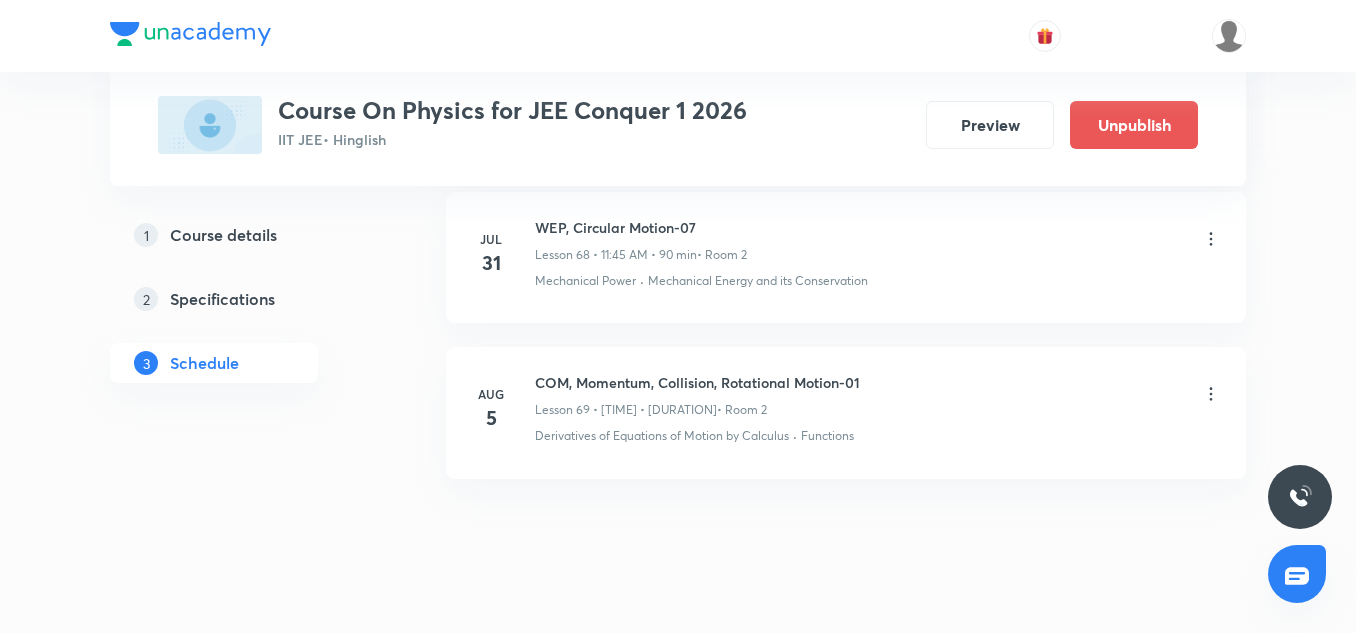 click on "COM, Momentum, Collision, Rotational Motion-01" at bounding box center (697, 382) 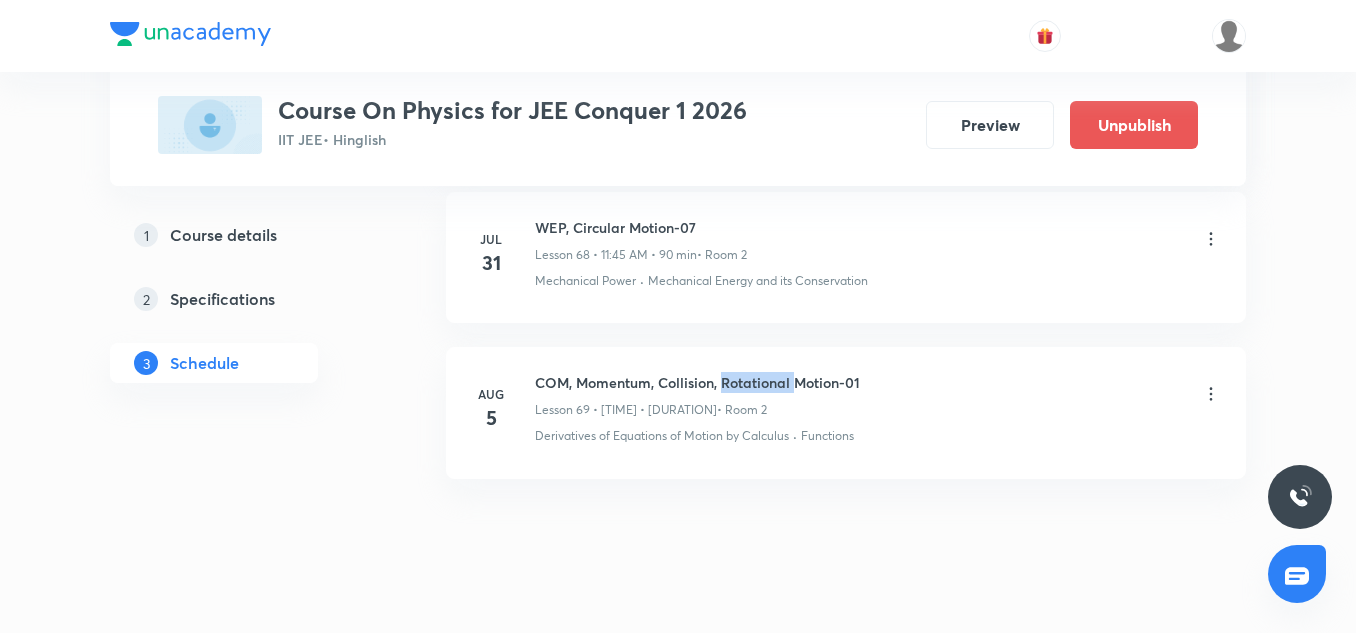 click on "COM, Momentum, Collision, Rotational Motion-01" at bounding box center [697, 382] 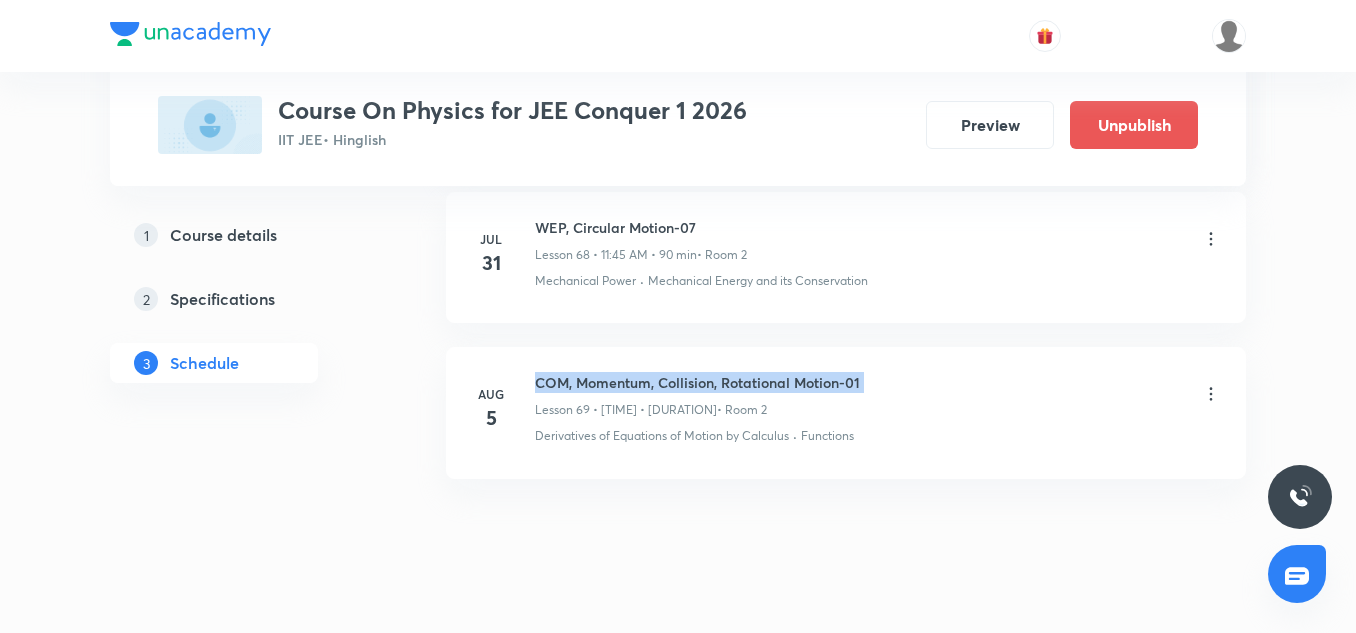click on "COM, Momentum, Collision, Rotational Motion-01" at bounding box center [697, 382] 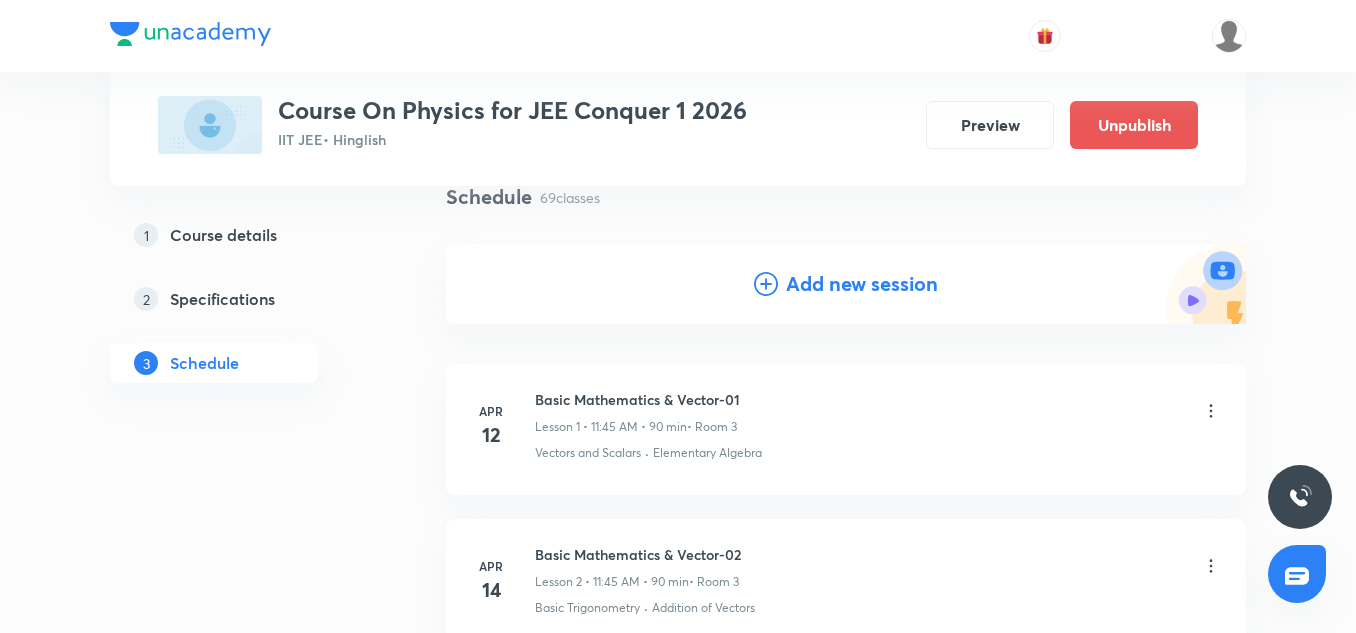 scroll, scrollTop: 164, scrollLeft: 0, axis: vertical 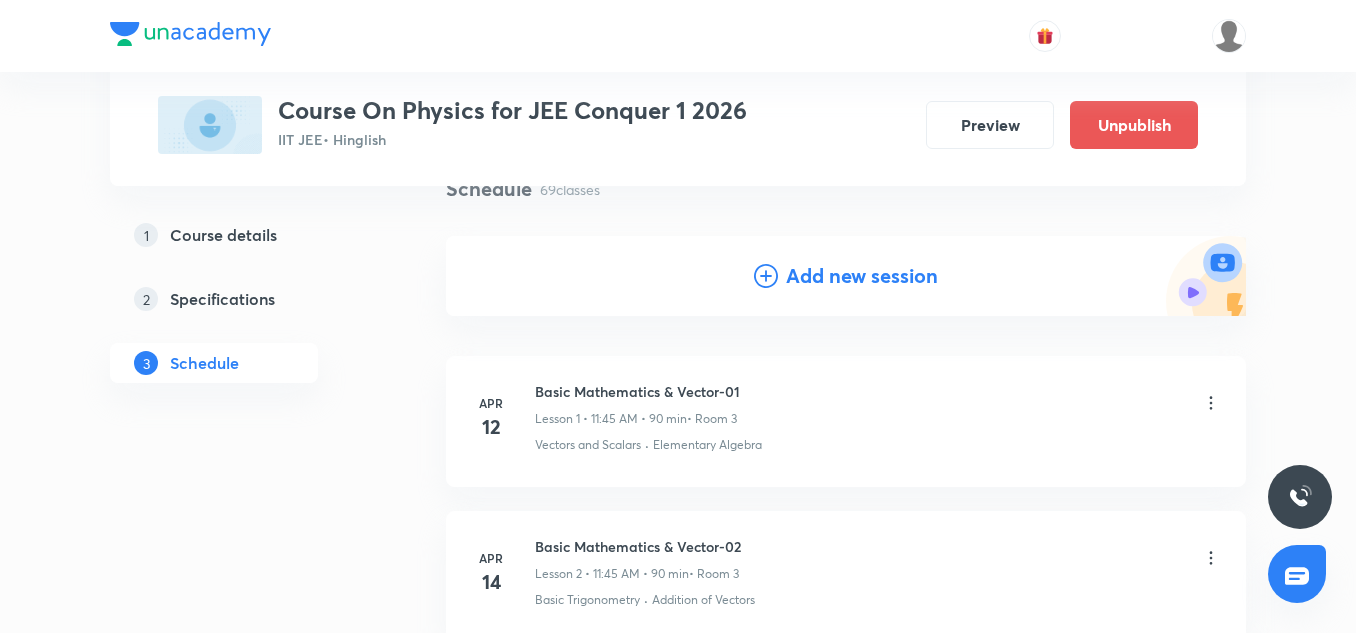 click on "Add new session" at bounding box center (862, 276) 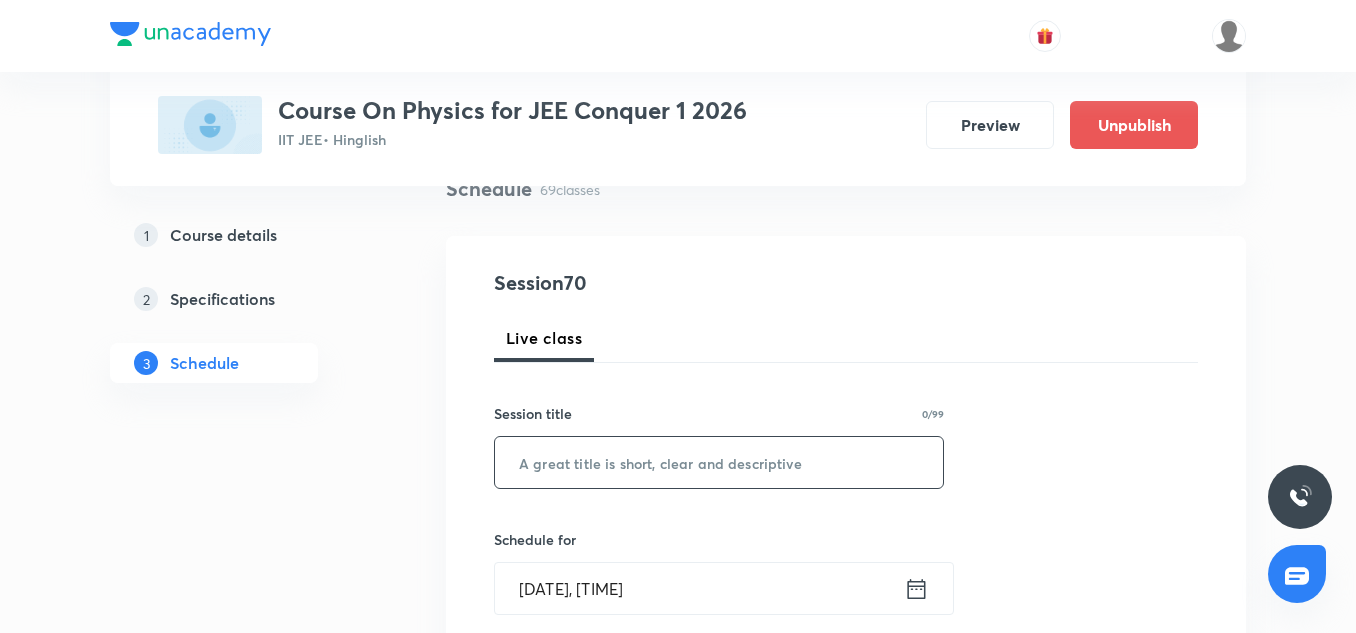 click at bounding box center (719, 462) 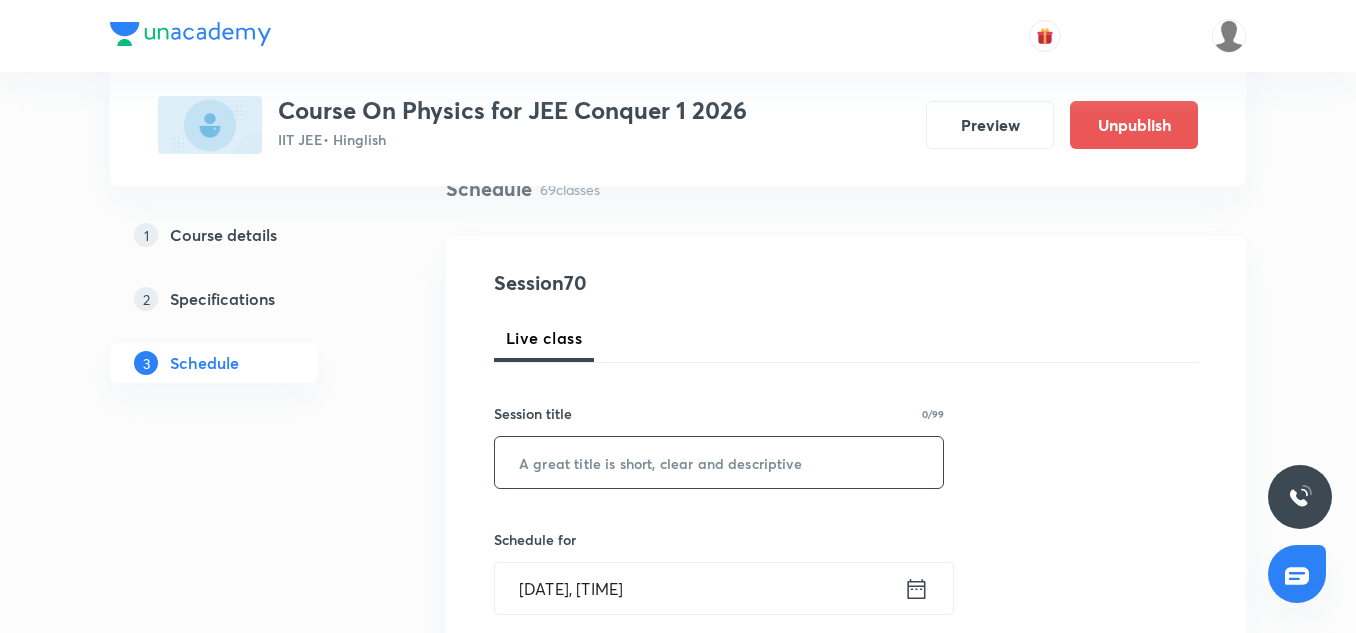 paste on "COM, Momentum, Collision, Rotational Motion-01" 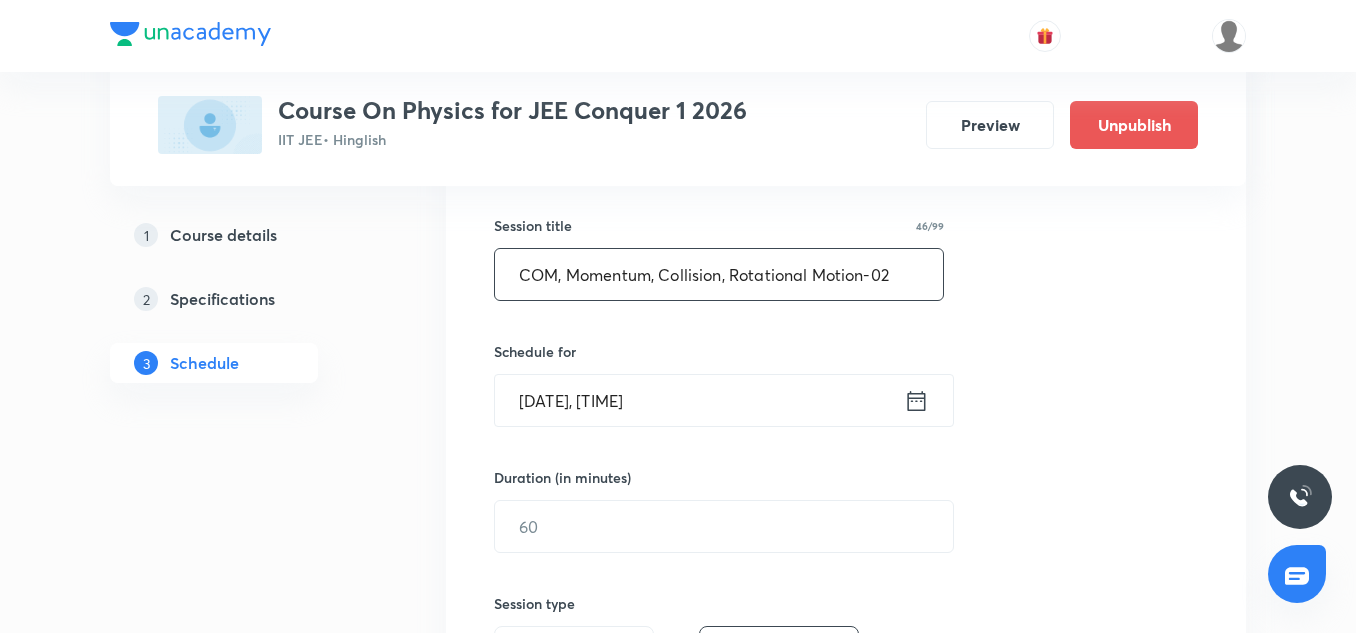 scroll, scrollTop: 353, scrollLeft: 0, axis: vertical 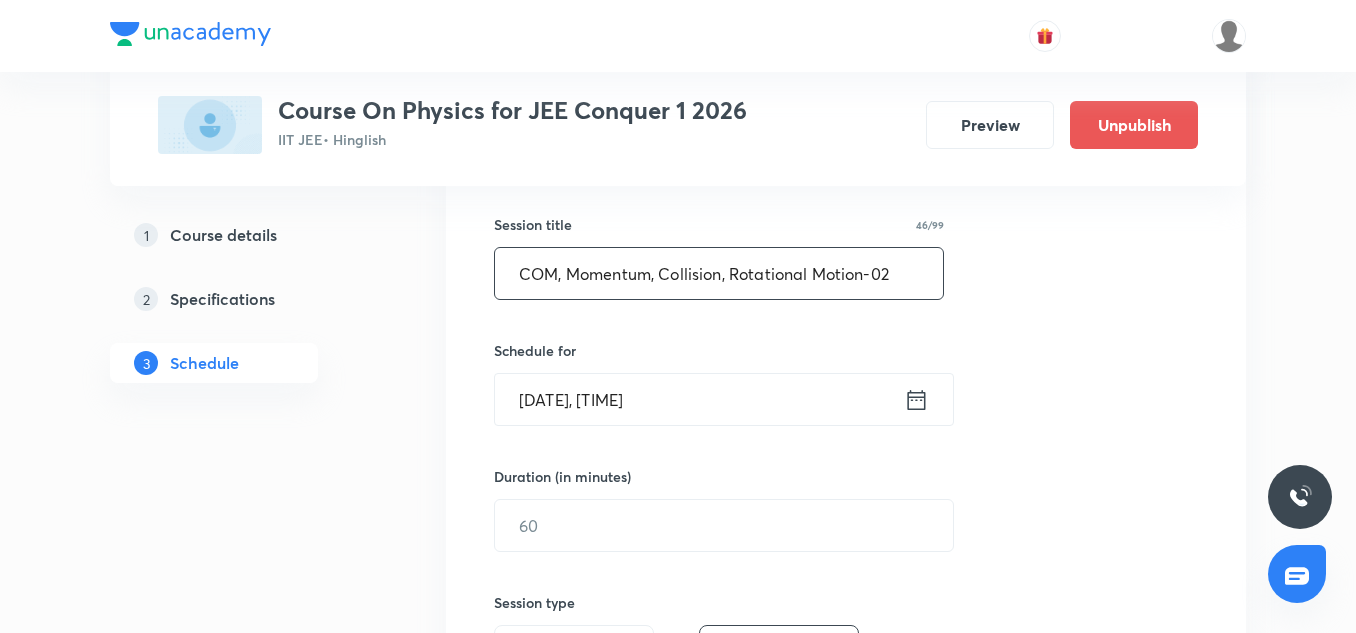type on "COM, Momentum, Collision, Rotational Motion-02" 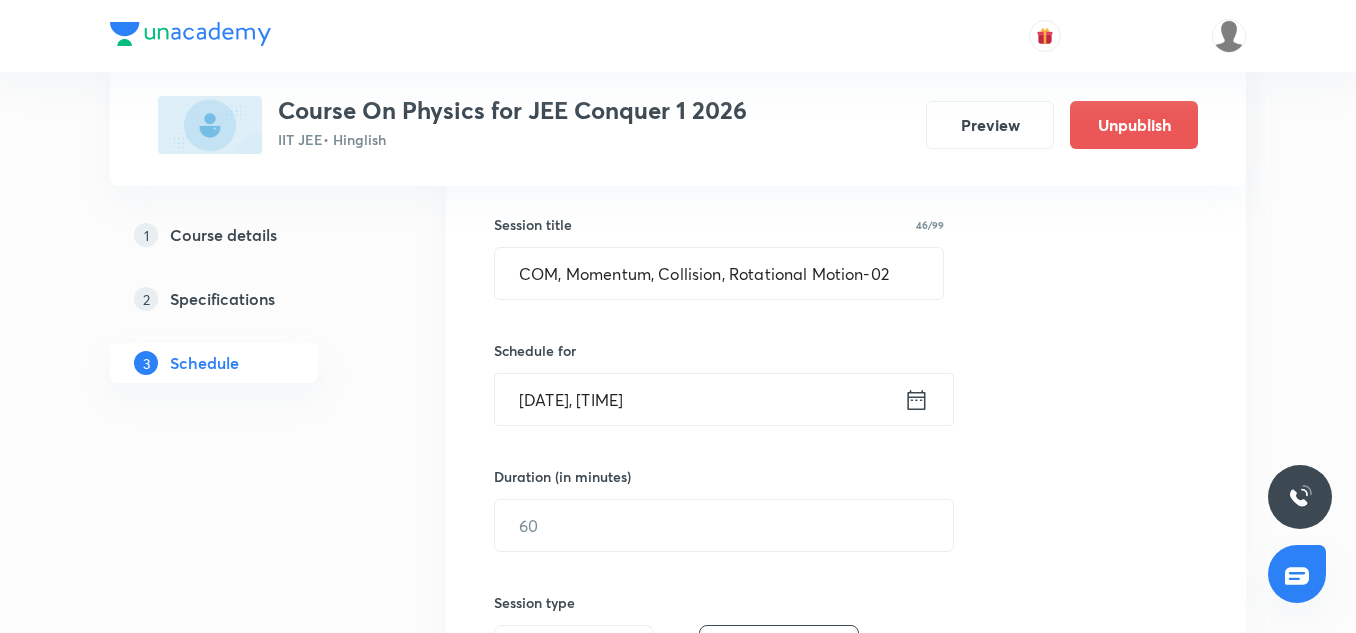 click on "Aug 4, 2025, 10:56 PM" at bounding box center [699, 399] 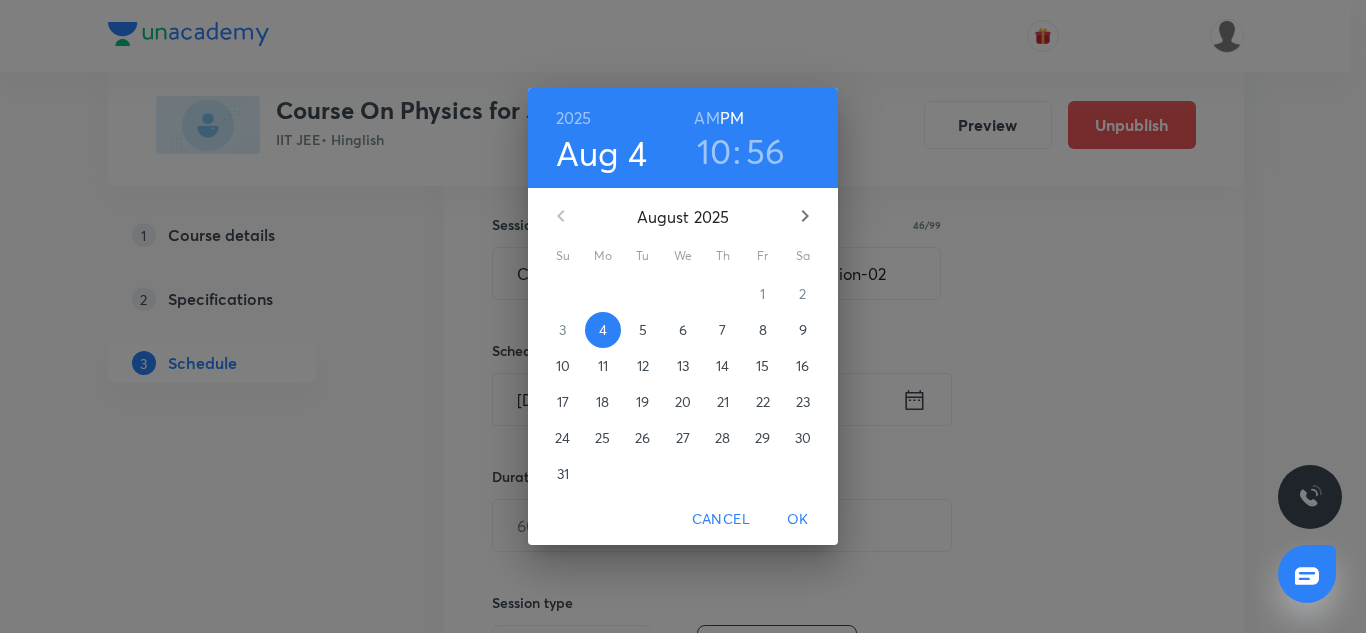 click on "5" at bounding box center (643, 330) 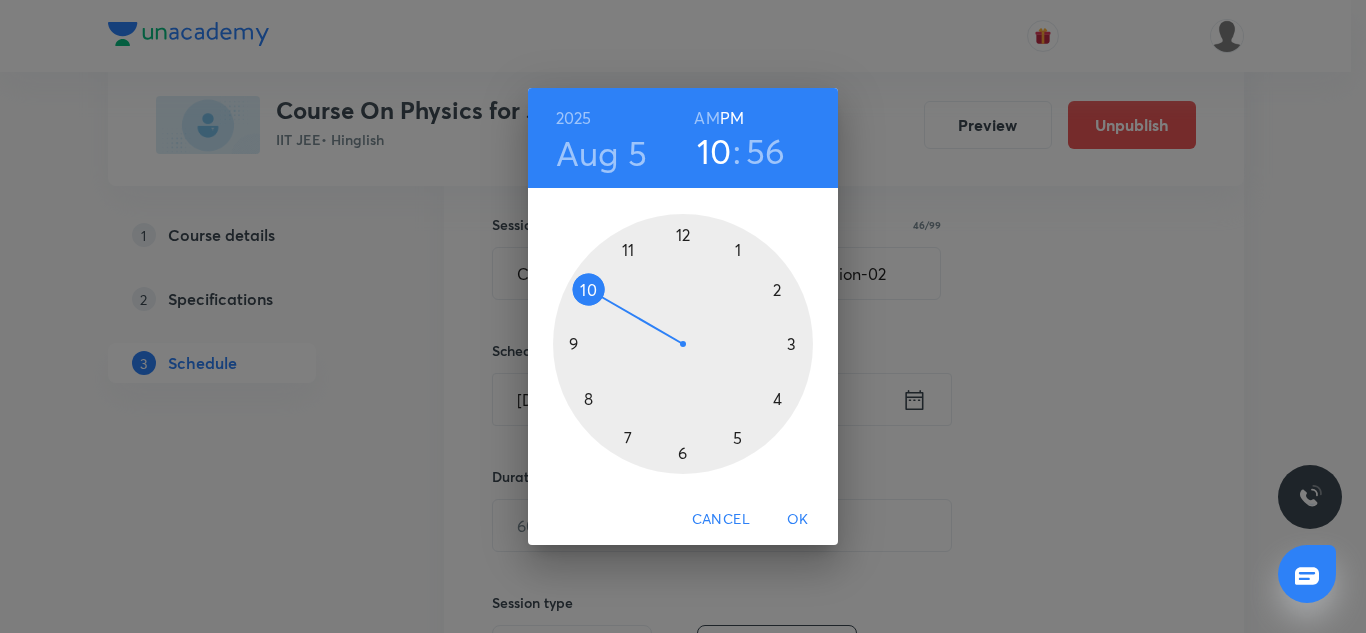 click at bounding box center [683, 344] 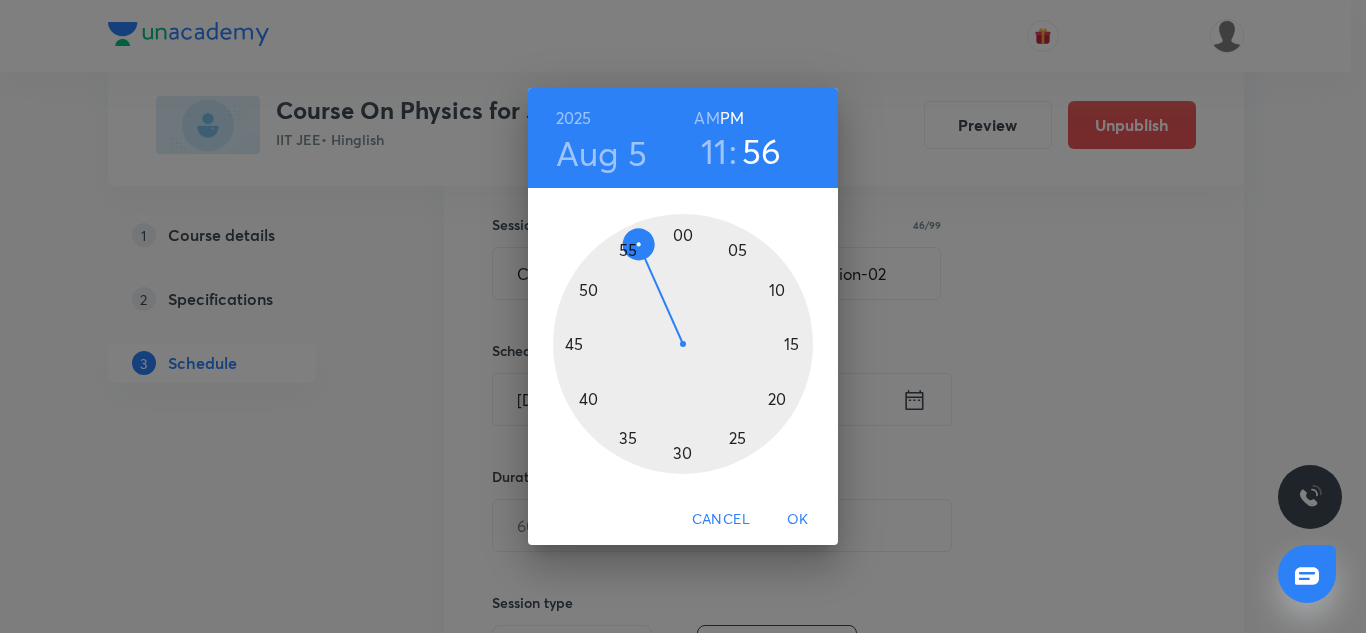 click at bounding box center [683, 344] 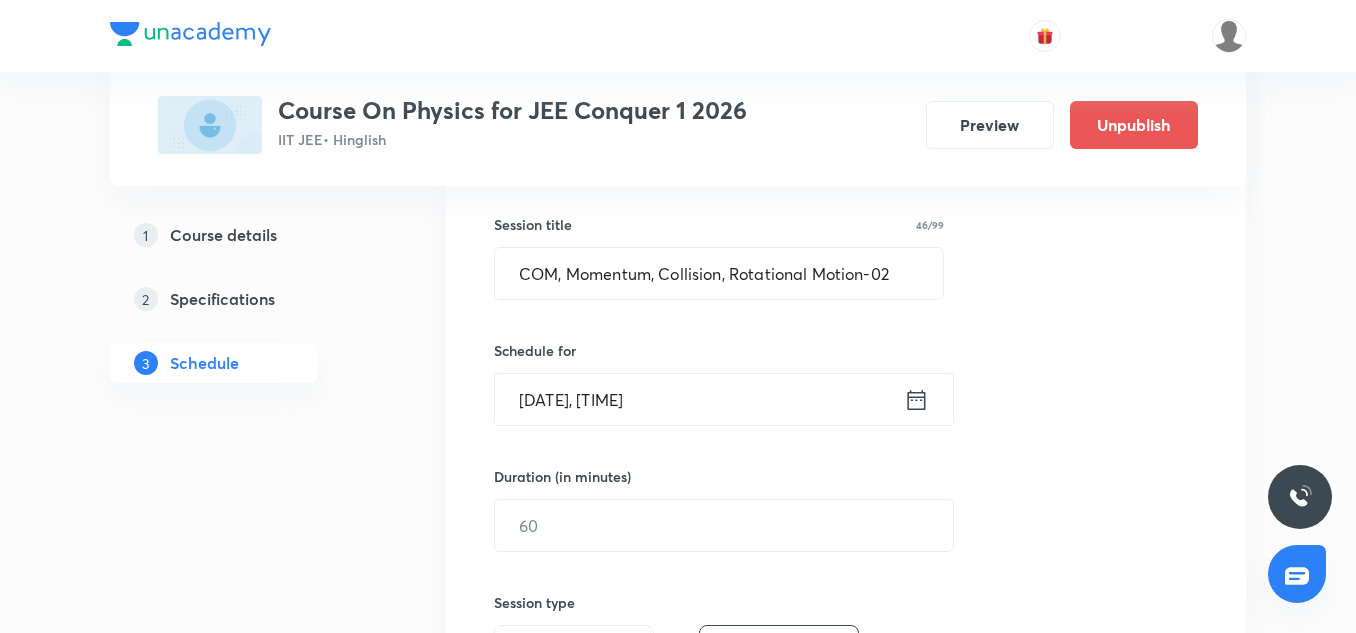 click on "Aug 5, 2025, 11:45 PM" at bounding box center [699, 399] 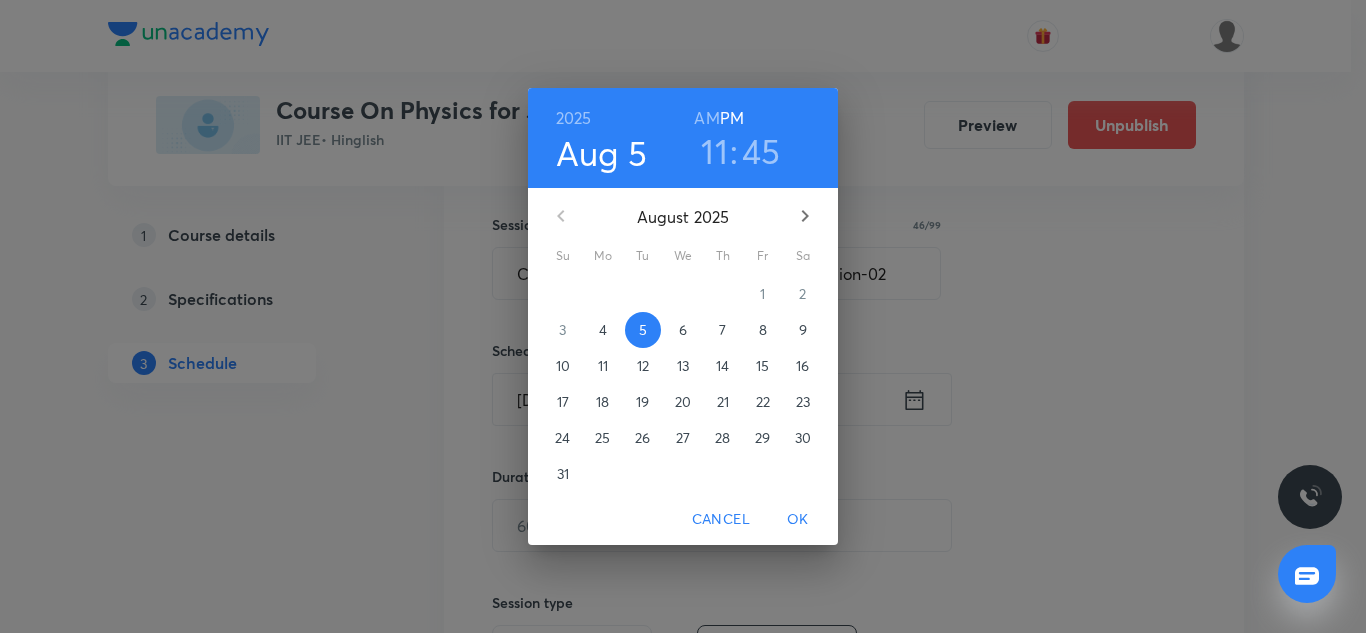 click on "AM" at bounding box center [706, 118] 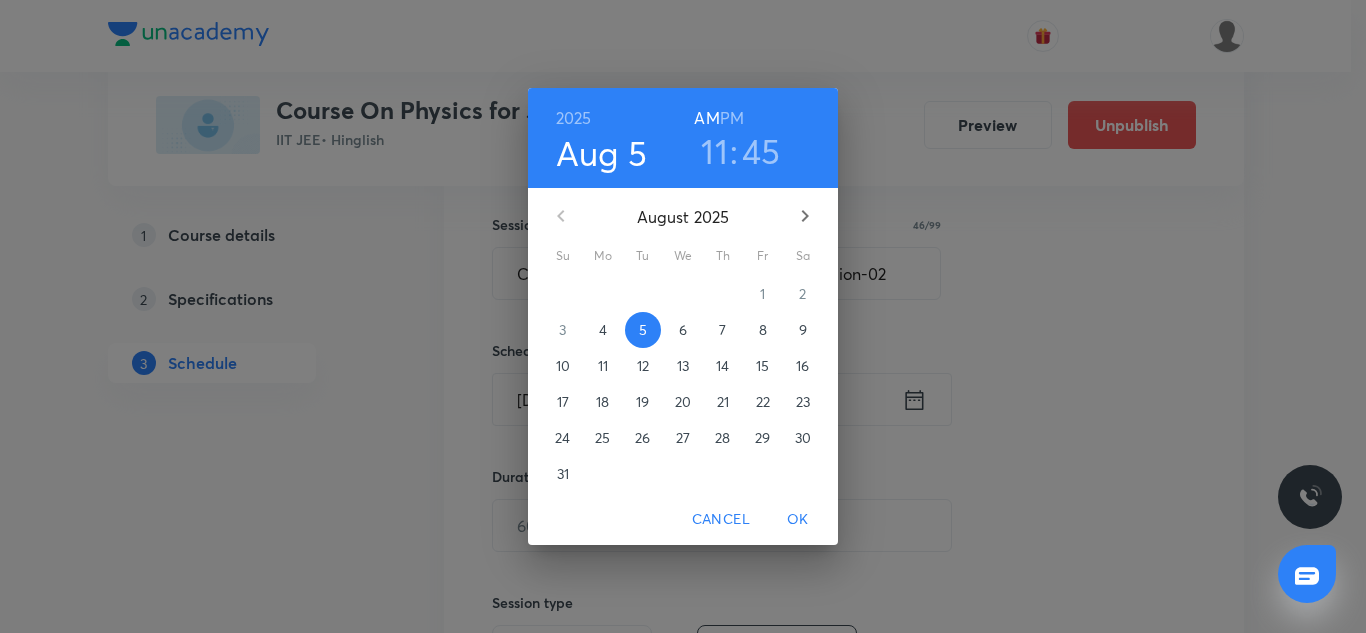 click on "OK" at bounding box center [798, 519] 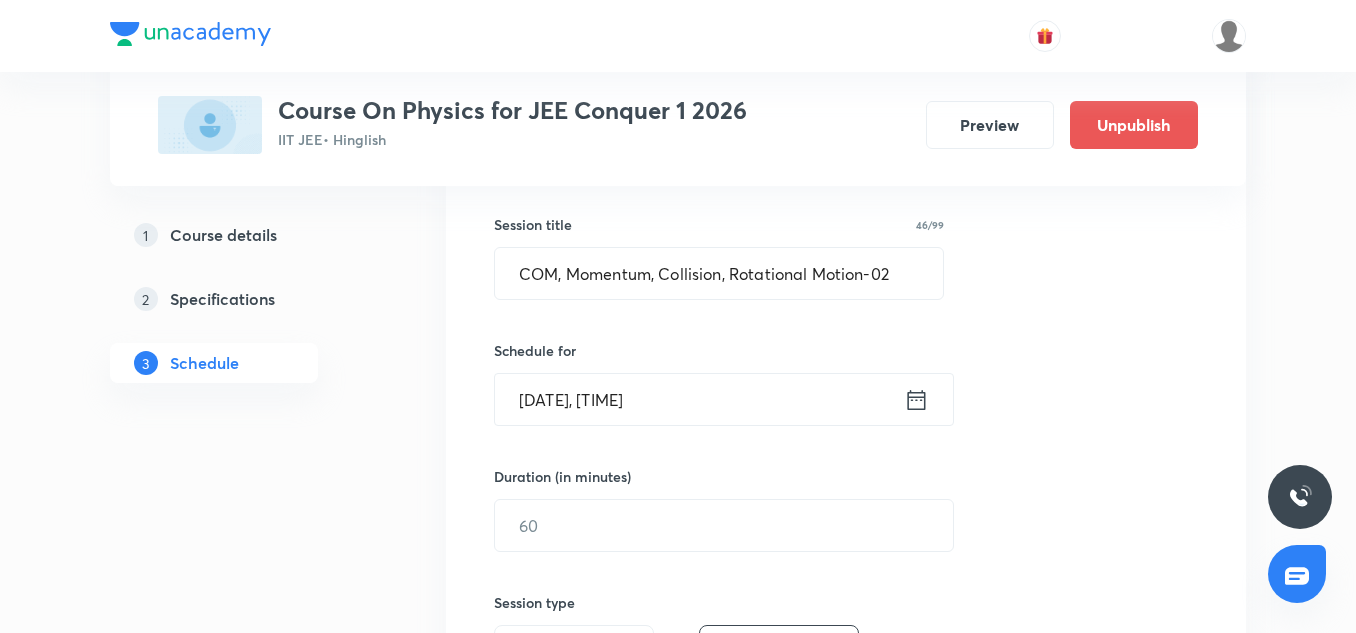 scroll, scrollTop: 474, scrollLeft: 0, axis: vertical 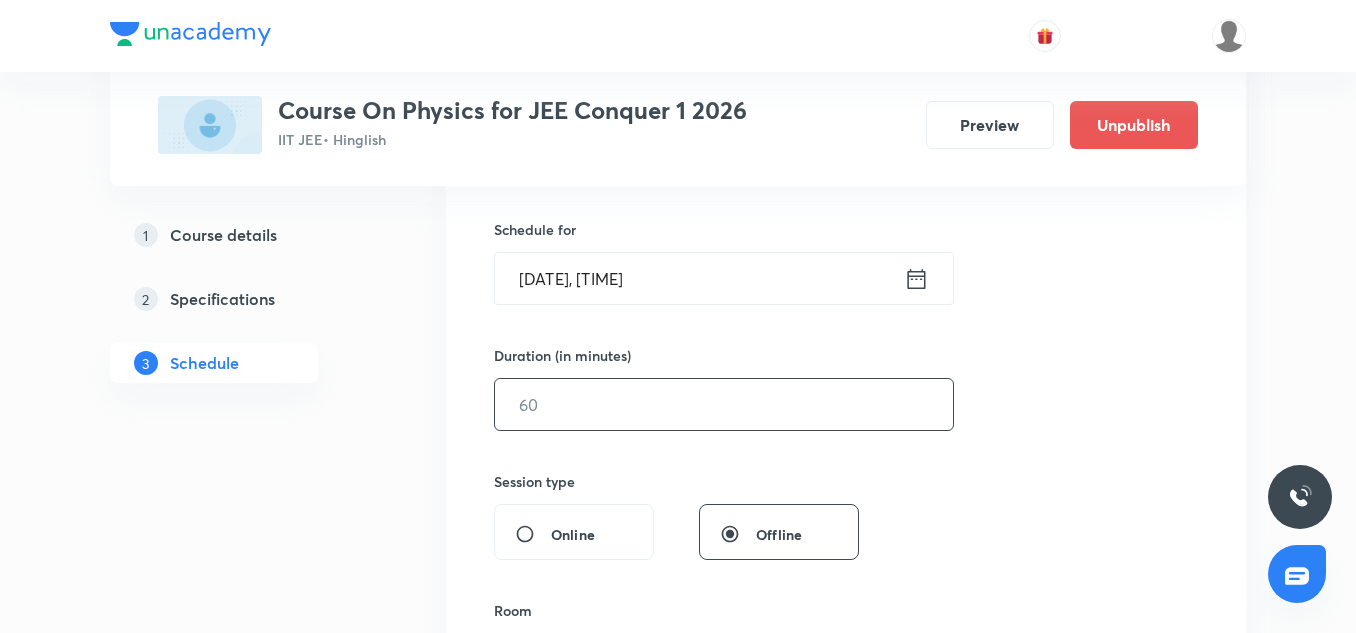 click at bounding box center (724, 404) 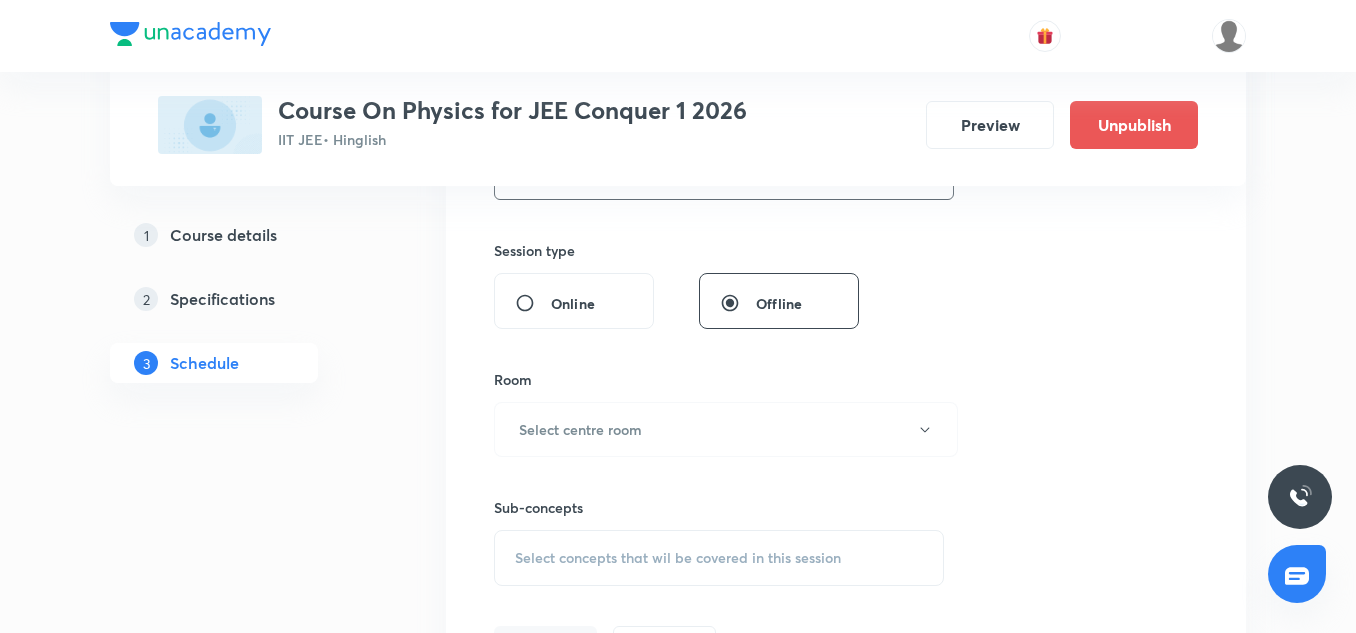 scroll, scrollTop: 723, scrollLeft: 0, axis: vertical 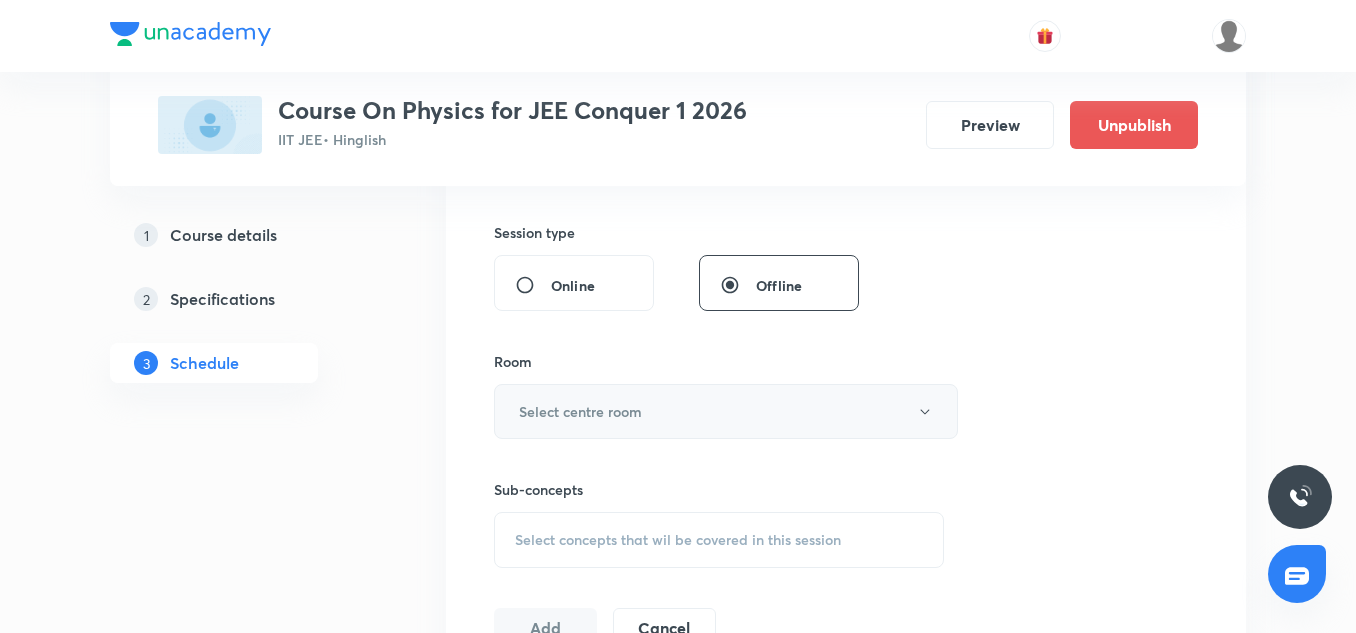 type on "90" 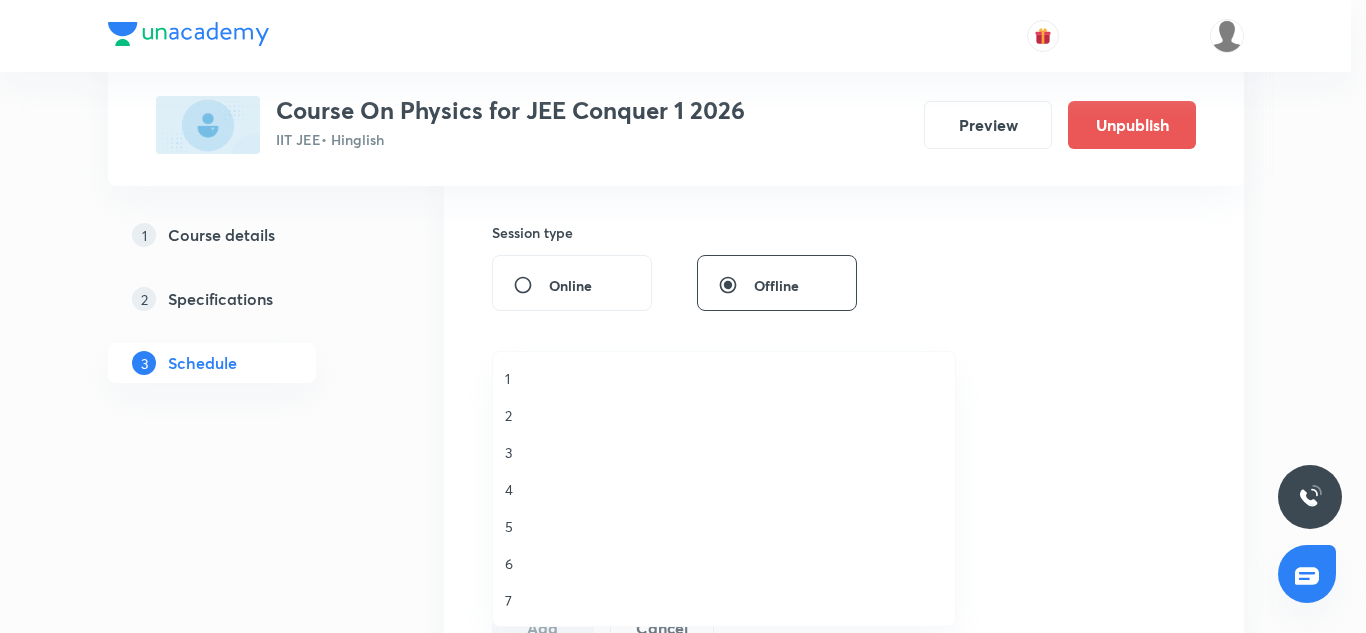click on "2" at bounding box center [724, 415] 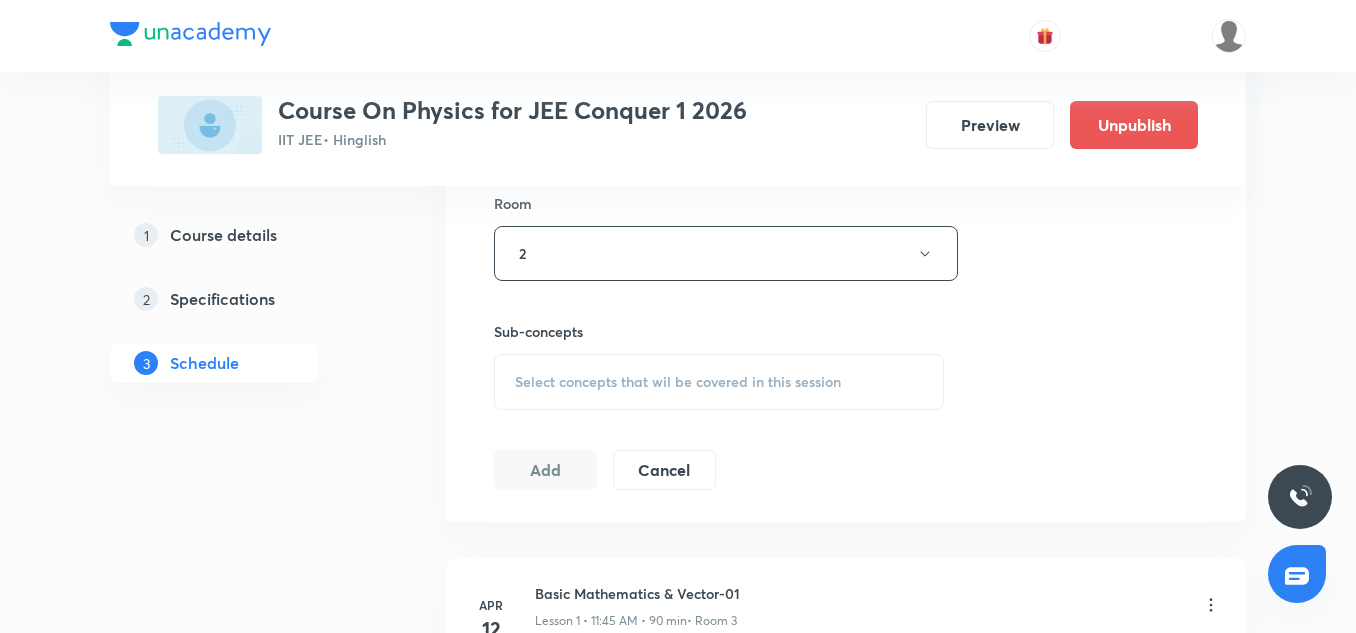 scroll, scrollTop: 884, scrollLeft: 0, axis: vertical 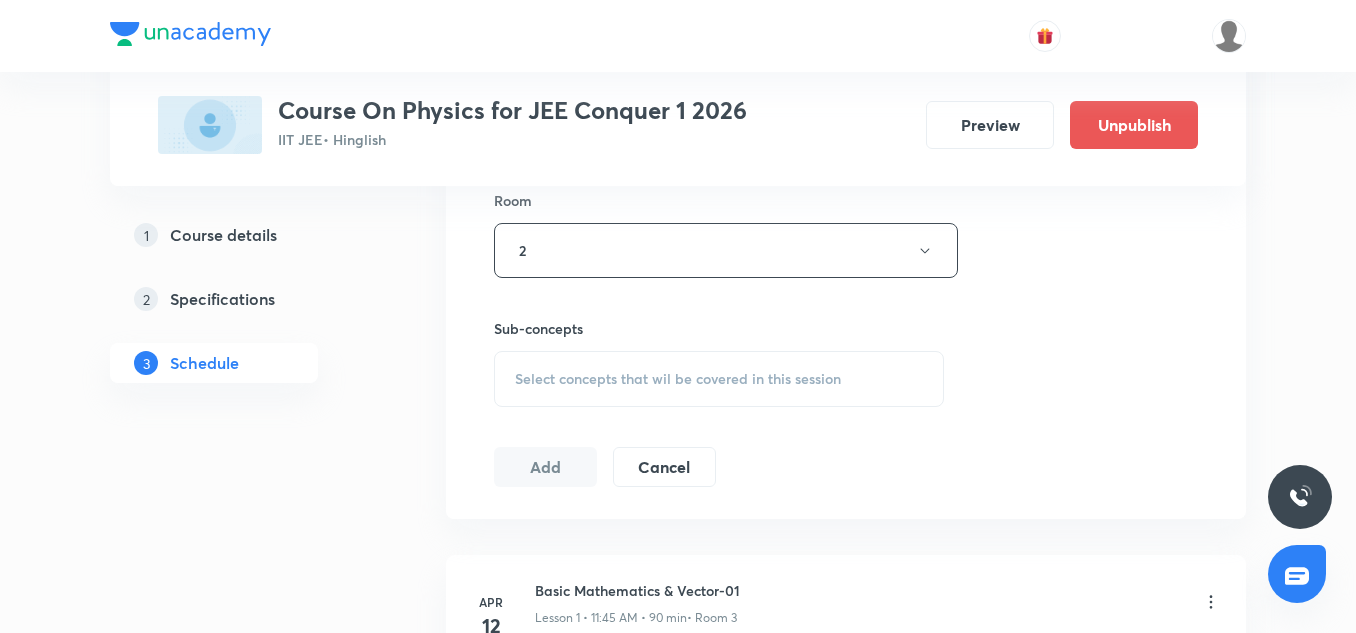click on "Select concepts that wil be covered in this session" at bounding box center [719, 379] 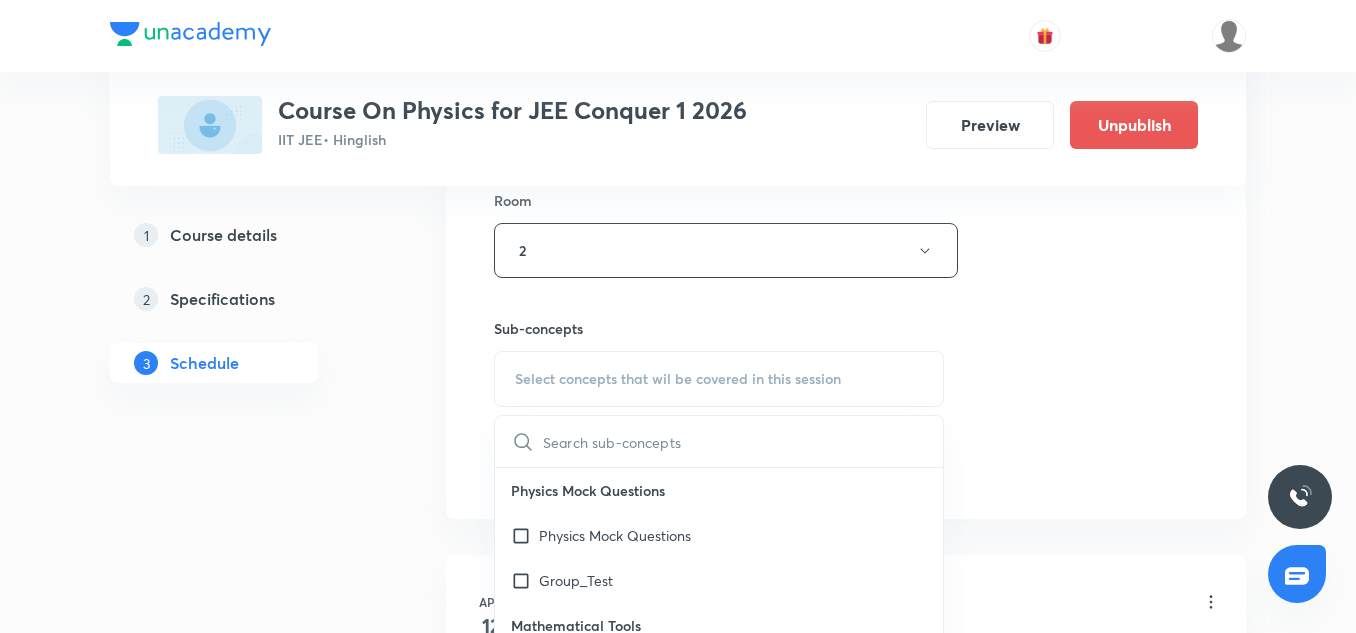scroll, scrollTop: 958, scrollLeft: 0, axis: vertical 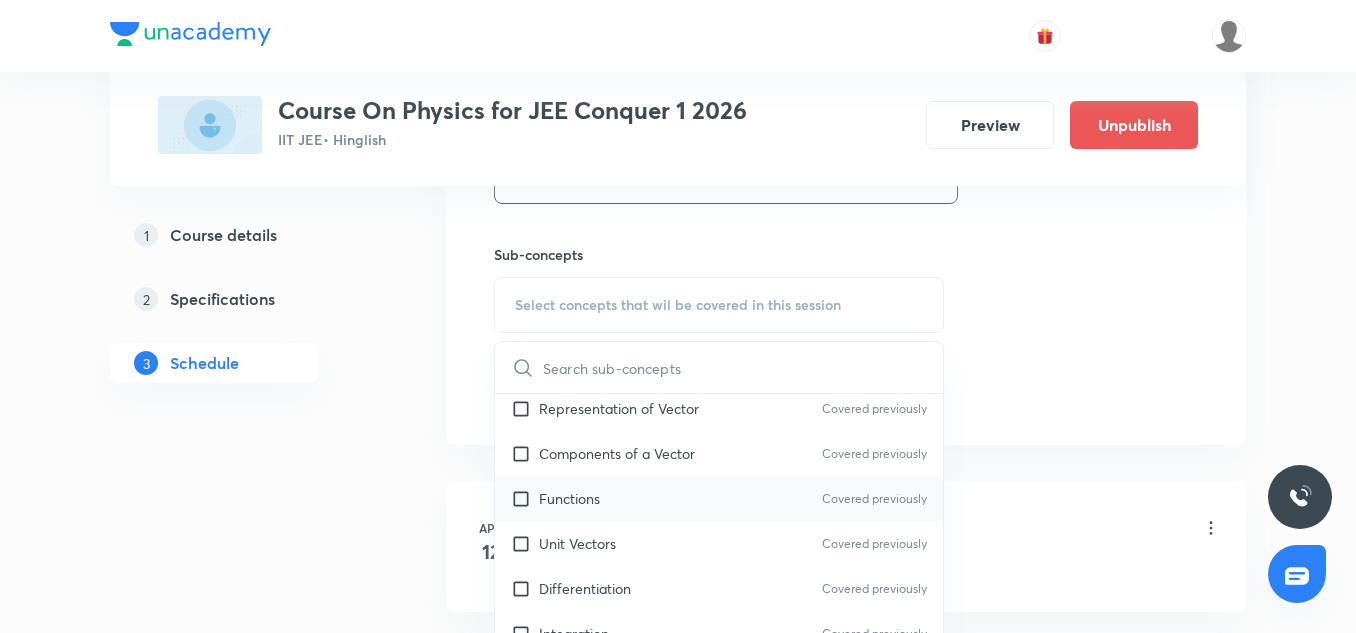 click on "Functions Covered previously" at bounding box center [719, 498] 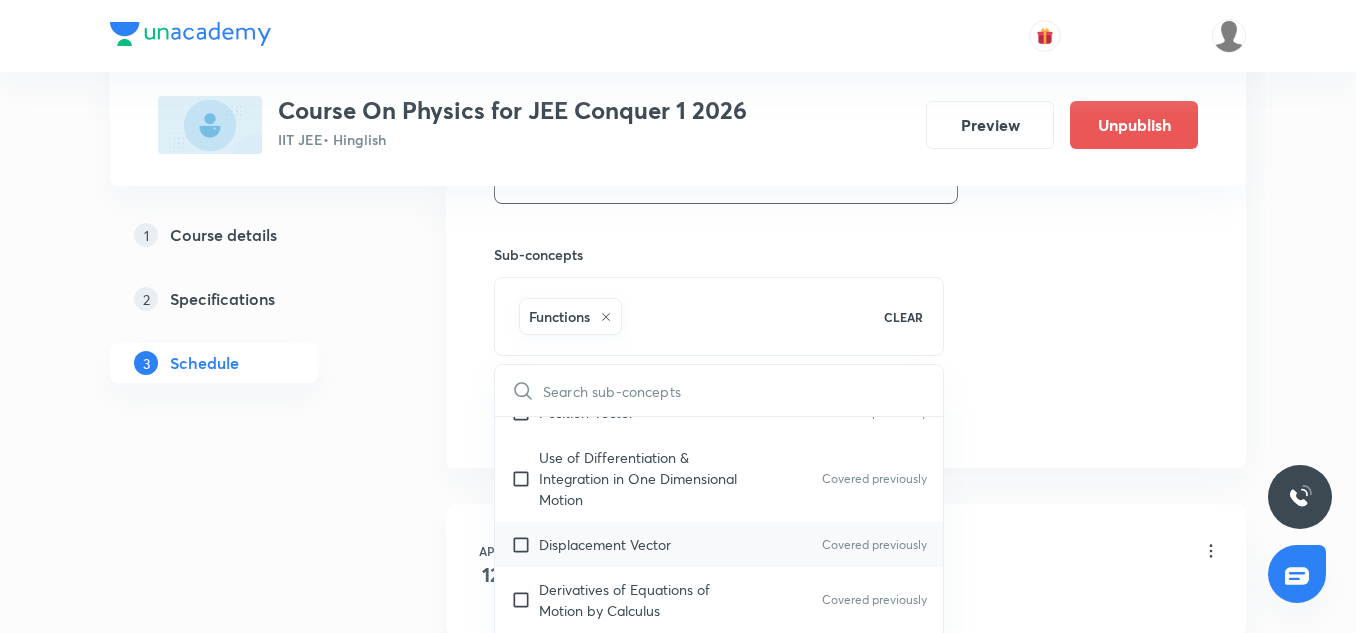 scroll, scrollTop: 773, scrollLeft: 0, axis: vertical 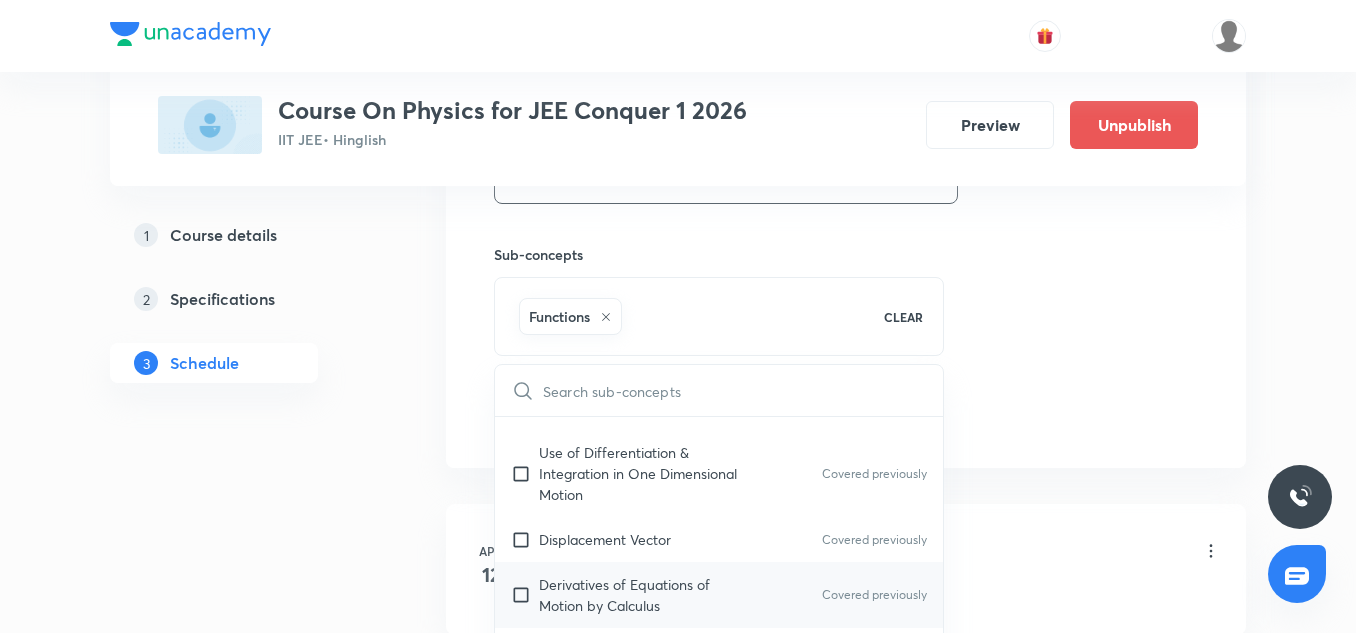 click on "Derivatives of Equations of Motion by Calculus" at bounding box center (640, 595) 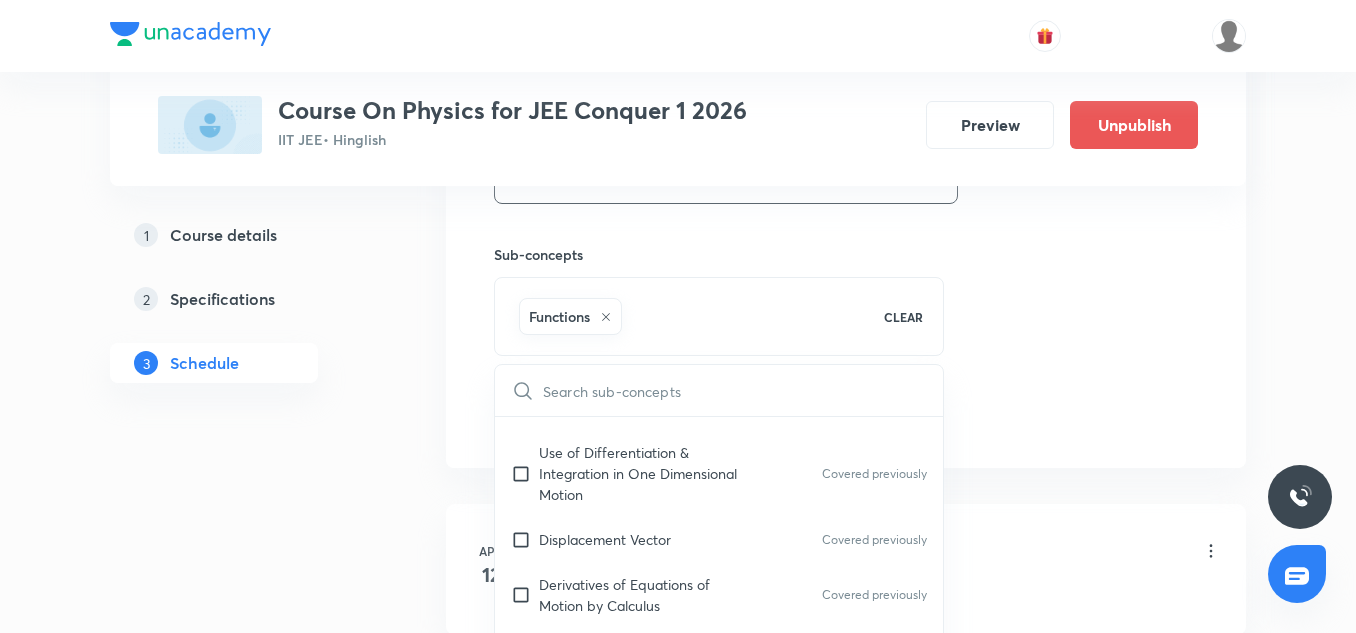 checkbox on "true" 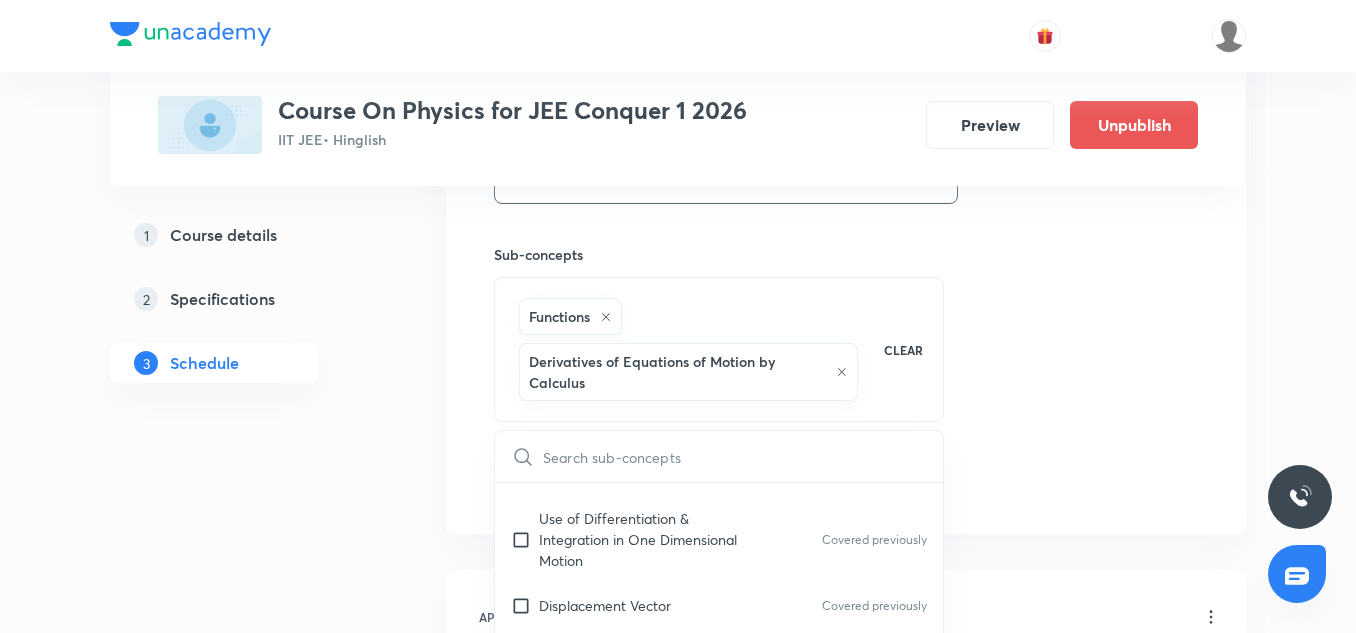 click on "Session  70 Live class Session title 46/99 COM, Momentum, Collision, Rotational Motion-02 ​ Schedule for Aug 5, 2025, 11:45 AM ​ Duration (in minutes) 90 ​   Session type Online Offline Room 2 Sub-concepts Functions Derivatives of Equations of Motion by Calculus CLEAR ​ Physics Mock Questions Physics Mock Questions Group_Test Mathematical Tools Vectors and Scalars  Covered previously Elementary Algebra Covered previously Basic Trigonometry Covered previously Addition of Vectors Covered previously 2D and 3D Geometry Covered previously Representation of Vector  Covered previously Components of a Vector Covered previously Functions Covered previously Unit Vectors Covered previously Differentiation Covered previously Integration Covered previously Rectangular Components of a Vector in Three Dimensions Covered previously Position Vector Covered previously Use of Differentiation & Integration in One Dimensional Motion Covered previously Displacement Vector Covered previously Covered previously Vectors Units" at bounding box center (846, -12) 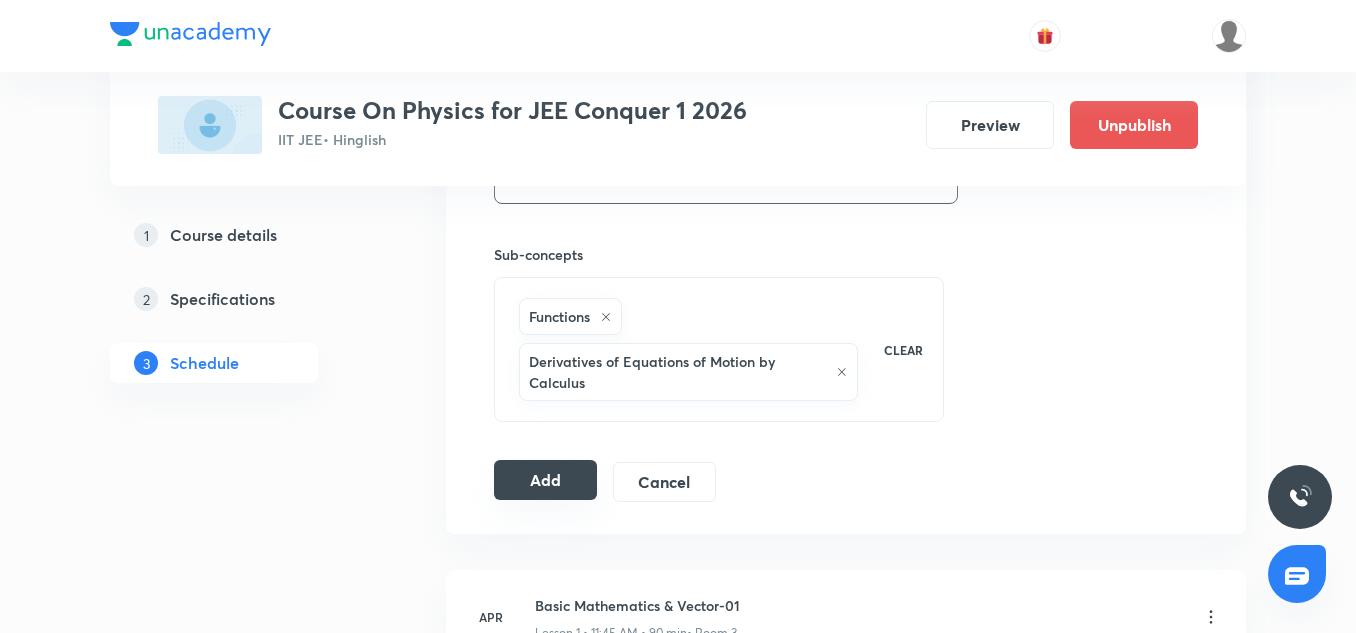 click on "Add" at bounding box center (545, 480) 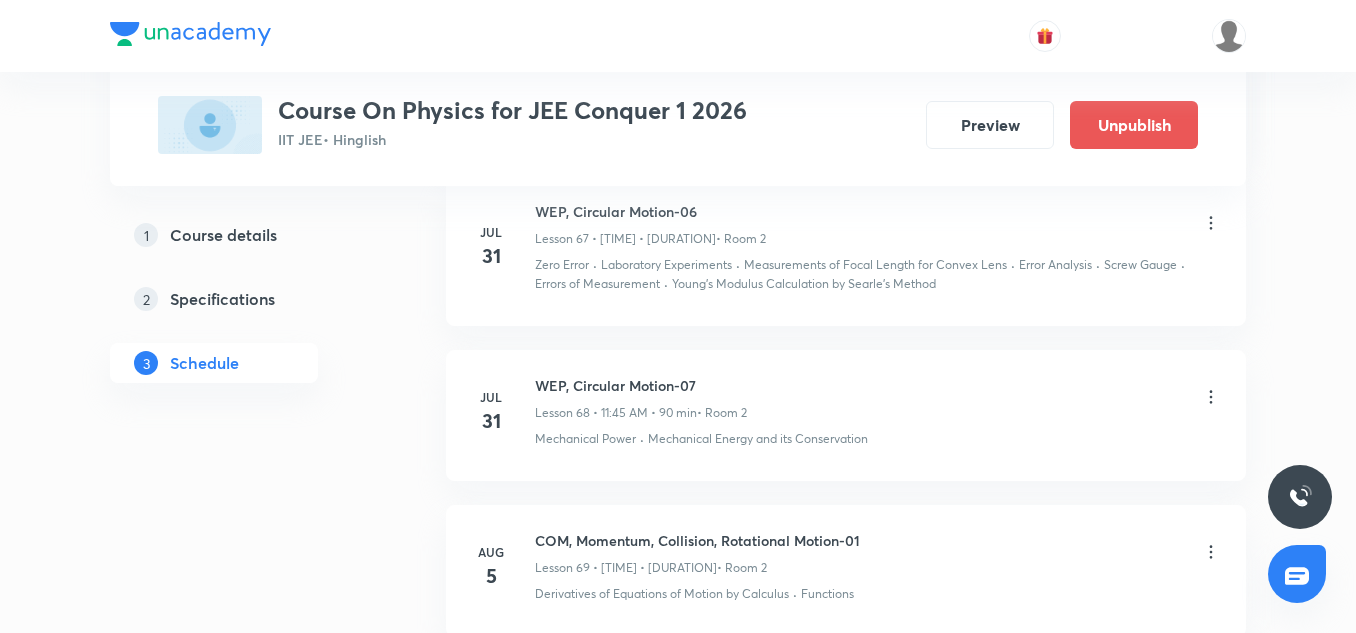 scroll, scrollTop: 10999, scrollLeft: 0, axis: vertical 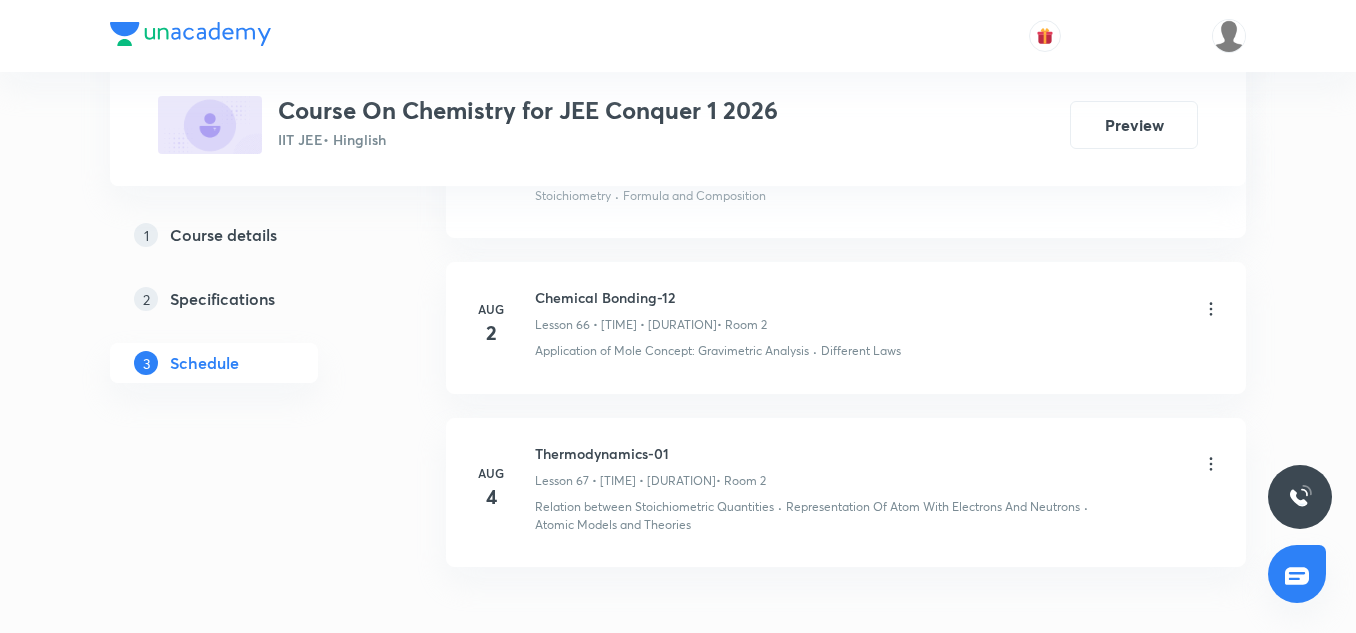 click on "Chemical Bonding-12" at bounding box center (651, 297) 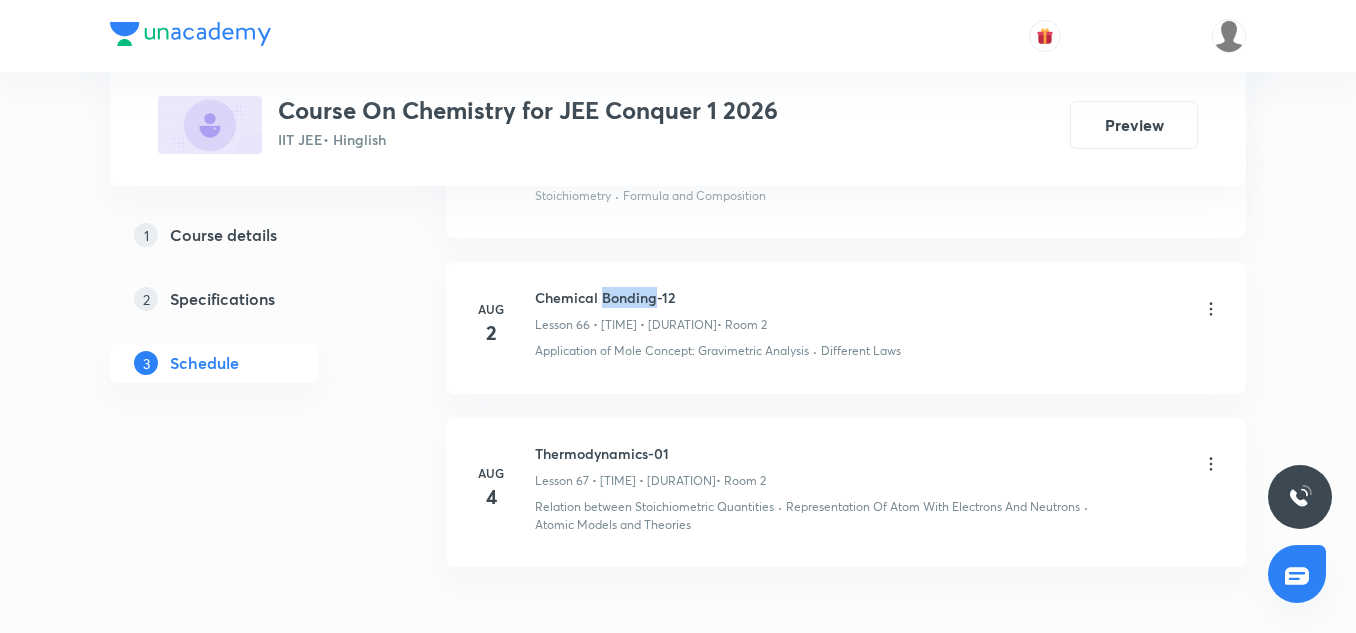 click on "Chemical Bonding-12" at bounding box center (651, 297) 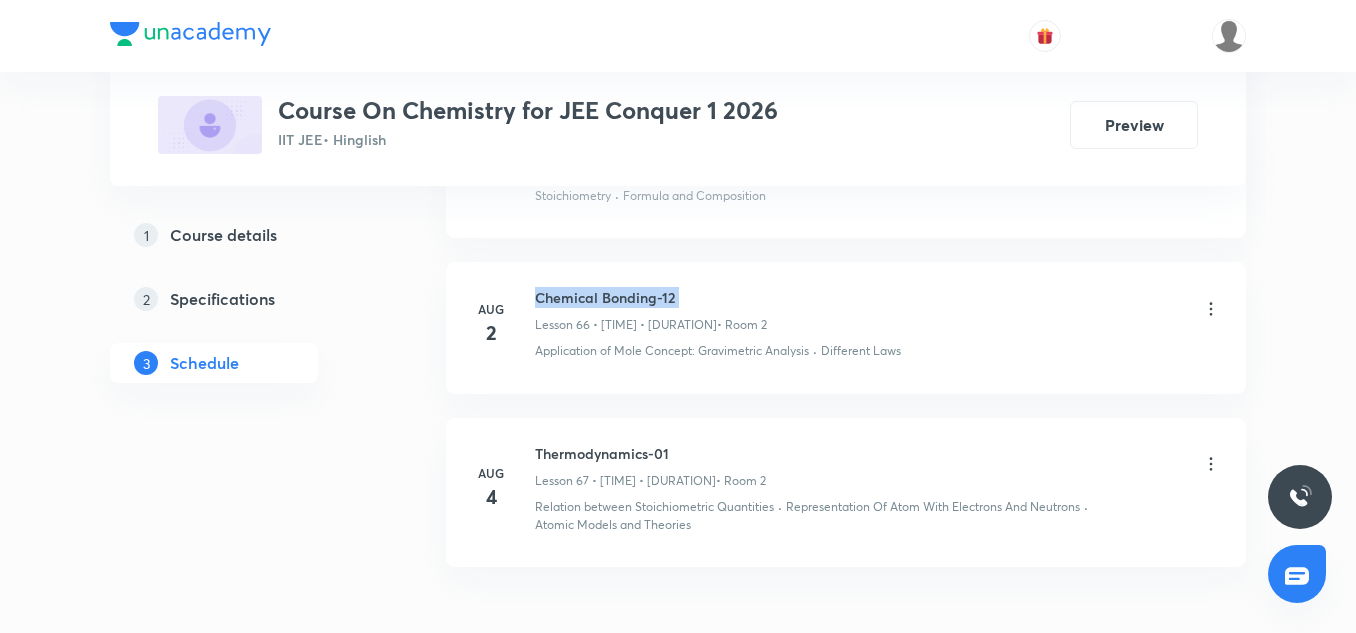 click on "Chemical Bonding-12" at bounding box center (651, 297) 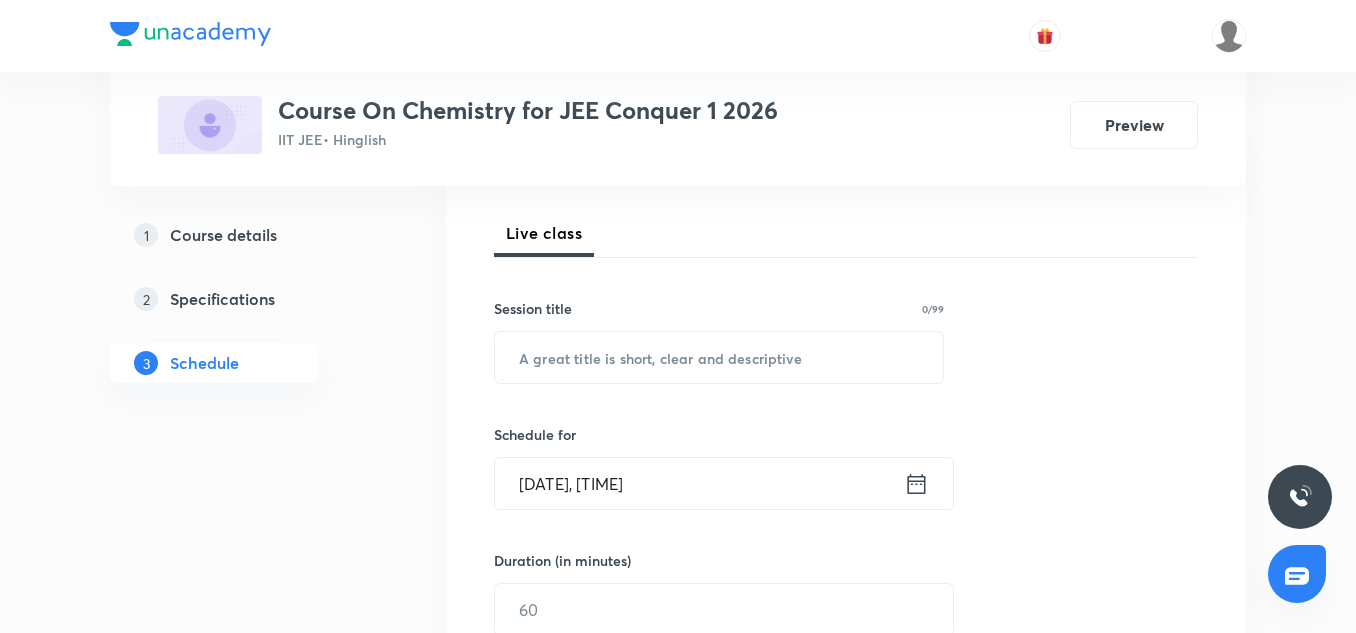 scroll, scrollTop: 273, scrollLeft: 0, axis: vertical 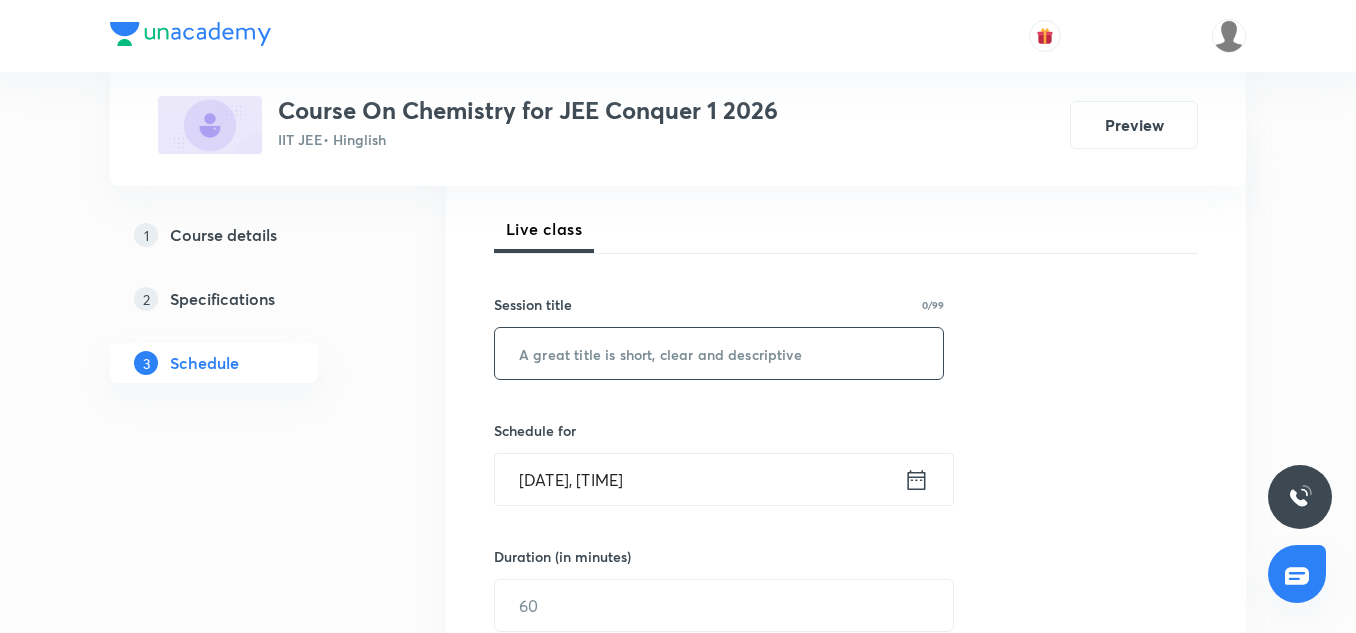 click at bounding box center [719, 353] 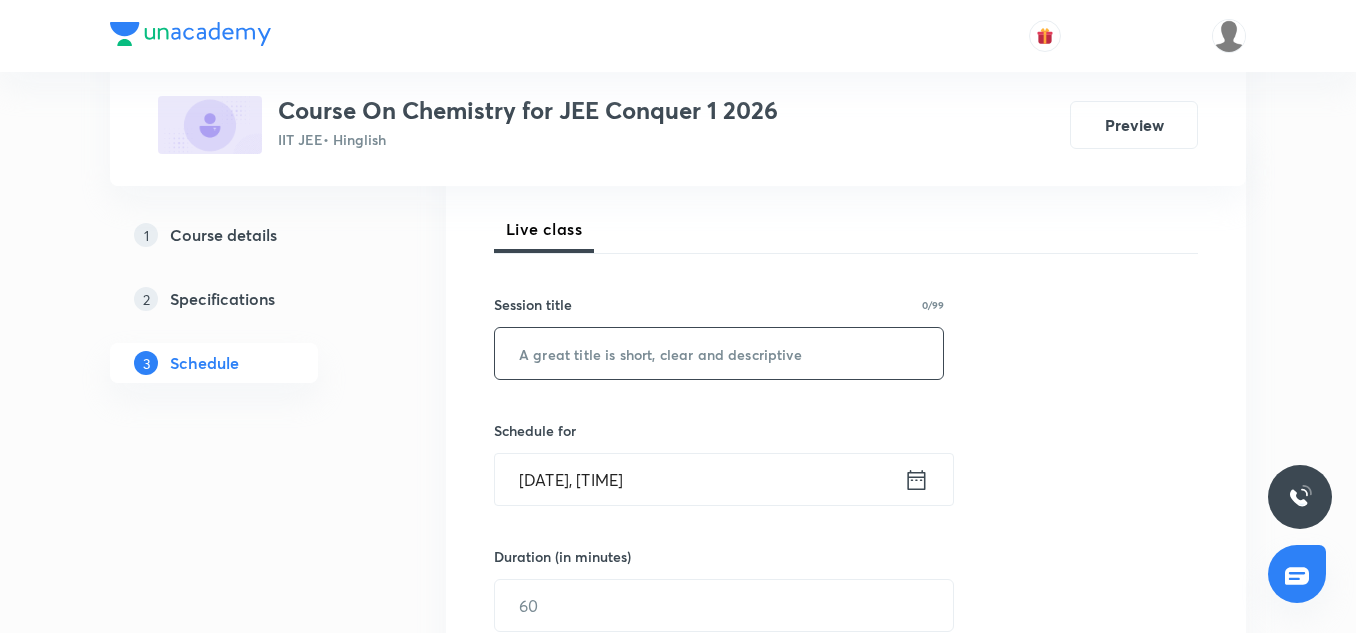 paste on "Chemical Bonding-12" 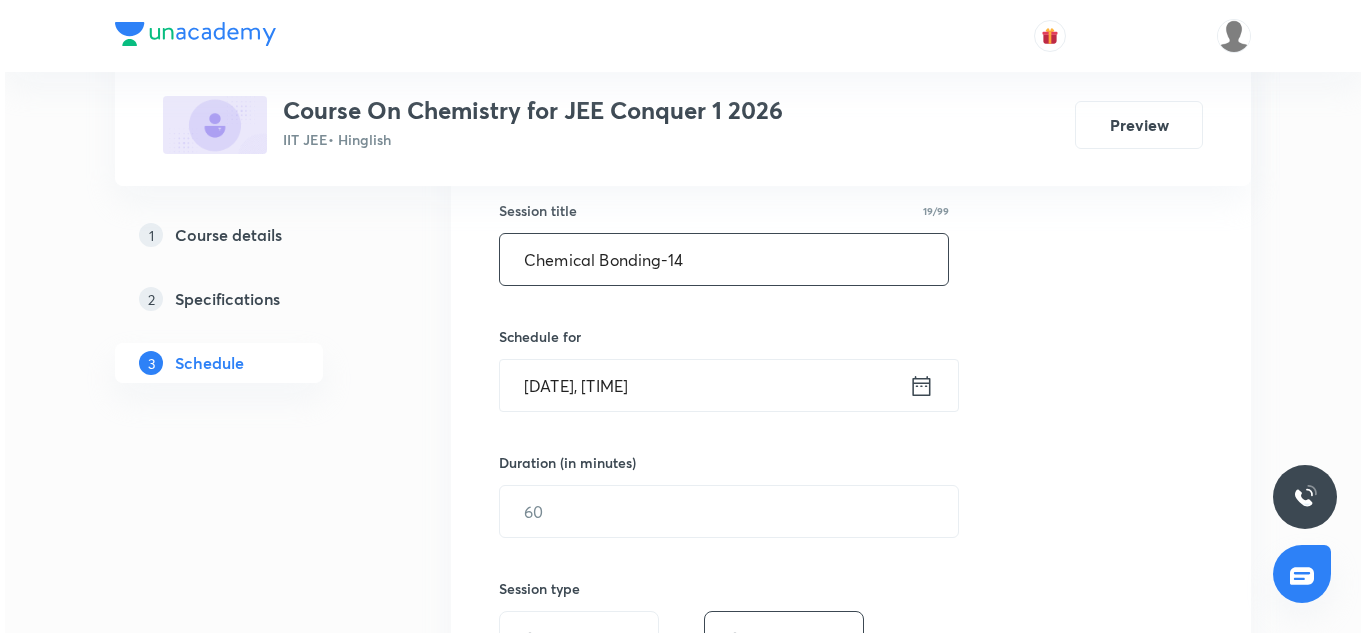 scroll, scrollTop: 371, scrollLeft: 0, axis: vertical 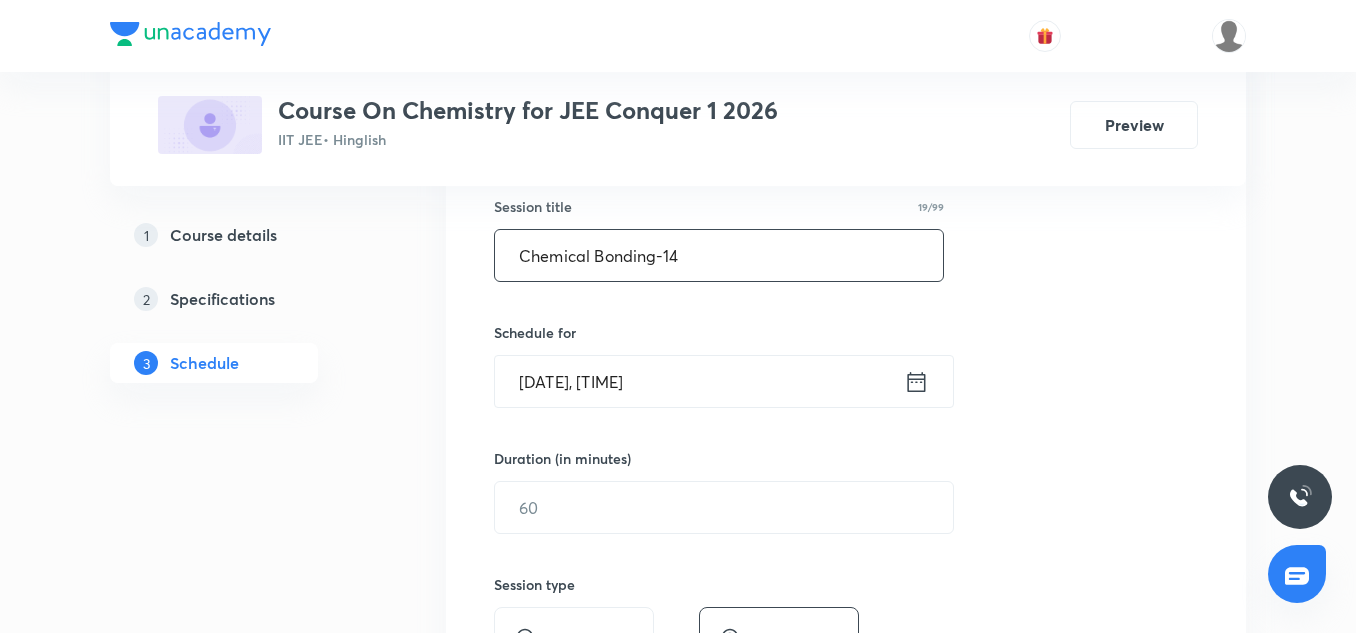 type on "Chemical Bonding-14" 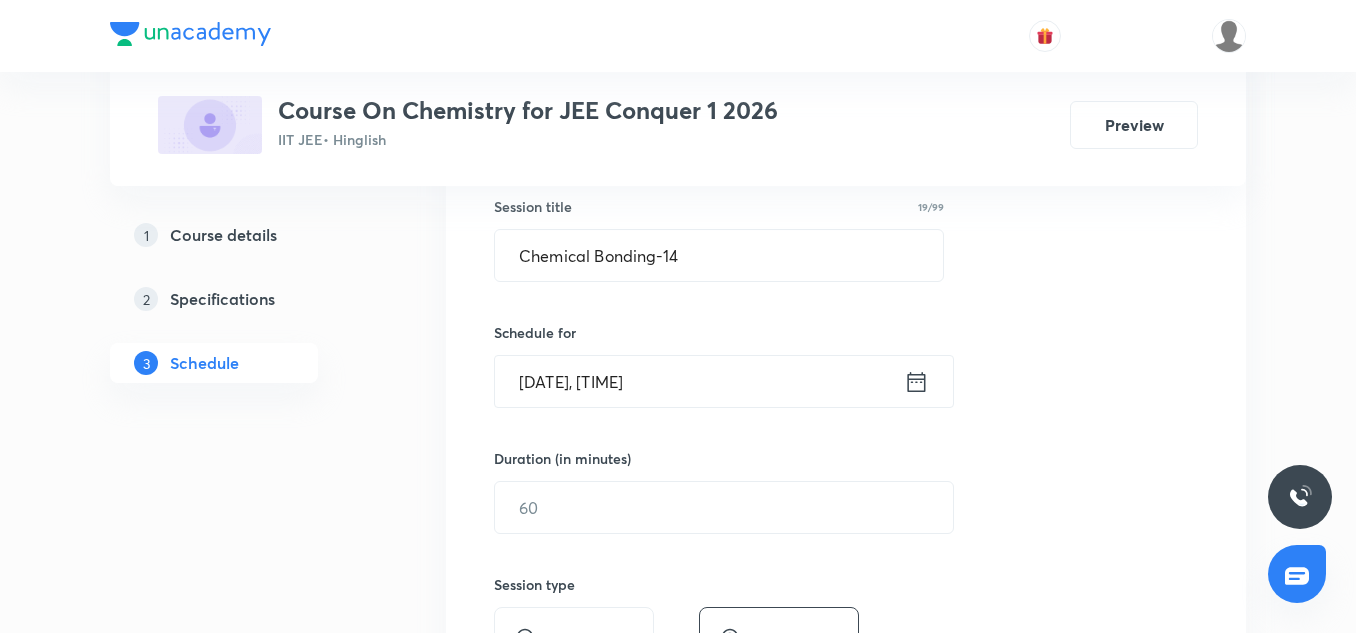click on "Aug 4, 2025, 10:54 PM" at bounding box center [699, 381] 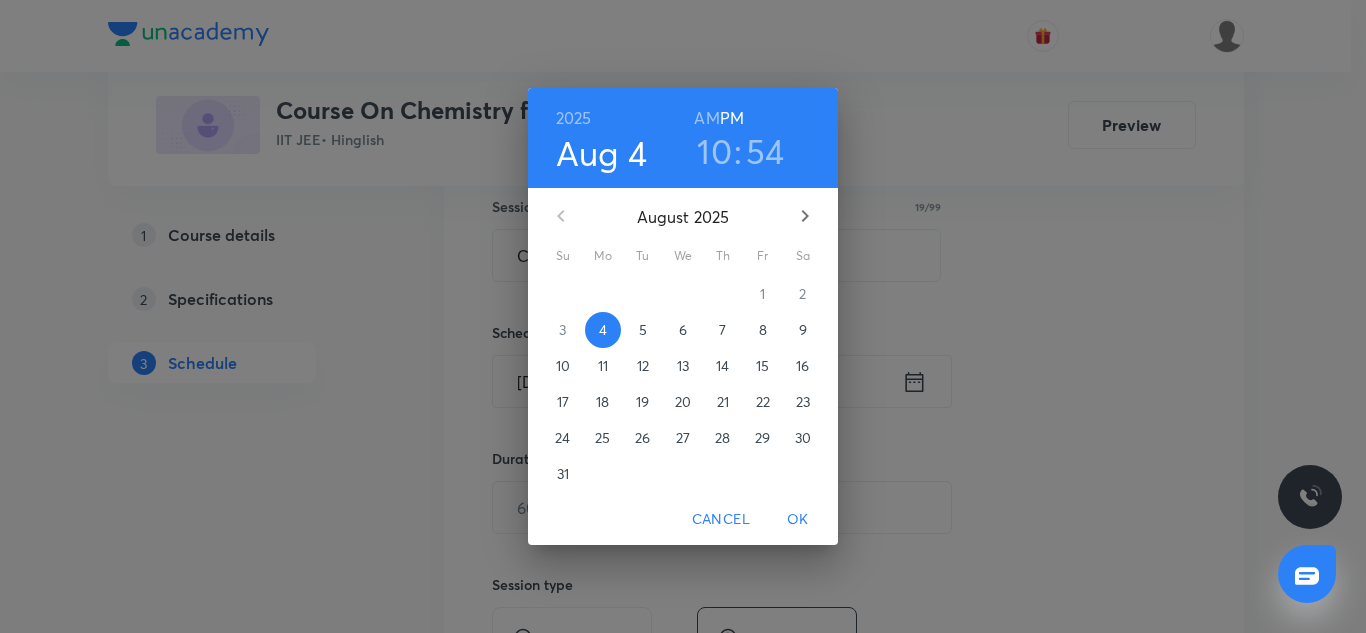 click on "5" at bounding box center [643, 330] 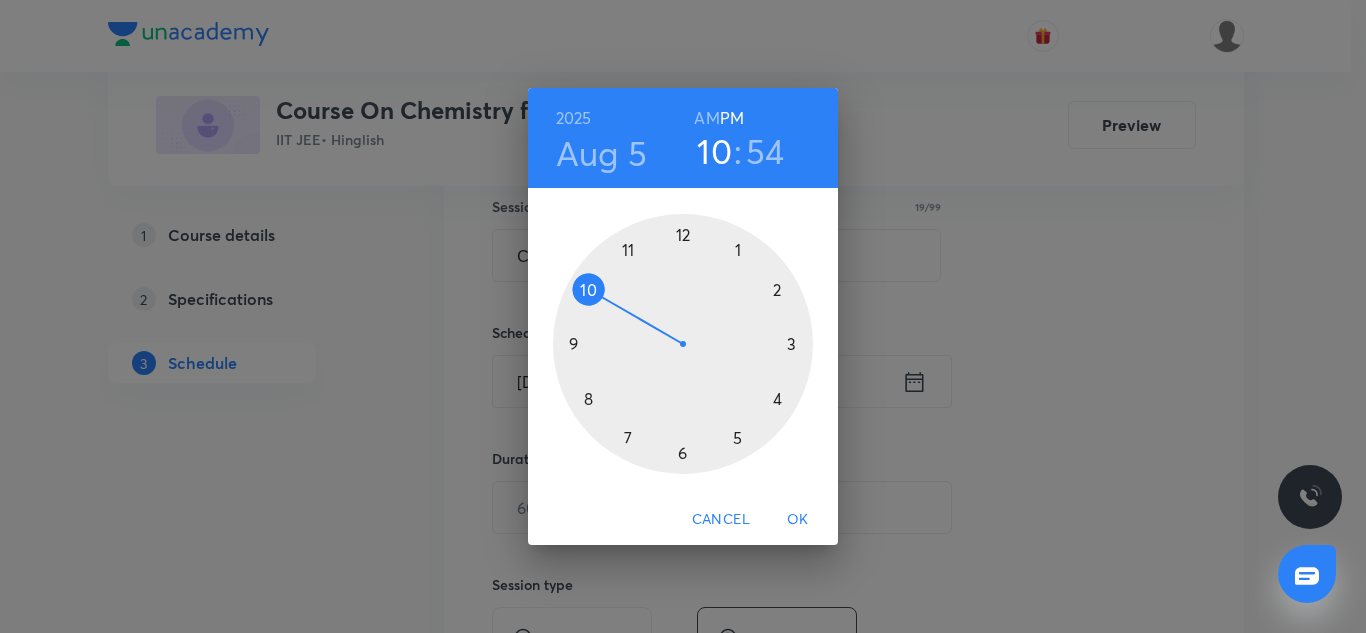click at bounding box center [683, 344] 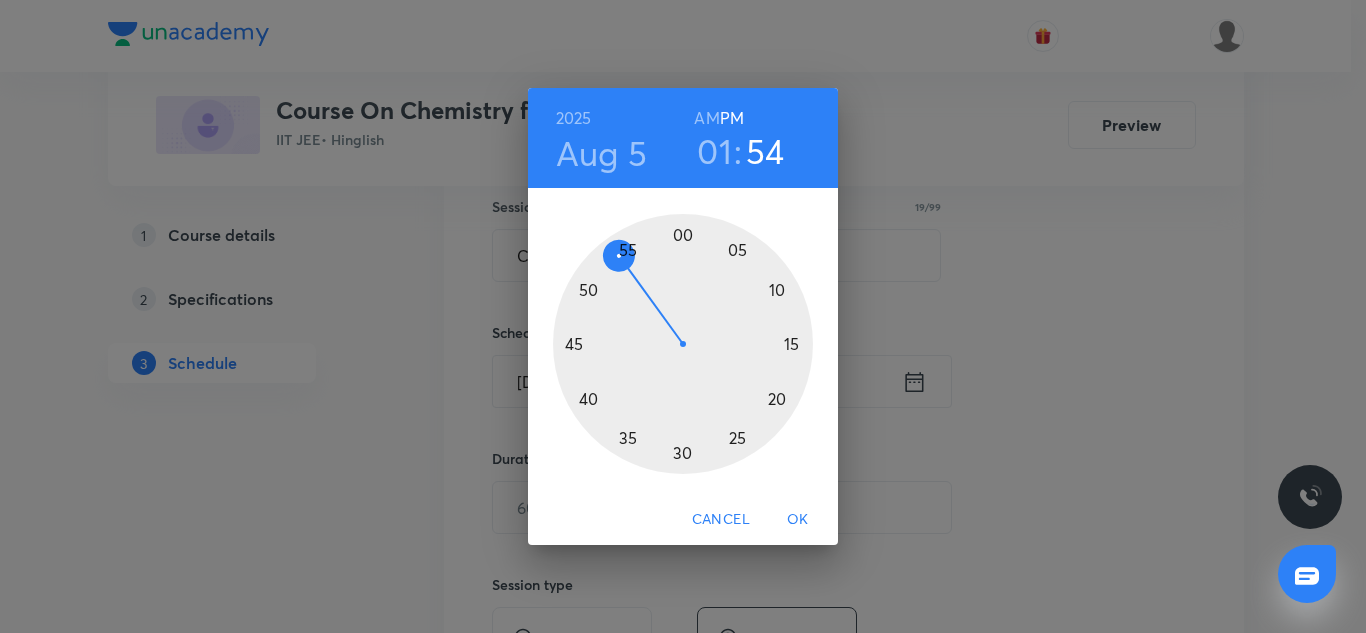 click at bounding box center (683, 344) 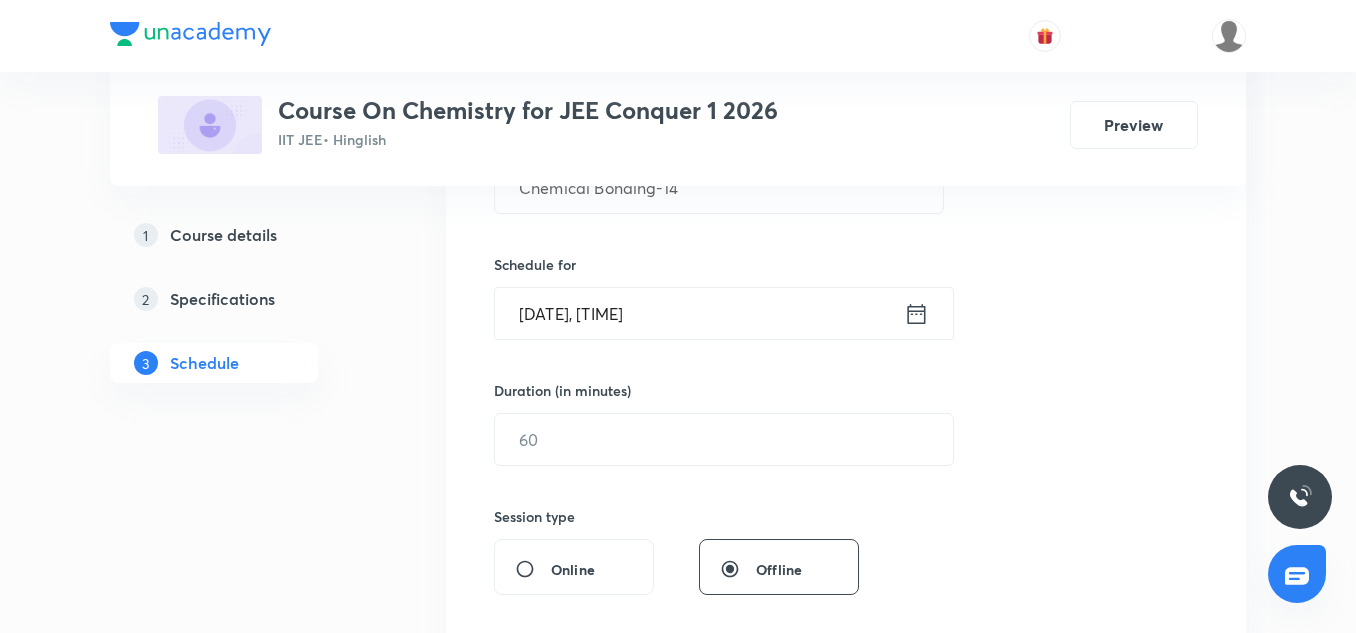 scroll, scrollTop: 442, scrollLeft: 0, axis: vertical 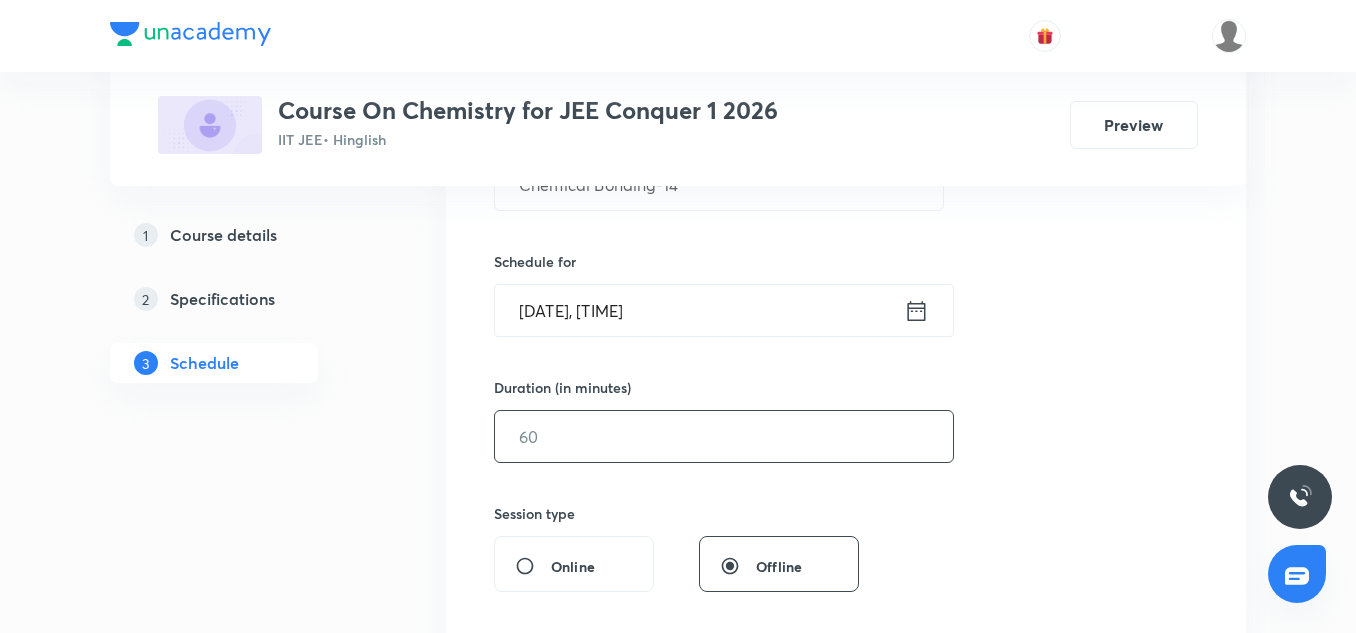 click at bounding box center [724, 436] 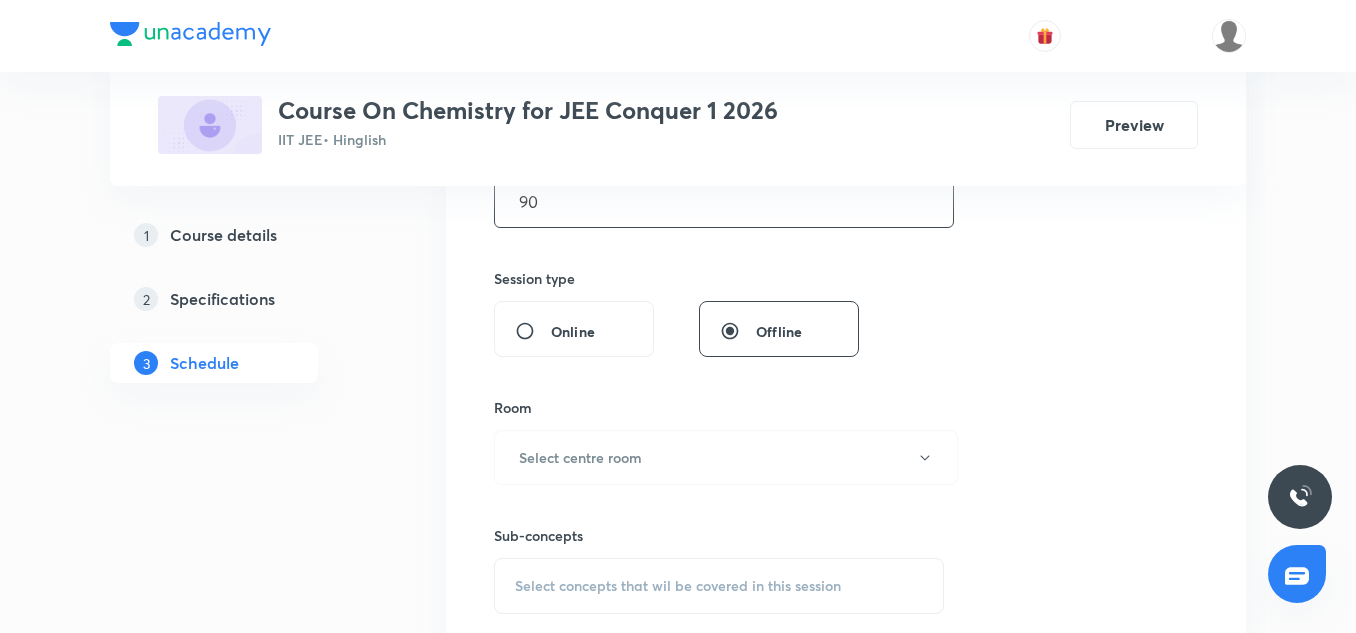 scroll, scrollTop: 678, scrollLeft: 0, axis: vertical 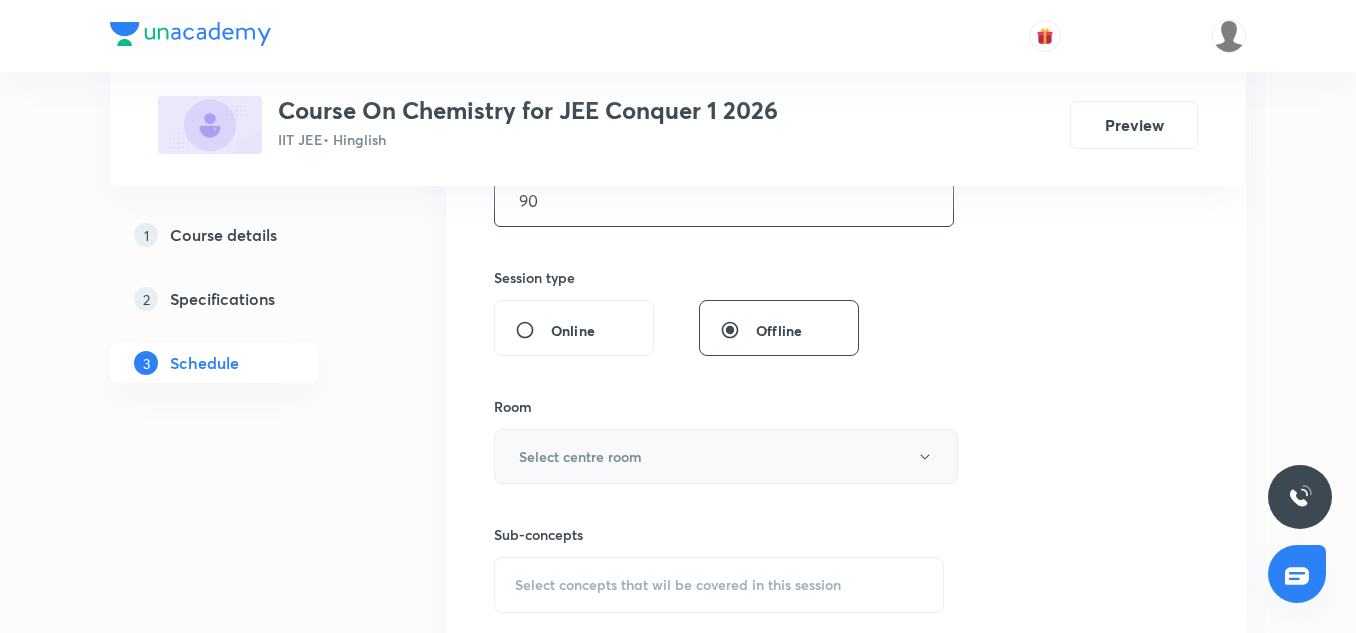 type on "90" 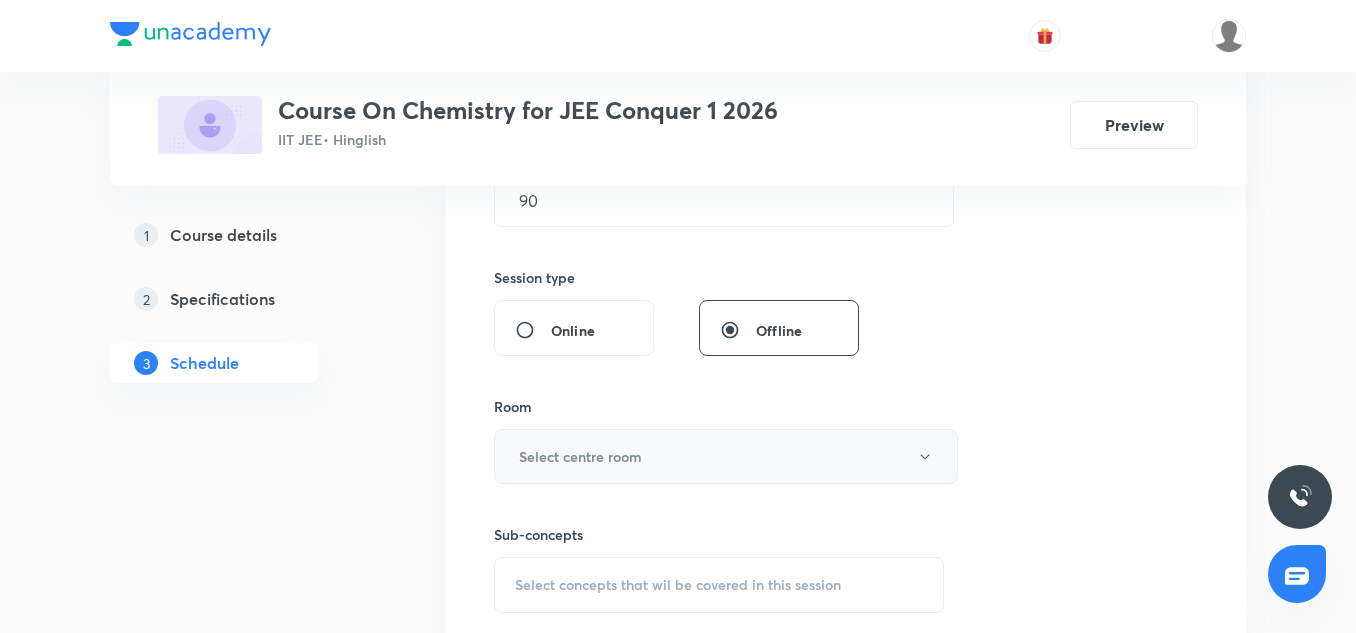 click on "Select centre room" at bounding box center (580, 456) 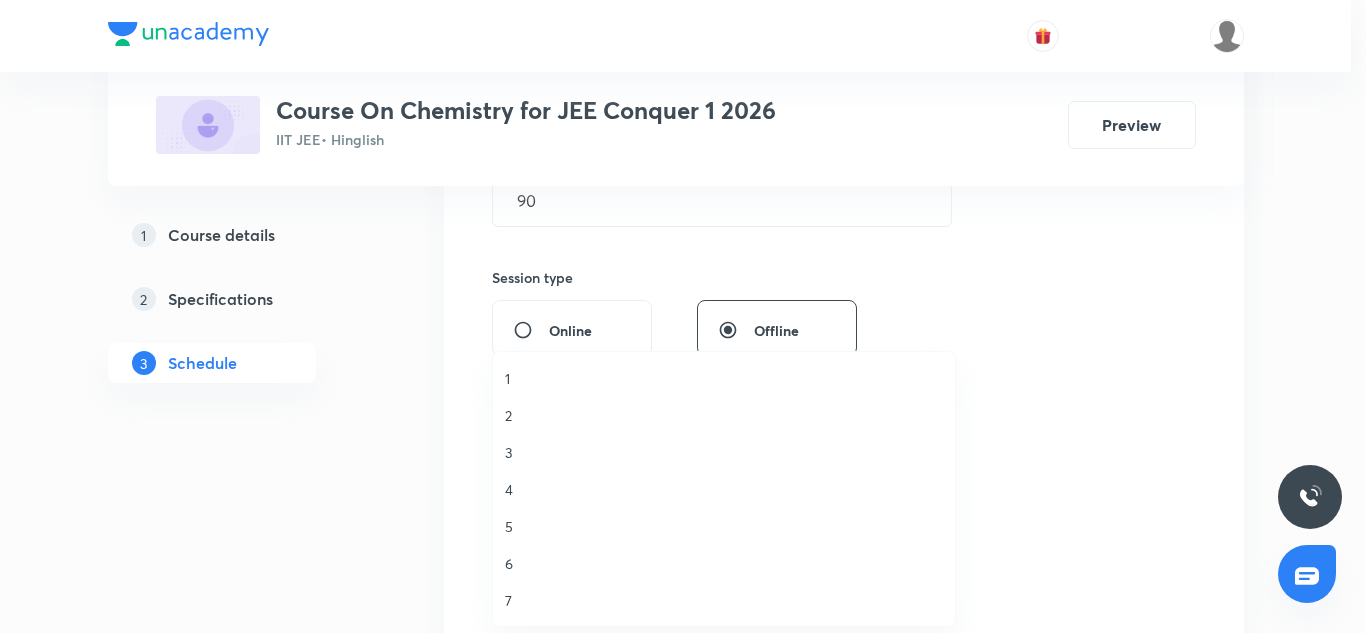 click on "2" at bounding box center [724, 415] 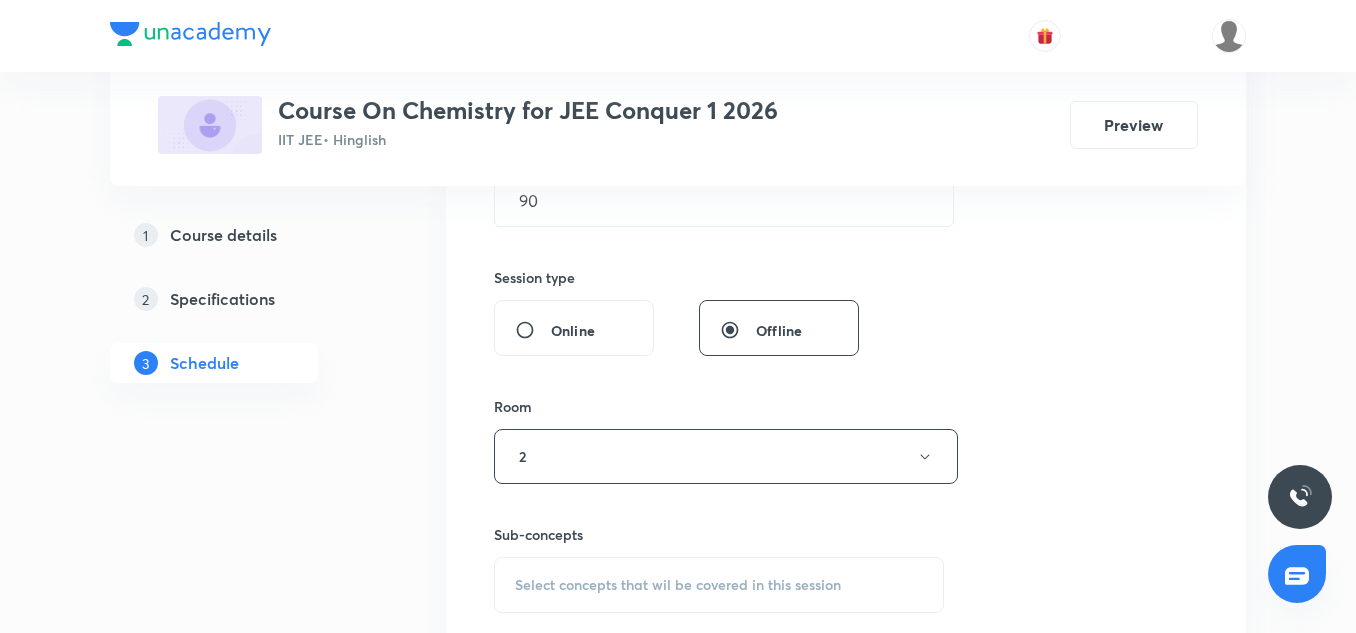 scroll, scrollTop: 845, scrollLeft: 0, axis: vertical 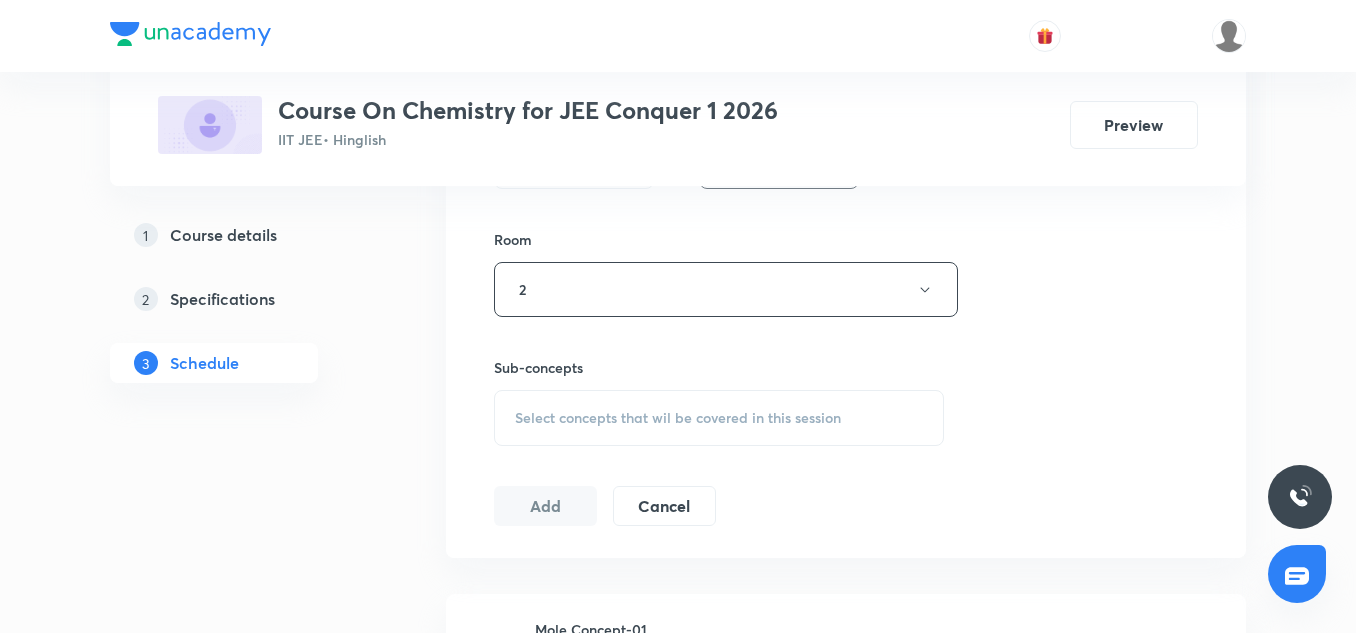 click on "Select concepts that wil be covered in this session" at bounding box center (719, 418) 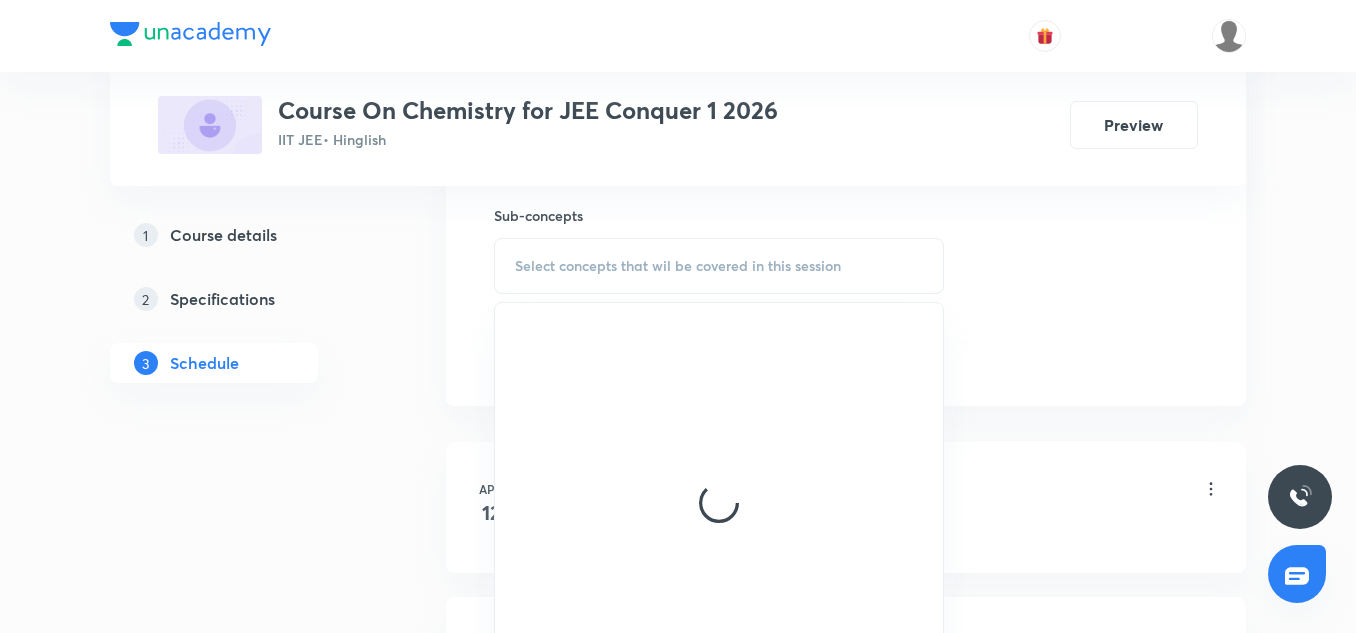 scroll, scrollTop: 1004, scrollLeft: 0, axis: vertical 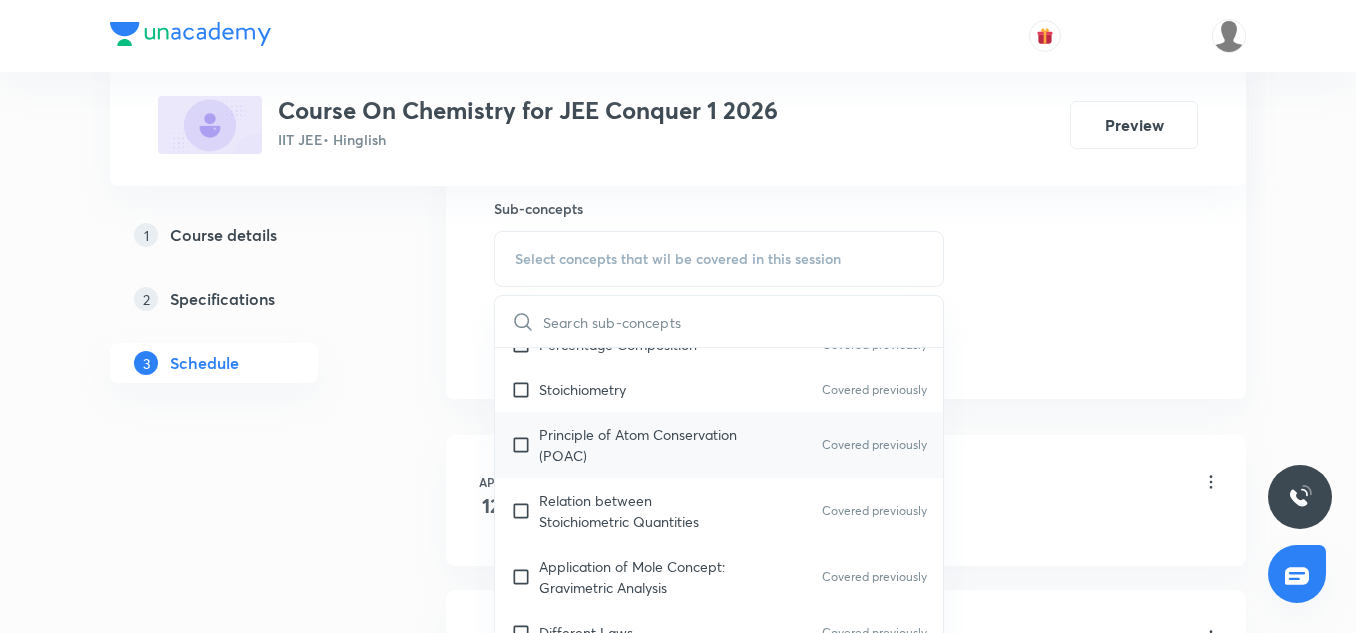 click on "Principle of Atom Conservation (POAC)" at bounding box center (640, 445) 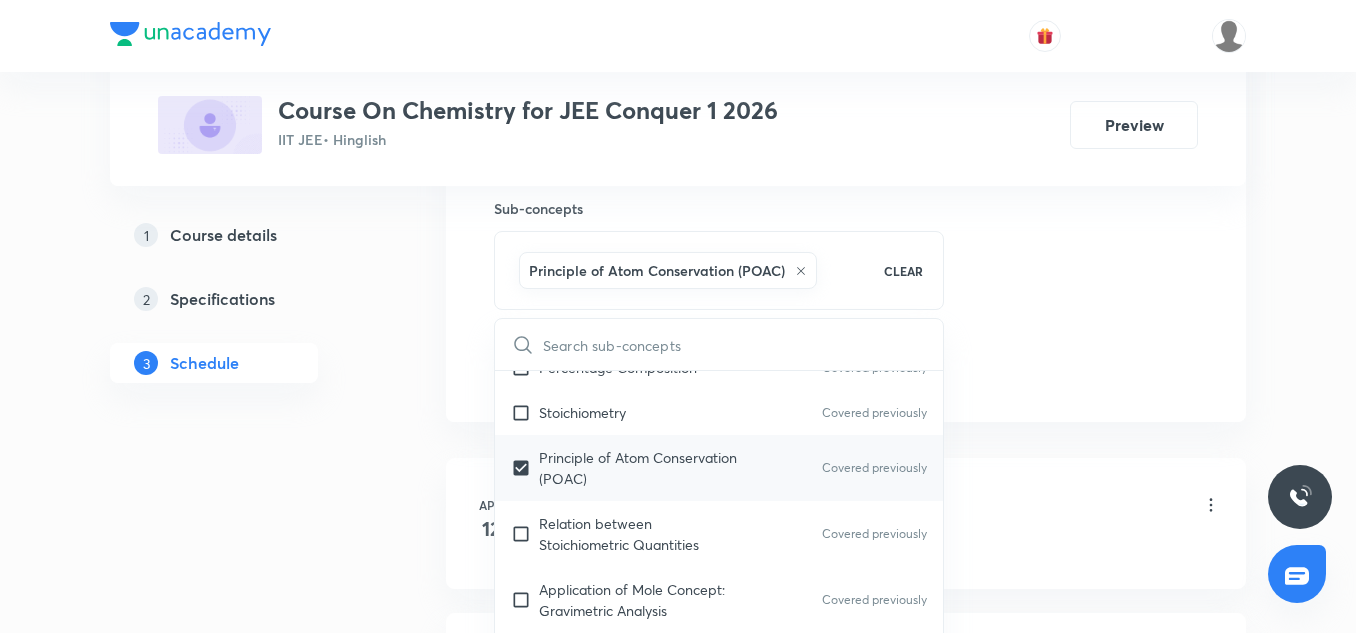 scroll, scrollTop: 571, scrollLeft: 0, axis: vertical 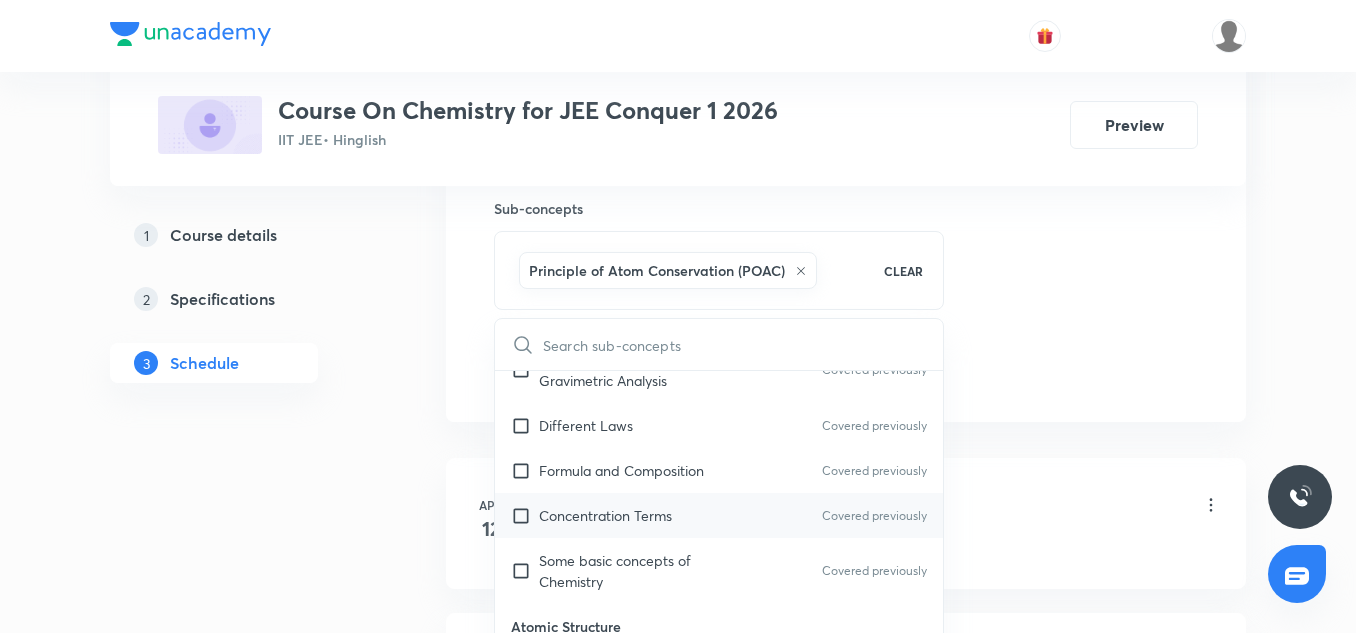 click on "Concentration Terms" at bounding box center [605, 515] 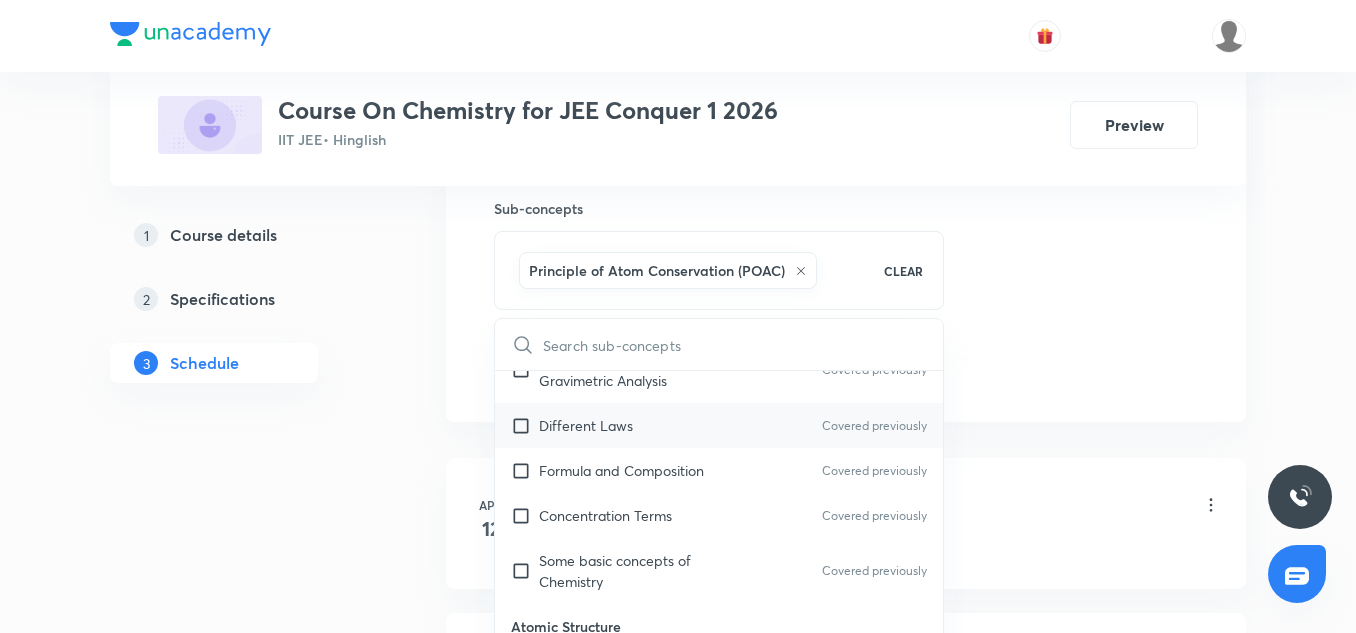 checkbox on "true" 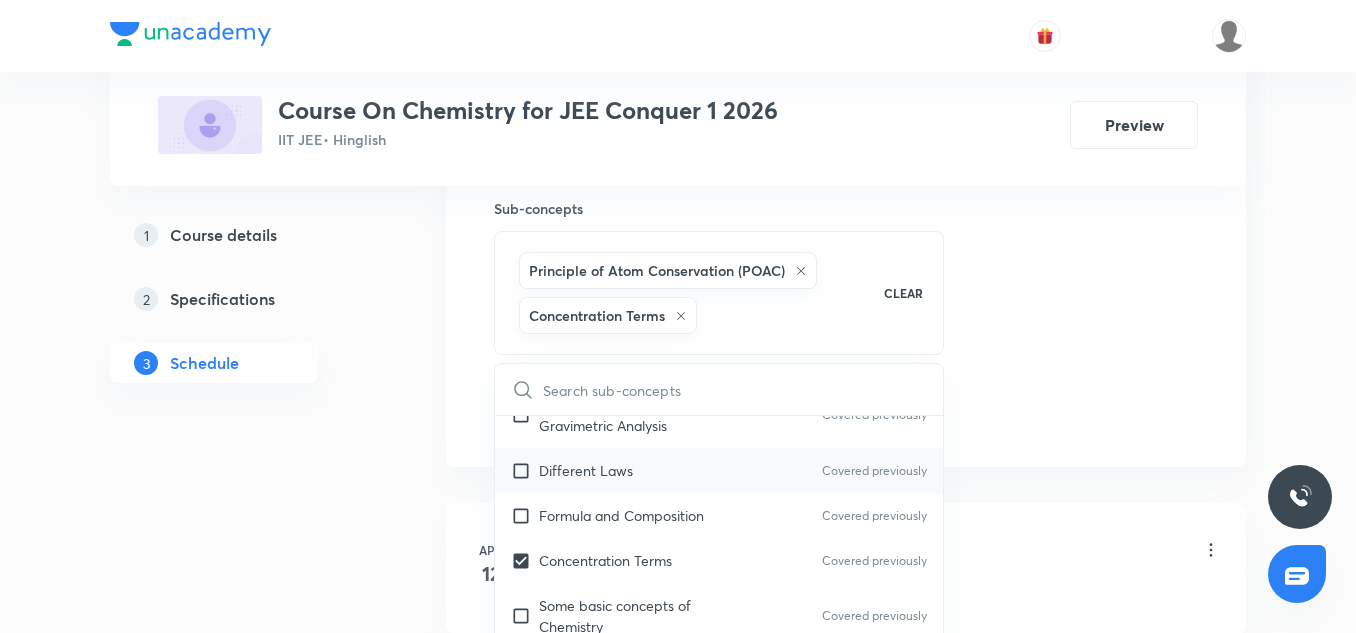 click on "Different Laws Covered previously" at bounding box center (719, 470) 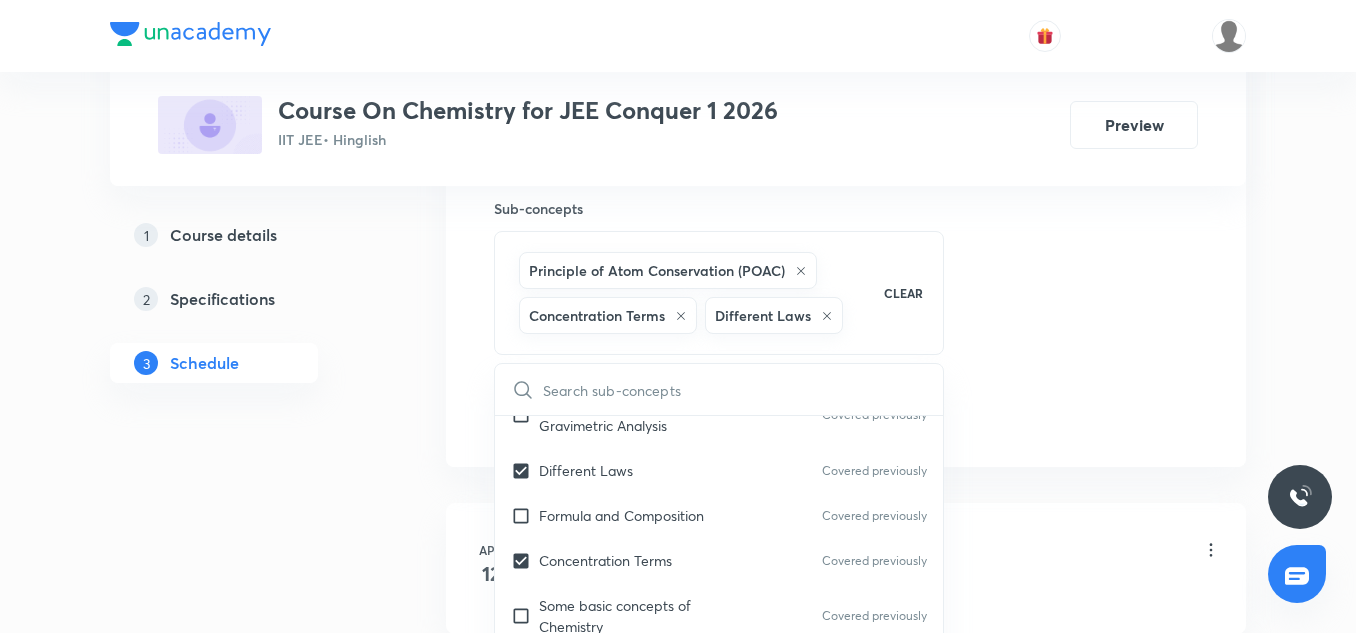 click on "Session  68 Live class Session title 19/99 Chemical Bonding-14 ​ Schedule for Aug 5, 2025, 1:40 PM ​ Duration (in minutes) 90 ​   Session type Online Offline Room 2 Sub-concepts Principle of Atom Conservation (POAC) Concentration Terms Different Laws CLEAR ​ Chemistry Mock Questions Chemistry Mock Questions Chemistry Previous Year Chemistry Previous Year Covered previously General Topics & Mole Concept Basic Concepts Covered previously Basic Introduction Covered previously Percentage Composition Covered previously Stoichiometry Covered previously Principle of Atom Conservation (POAC) Covered previously Relation between Stoichiometric Quantities Covered previously Application of Mole Concept: Gravimetric Analysis Covered previously Different Laws Covered previously Formula and Composition Covered previously Concentration Terms Covered previously Some basic concepts of Chemistry Covered previously Atomic Structure Discovery Of Electron Covered previously Some Prerequisites of Physics Covered previously" at bounding box center [846, -69] 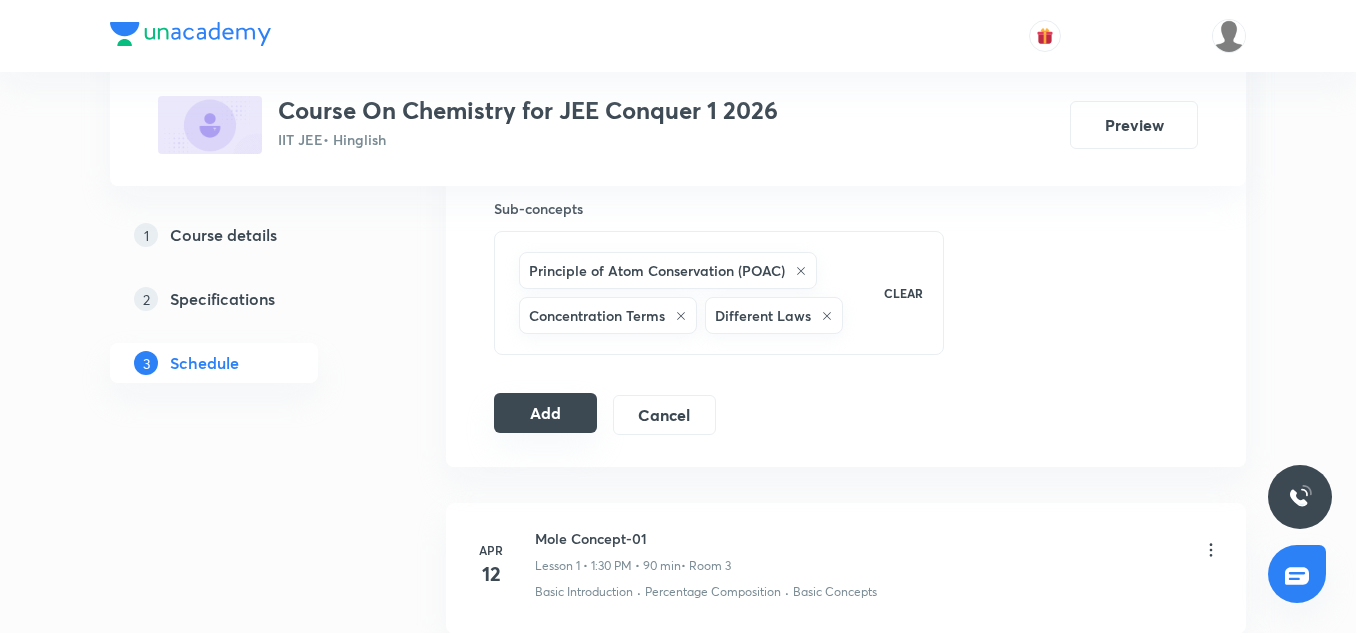click on "Add" at bounding box center (545, 413) 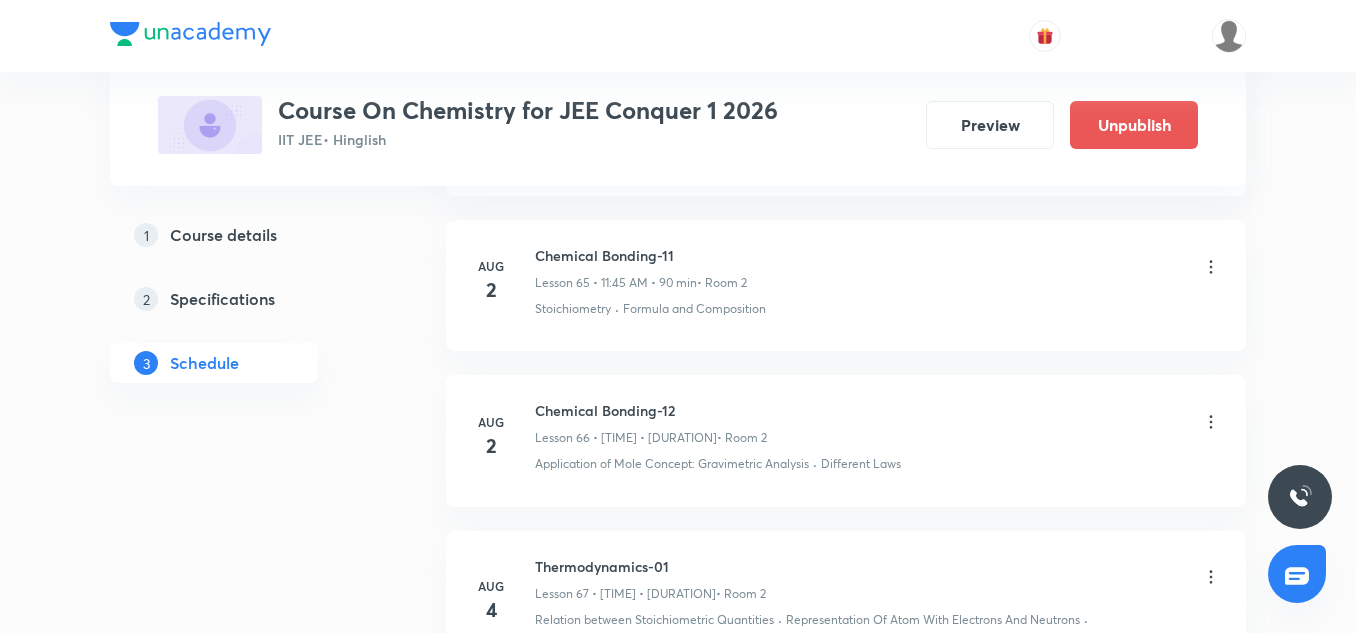 scroll, scrollTop: 10798, scrollLeft: 0, axis: vertical 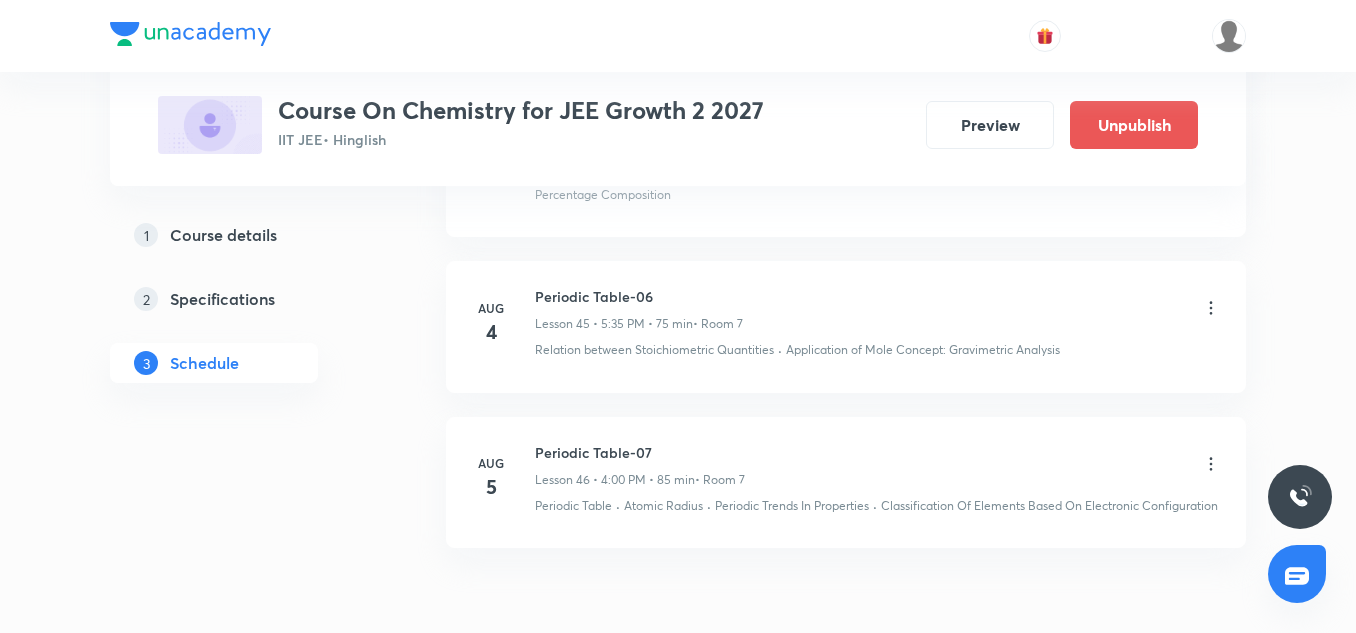 click on "Periodic Table-07 Lesson 46 • [TIME] • 85 min  • Room 7" at bounding box center (878, 465) 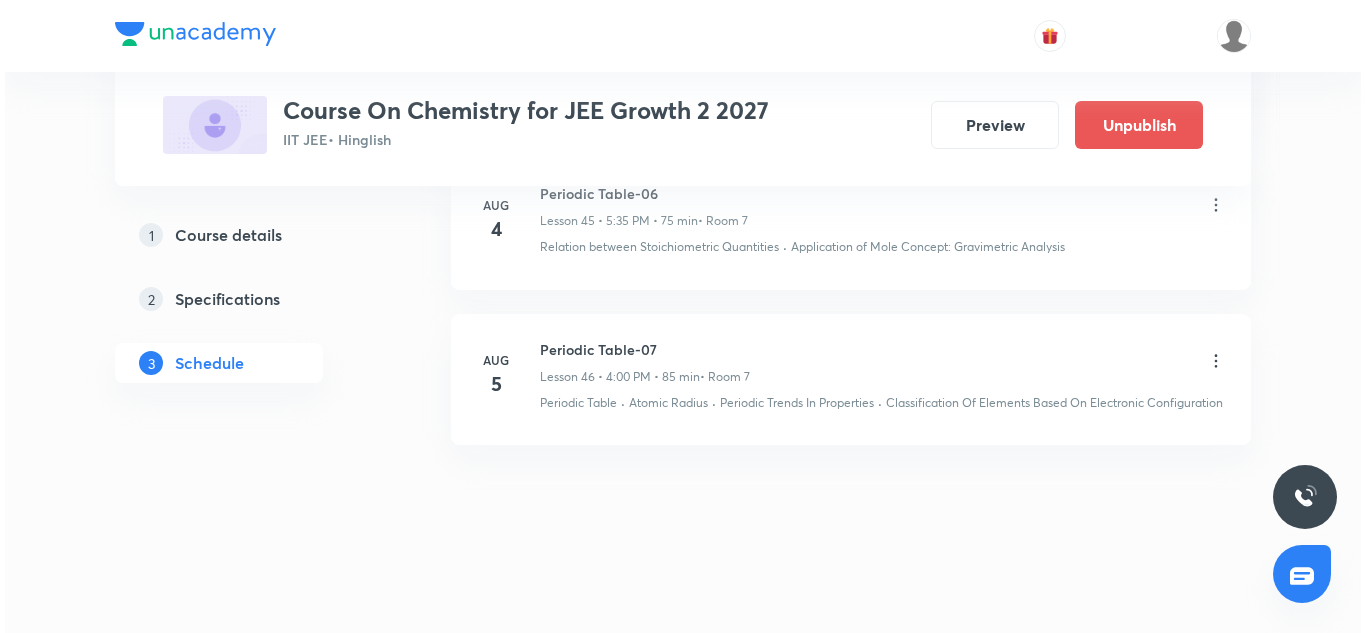 scroll, scrollTop: 8225, scrollLeft: 0, axis: vertical 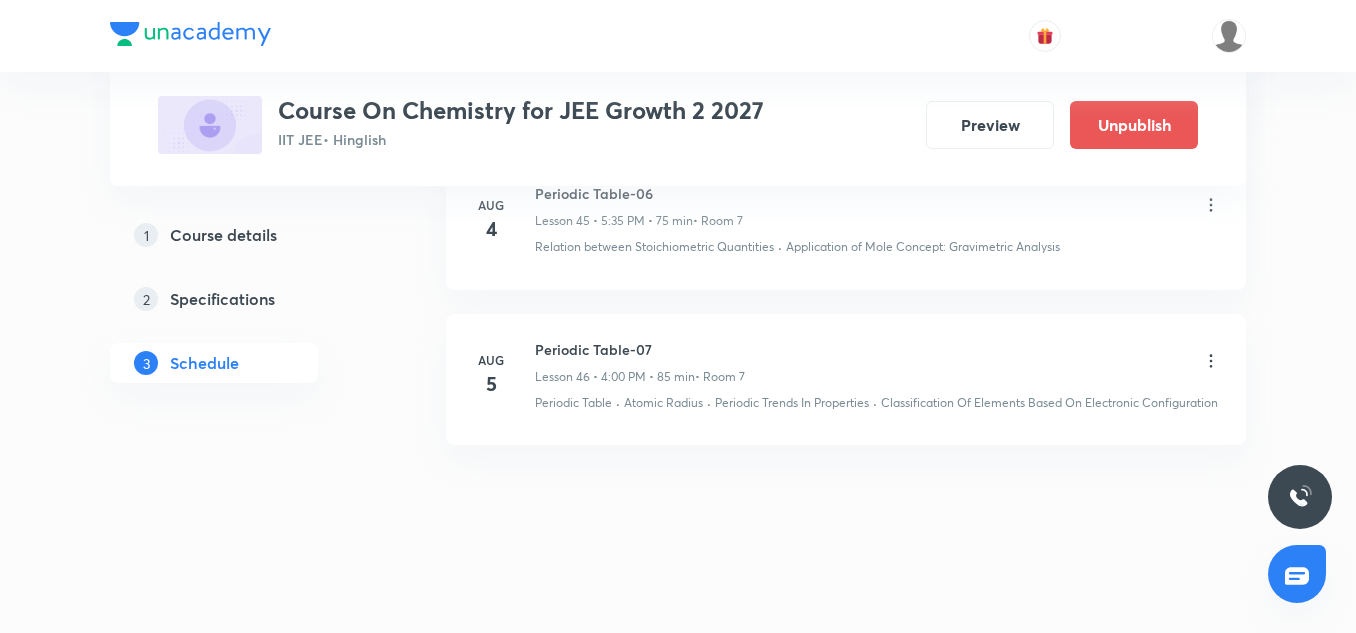 click 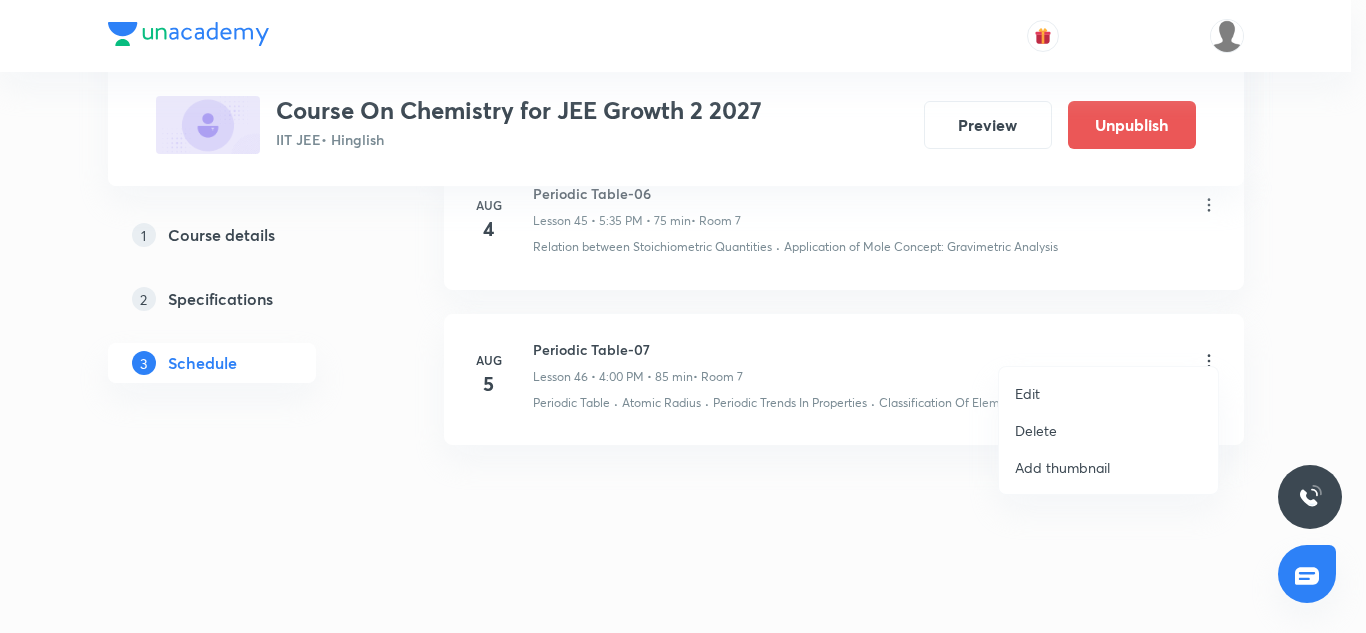 click on "Edit" at bounding box center (1108, 393) 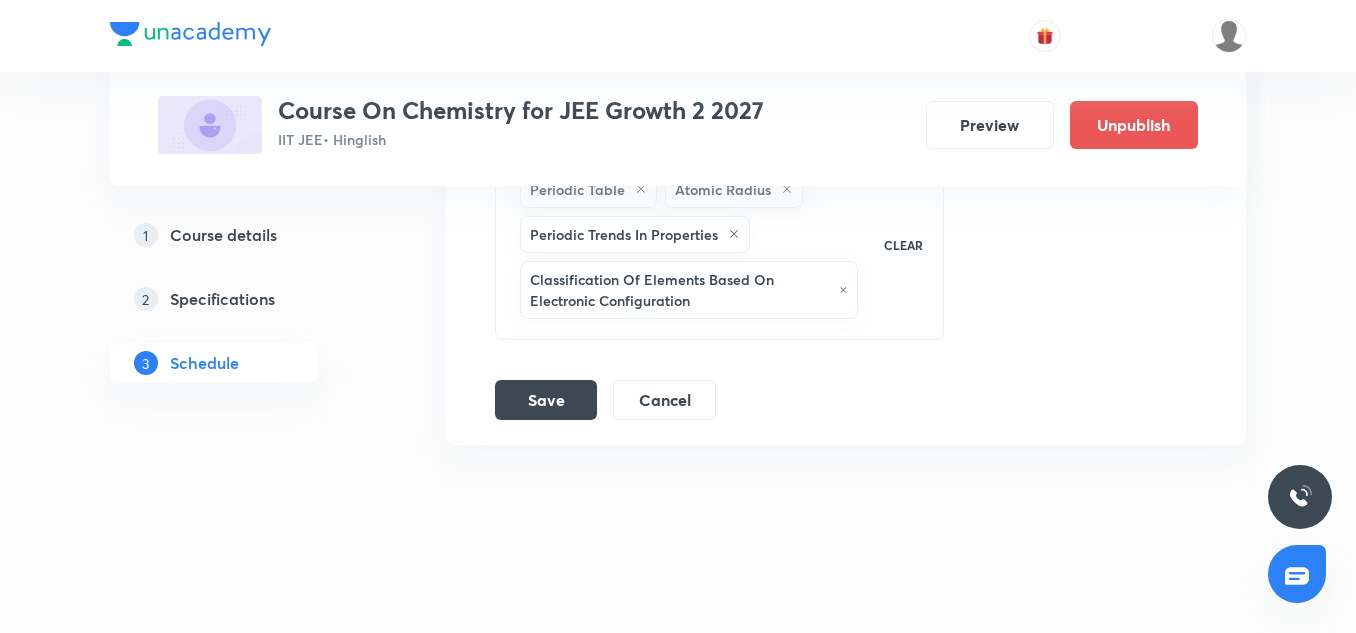 click on "Session title 17/99 Periodic Table-07 ​ Schedule for [DATE], [TIME] ​ Duration (in minutes) 85 ​   Session type Online Offline Room 7 Sub-concepts Periodic Table Atomic Radius Periodic Trends In Properties Classification Of Elements Based On Electronic Configuration CLEAR Save Cancel" at bounding box center [846, -71] 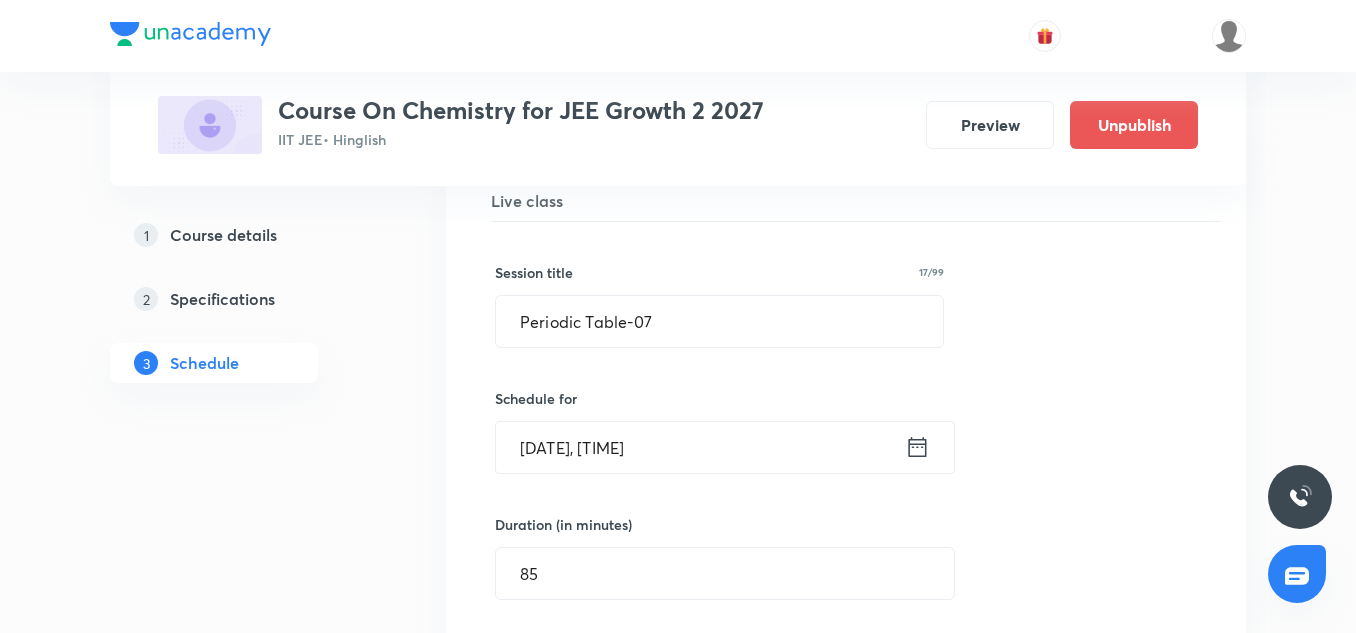 scroll, scrollTop: 7321, scrollLeft: 0, axis: vertical 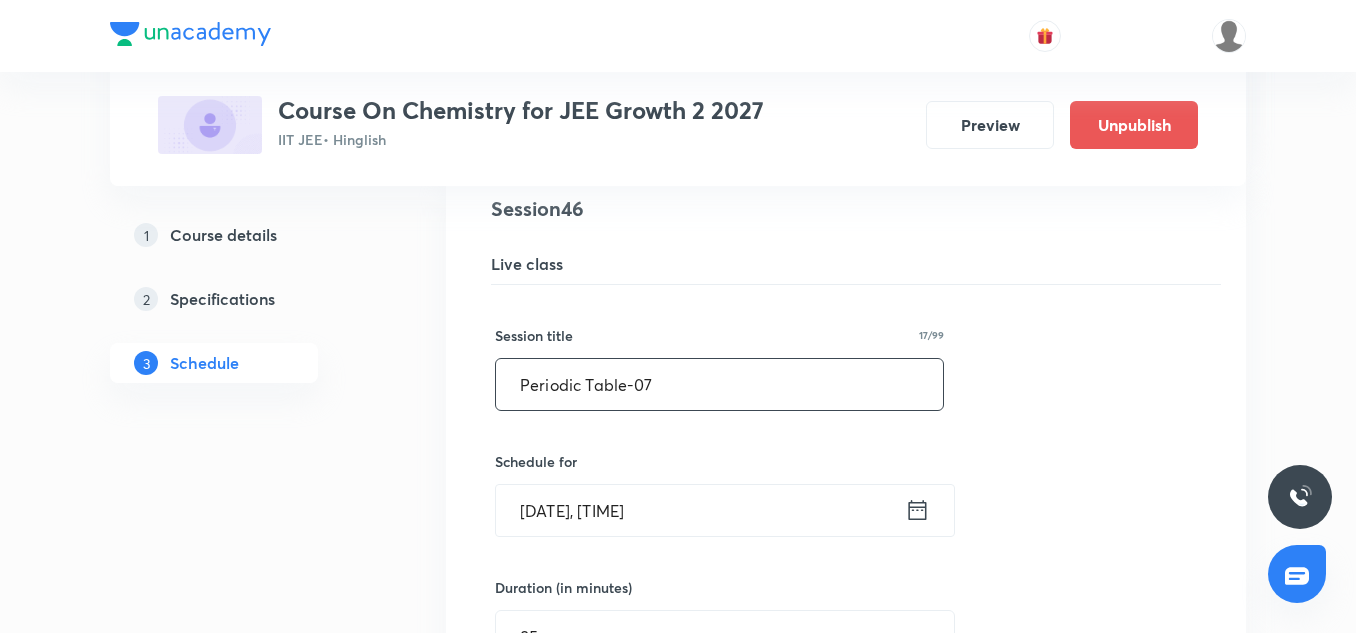 click on "Periodic Table-07" at bounding box center (719, 384) 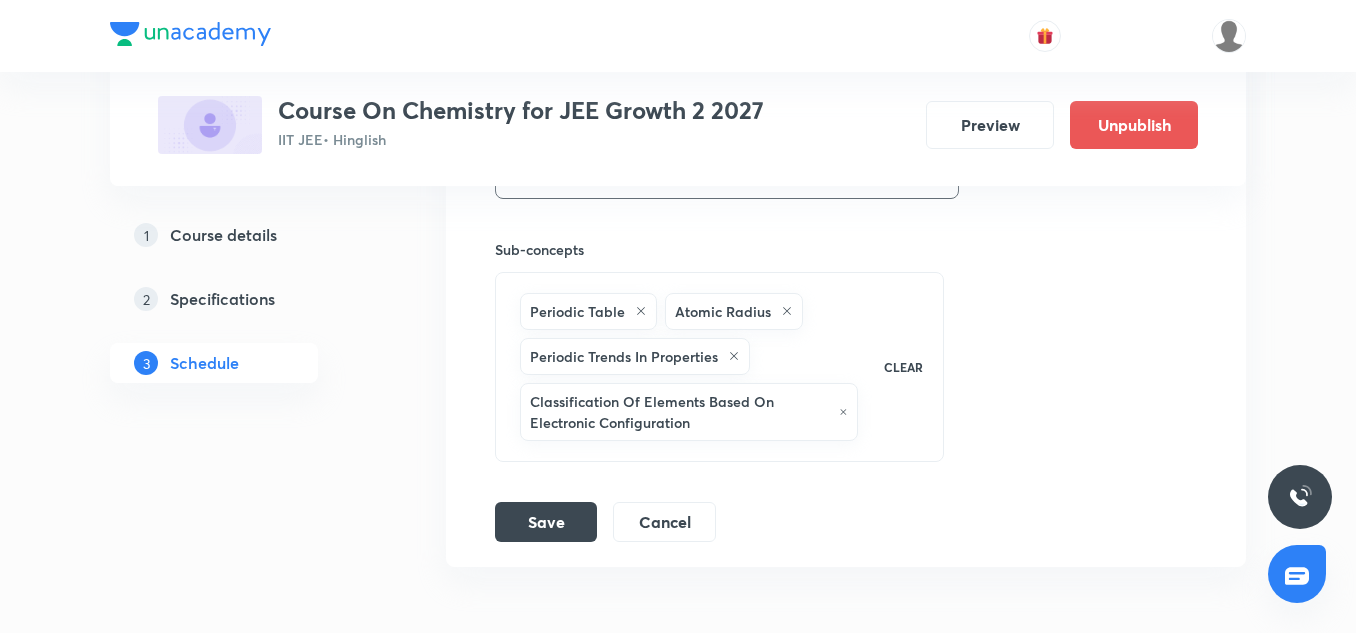 scroll, scrollTop: 8050, scrollLeft: 0, axis: vertical 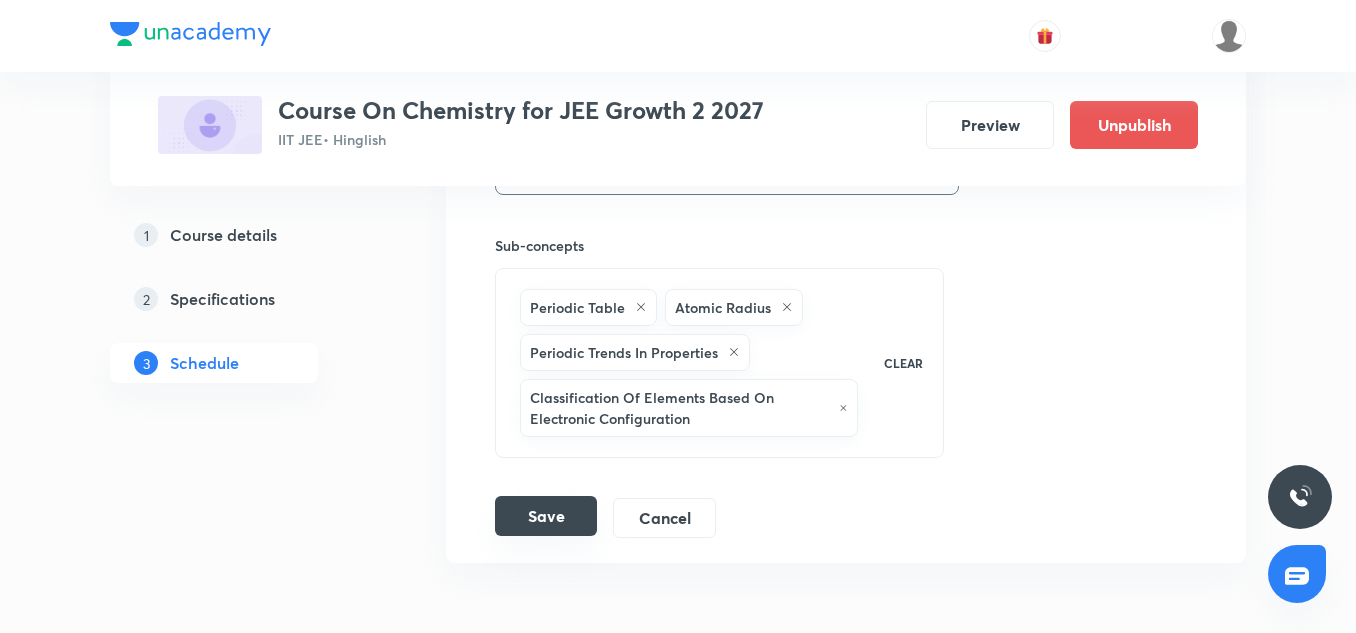type on "Chemical Bonding-2" 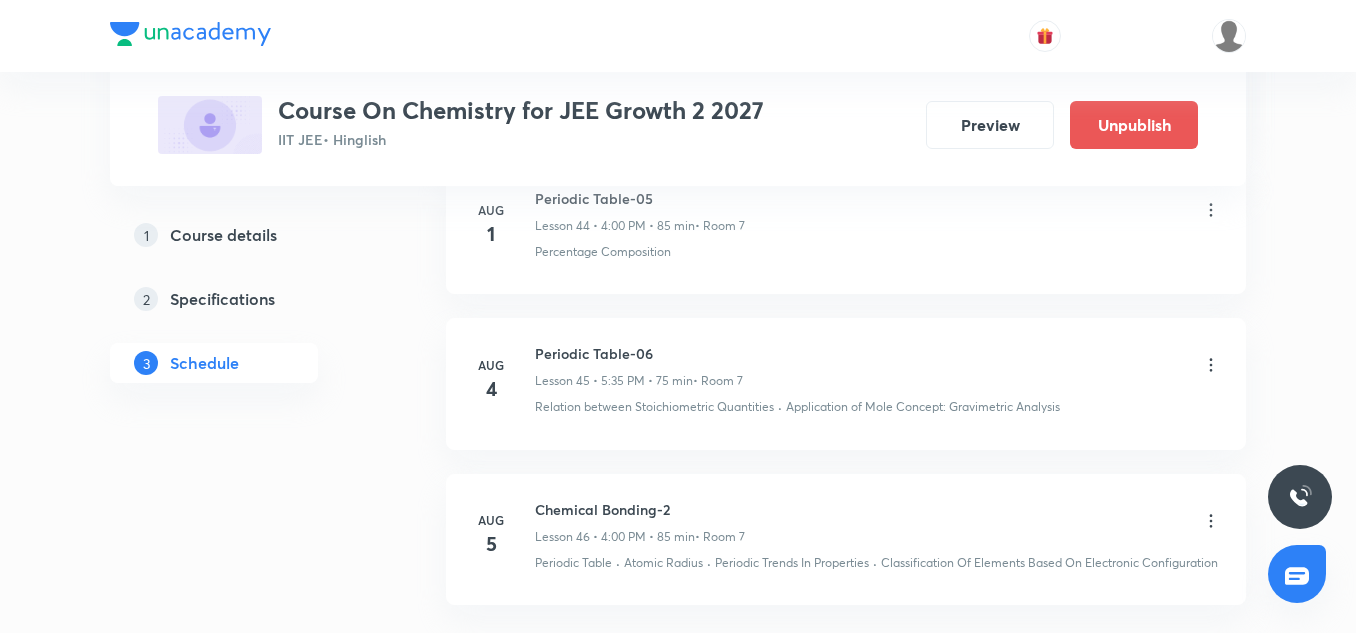scroll, scrollTop: 7127, scrollLeft: 0, axis: vertical 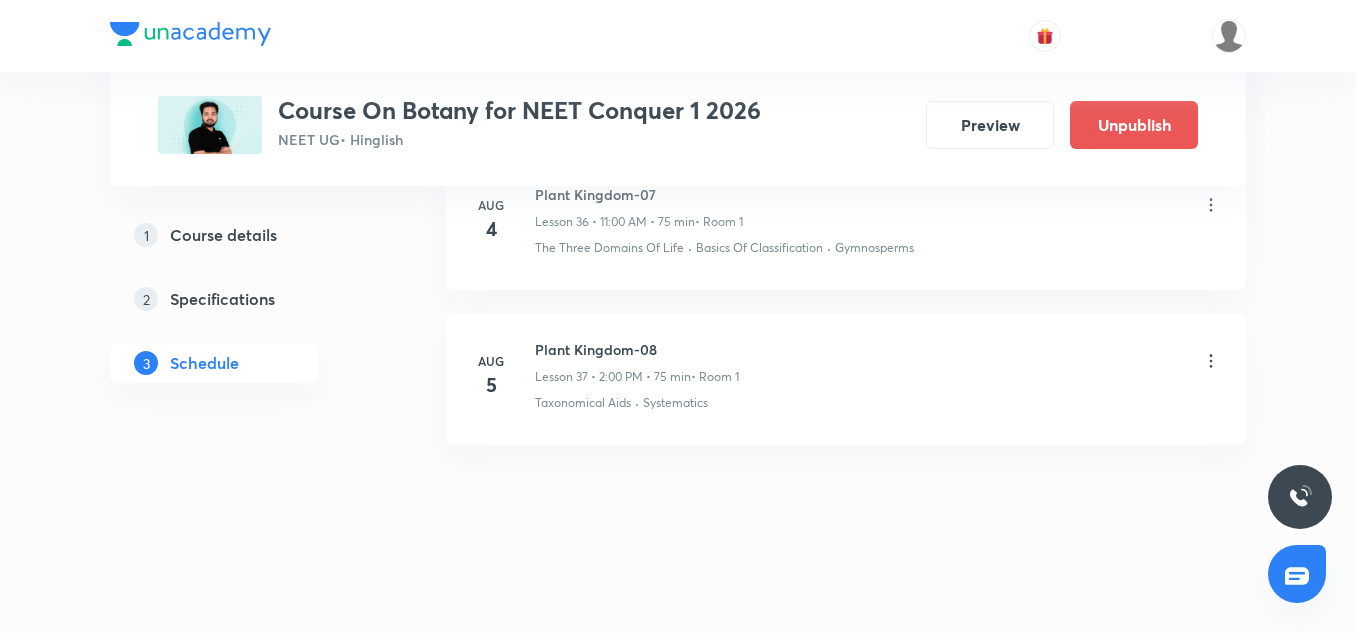 click on "Plant Kingdom-08" at bounding box center [637, 349] 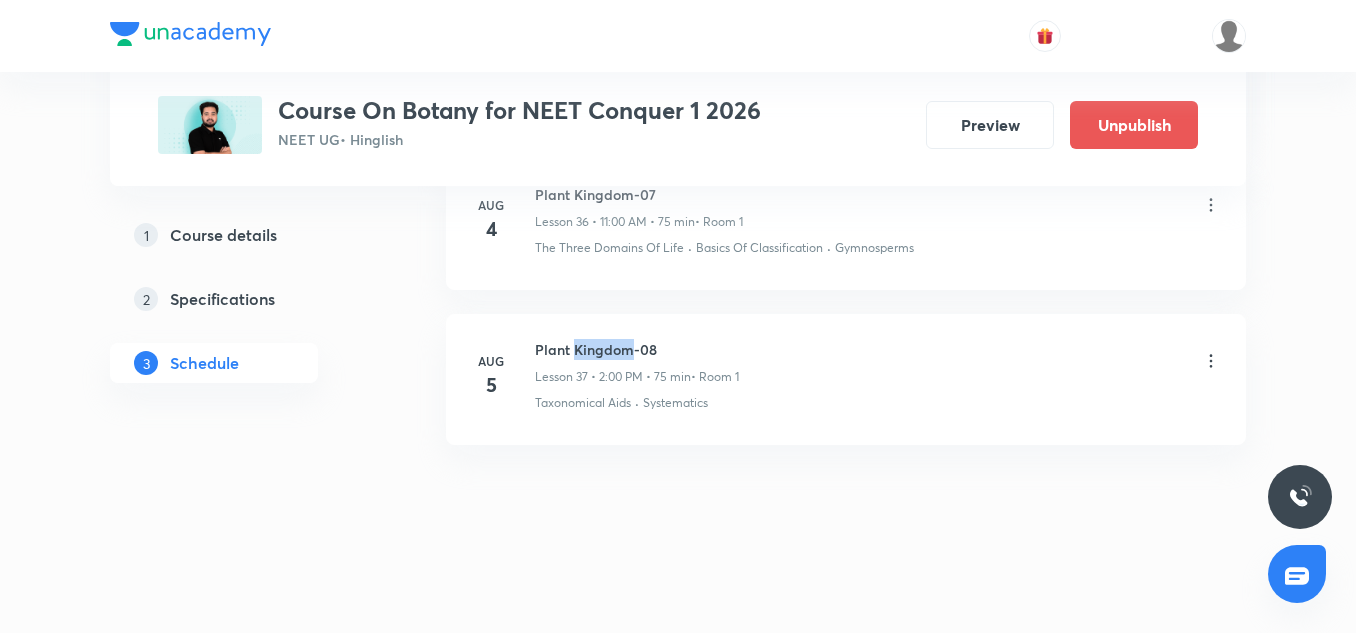click on "Plant Kingdom-08" at bounding box center [637, 349] 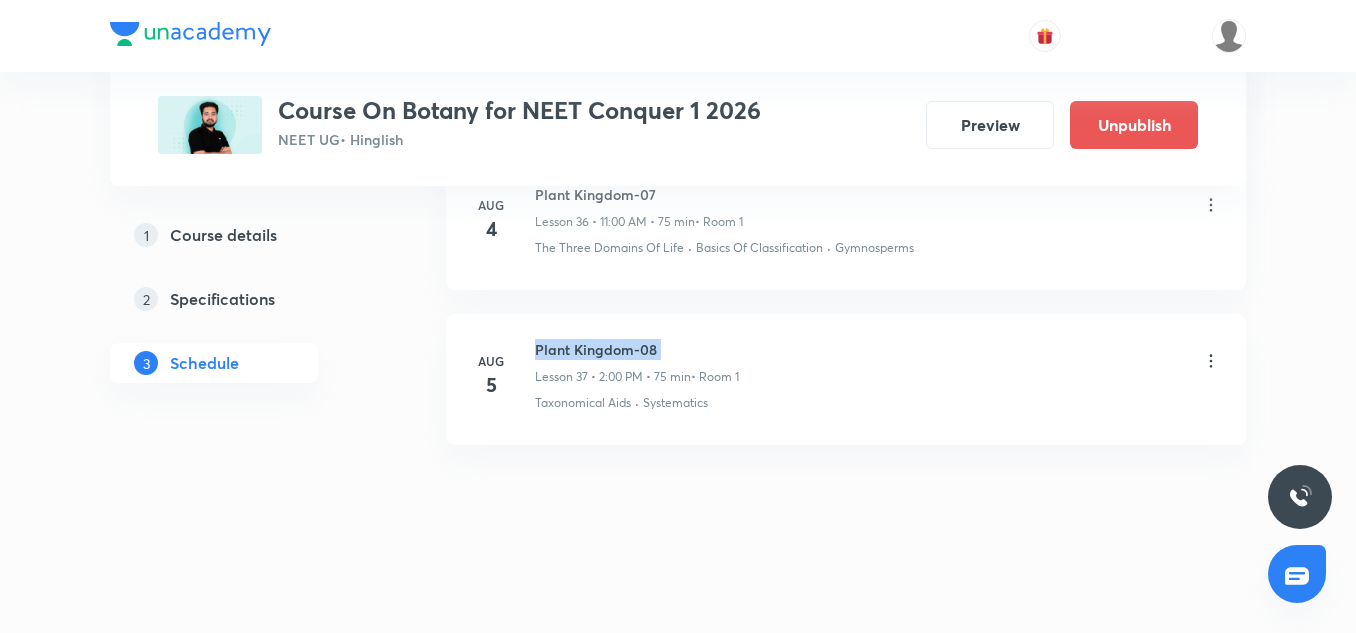 click on "Plant Kingdom-08" at bounding box center (637, 349) 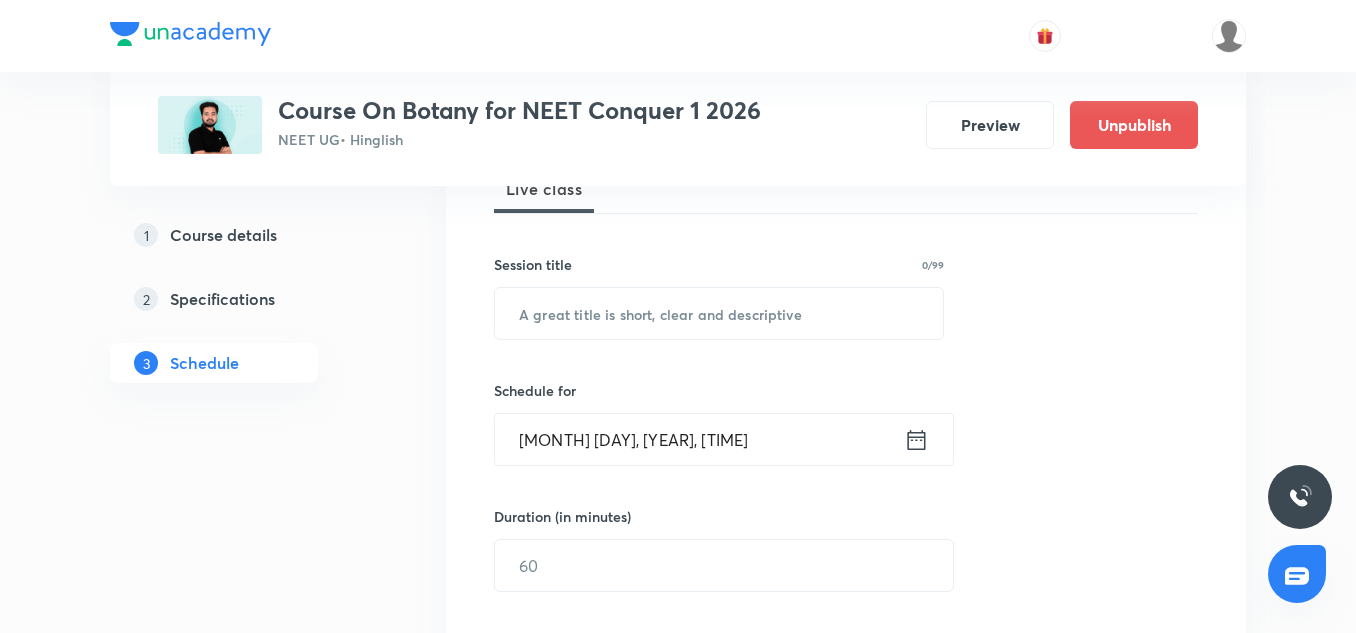 scroll, scrollTop: 322, scrollLeft: 0, axis: vertical 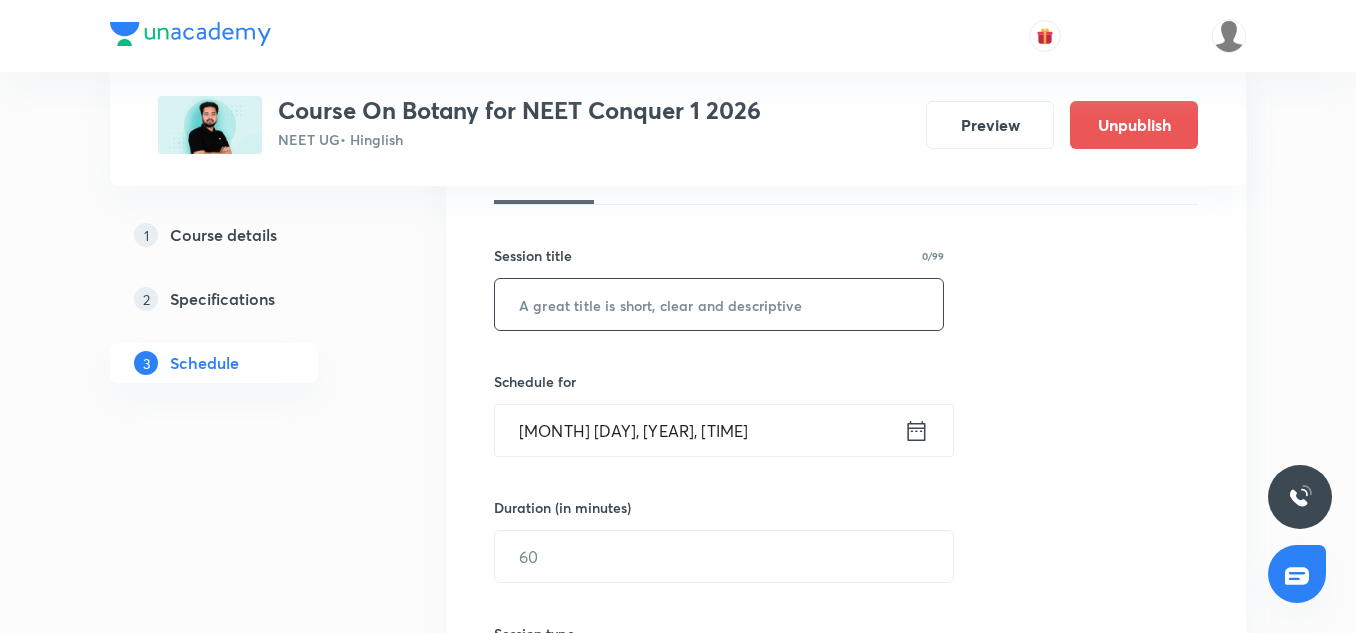 click at bounding box center [719, 304] 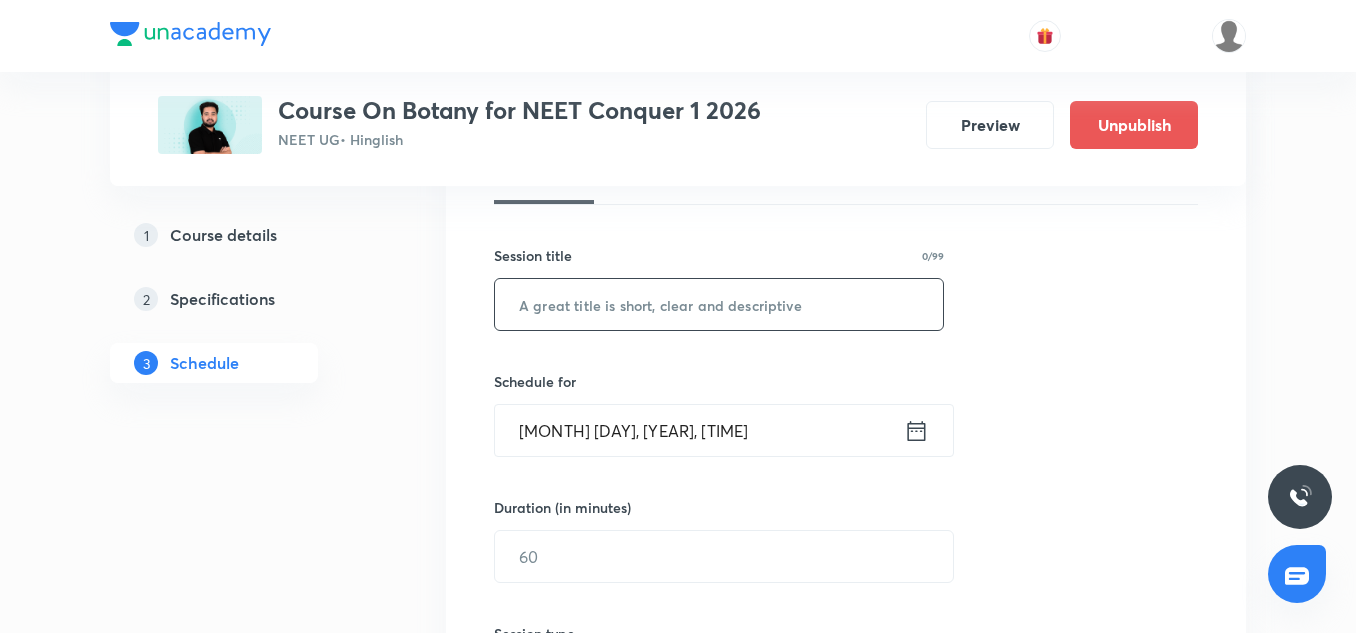 paste on "Plant Kingdom-08" 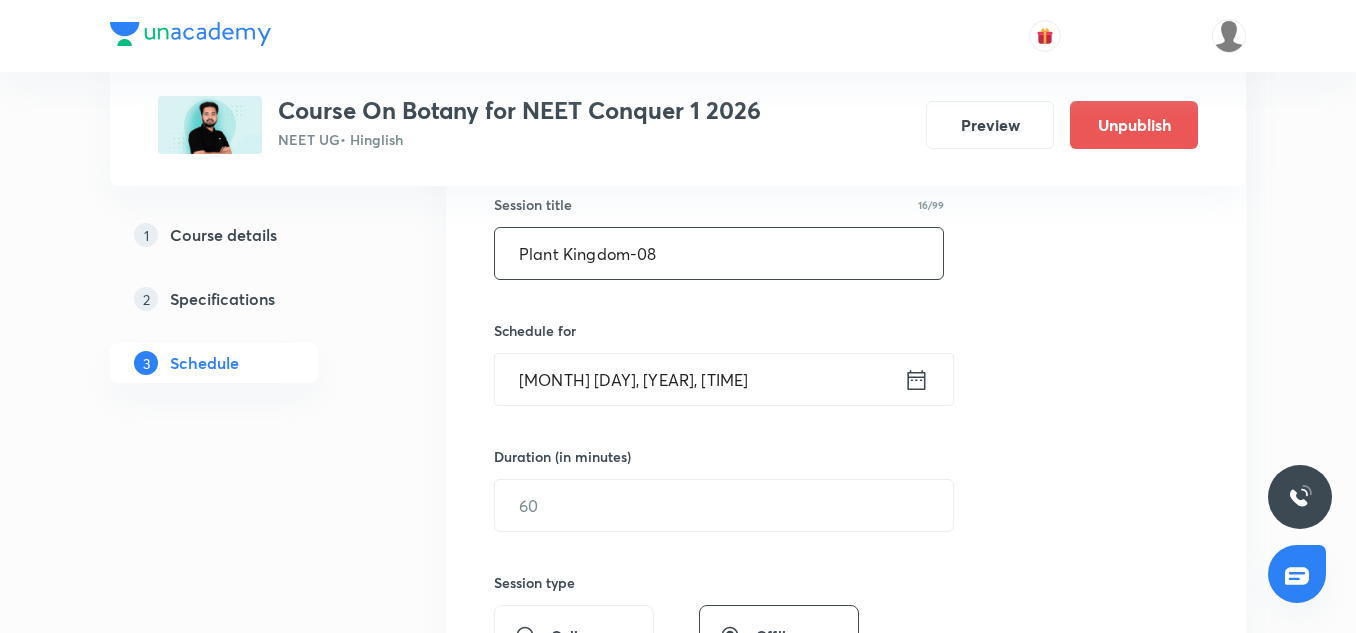 scroll, scrollTop: 374, scrollLeft: 0, axis: vertical 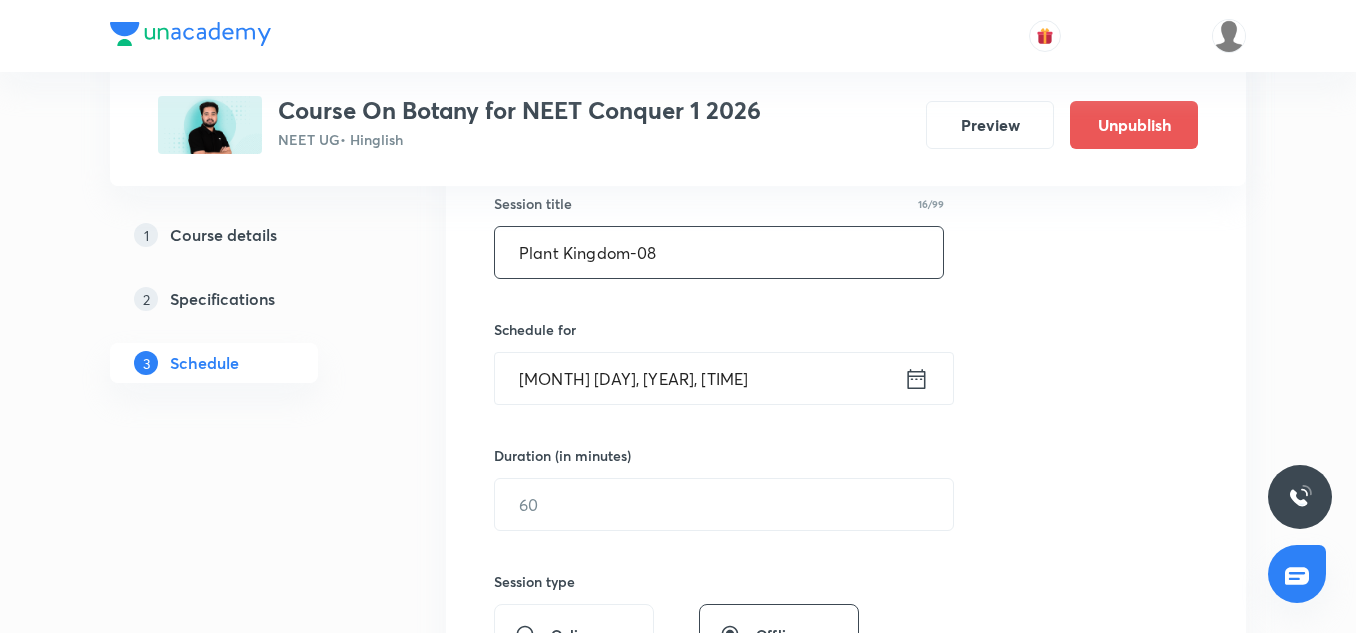 type on "Plant Kingdom-08" 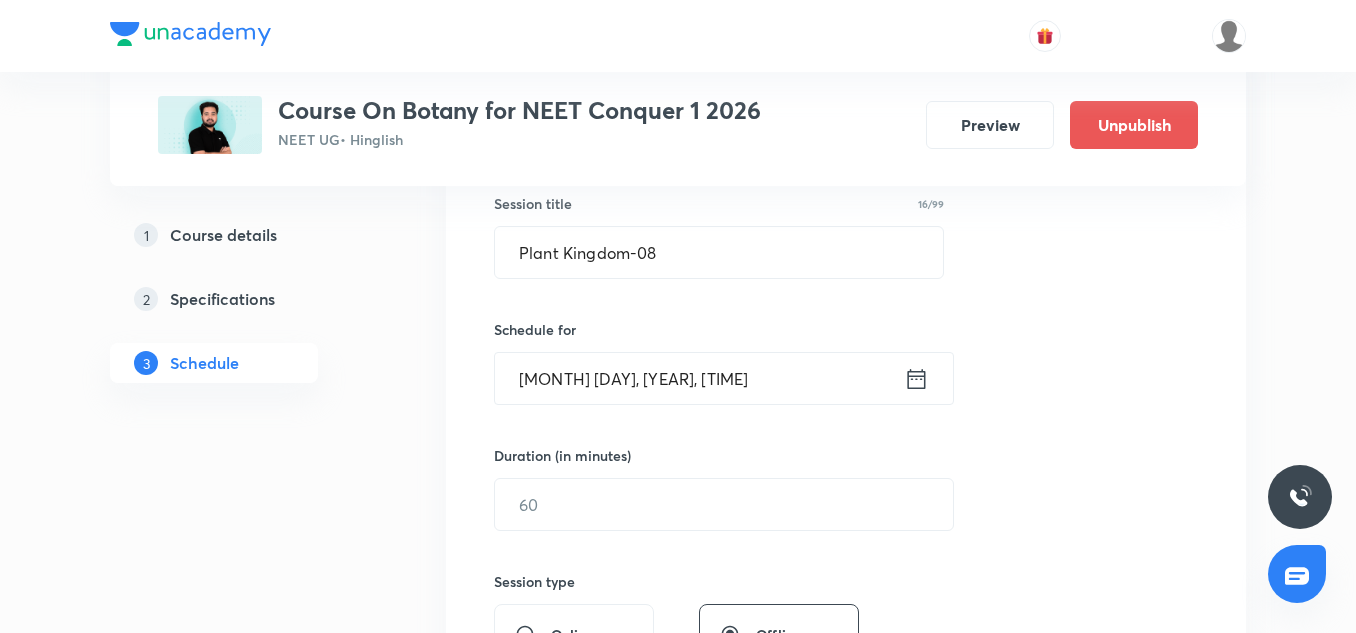 click on "[MONTH] [DAY], [YEAR], [TIME]" at bounding box center (699, 378) 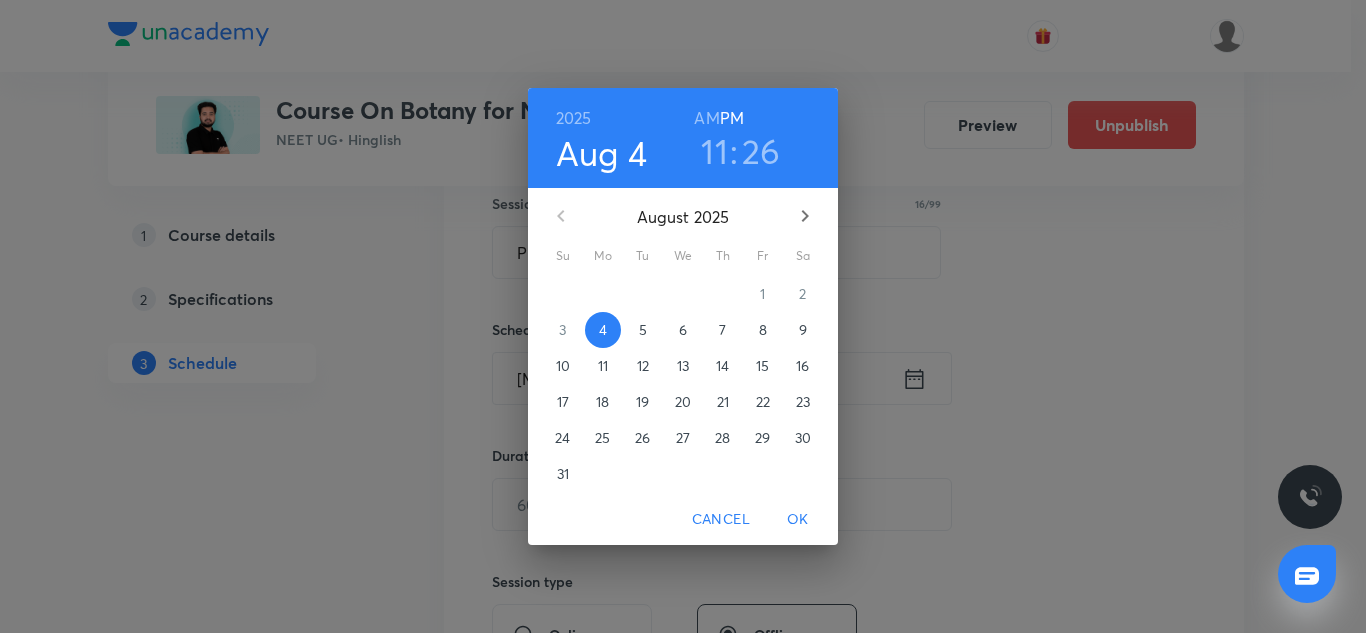 click on "5" at bounding box center [643, 330] 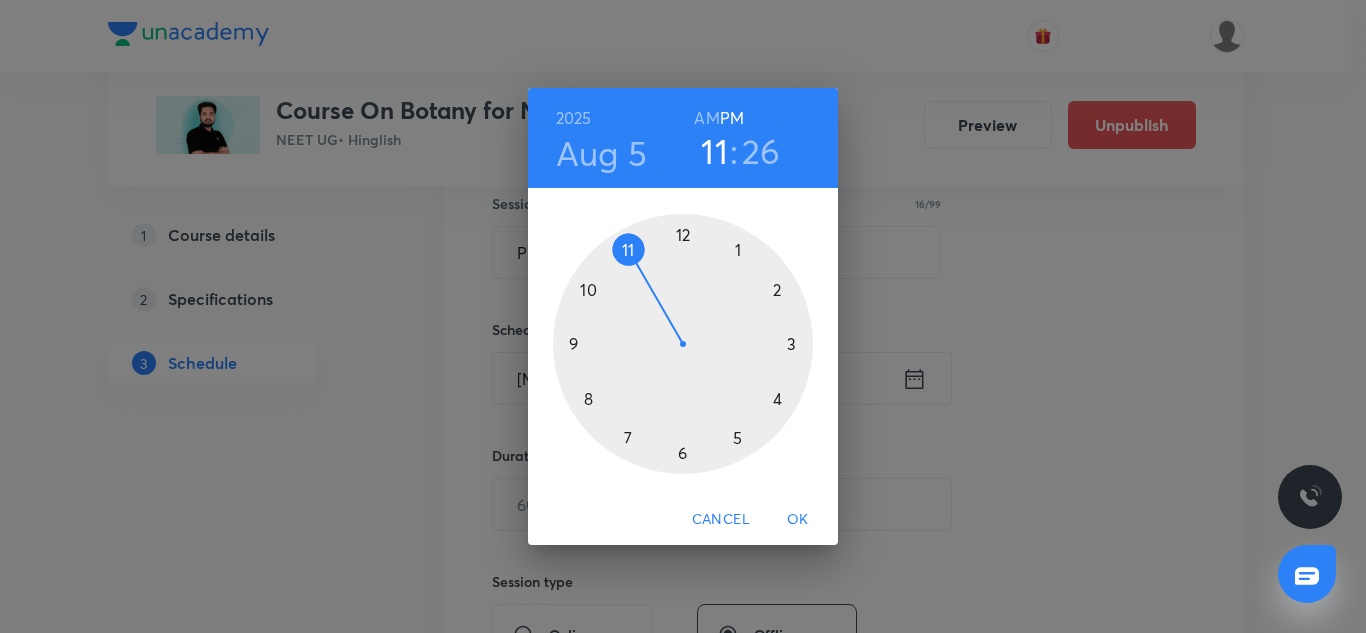 click at bounding box center [683, 344] 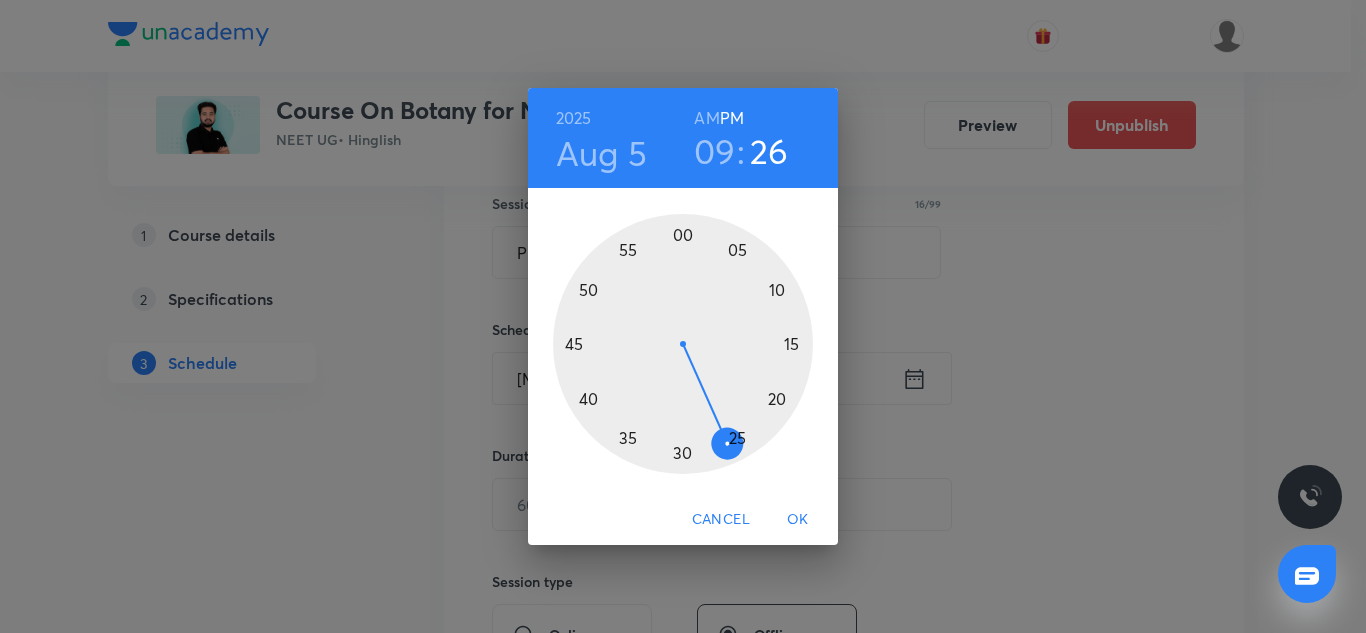 click at bounding box center (683, 344) 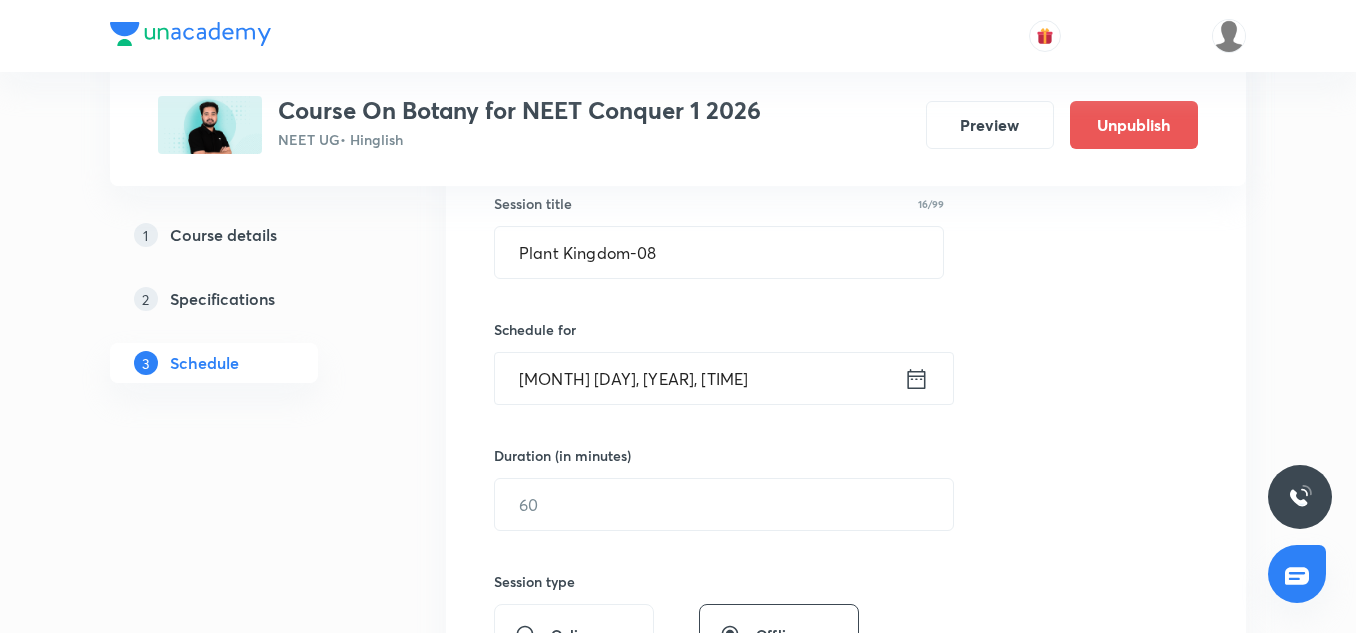 click on "[MONTH] [DAY], [YEAR], [TIME]" at bounding box center [699, 378] 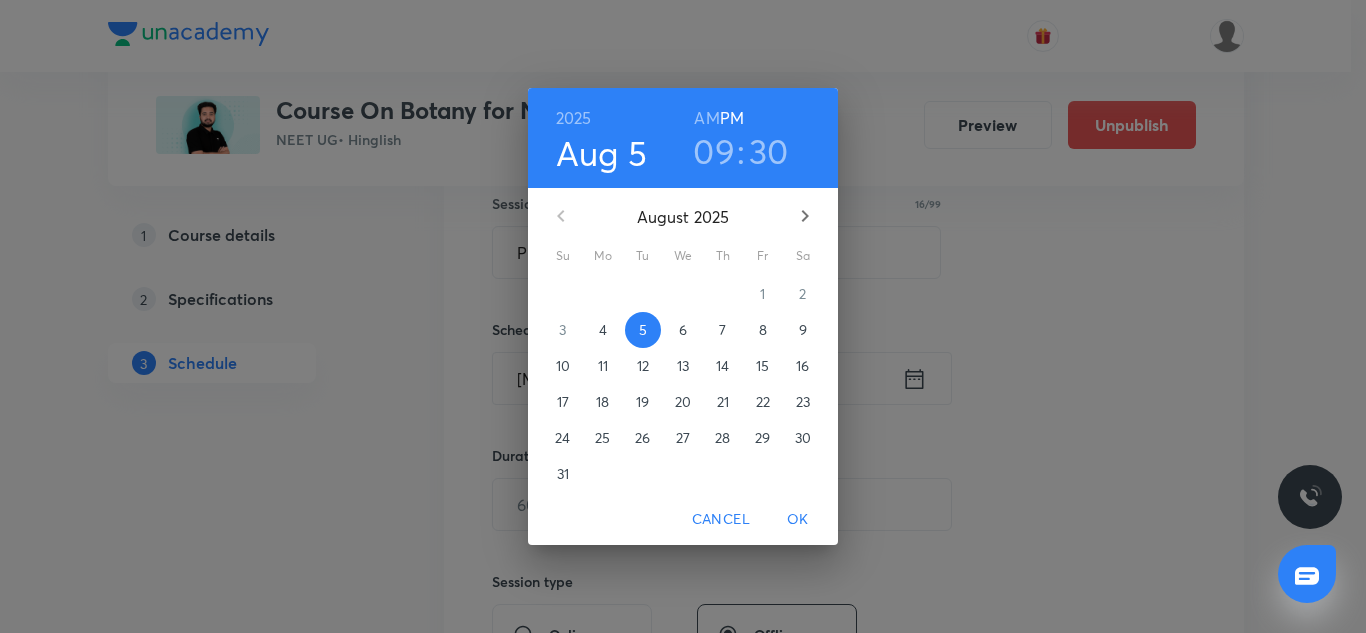 click on "AM" at bounding box center (706, 118) 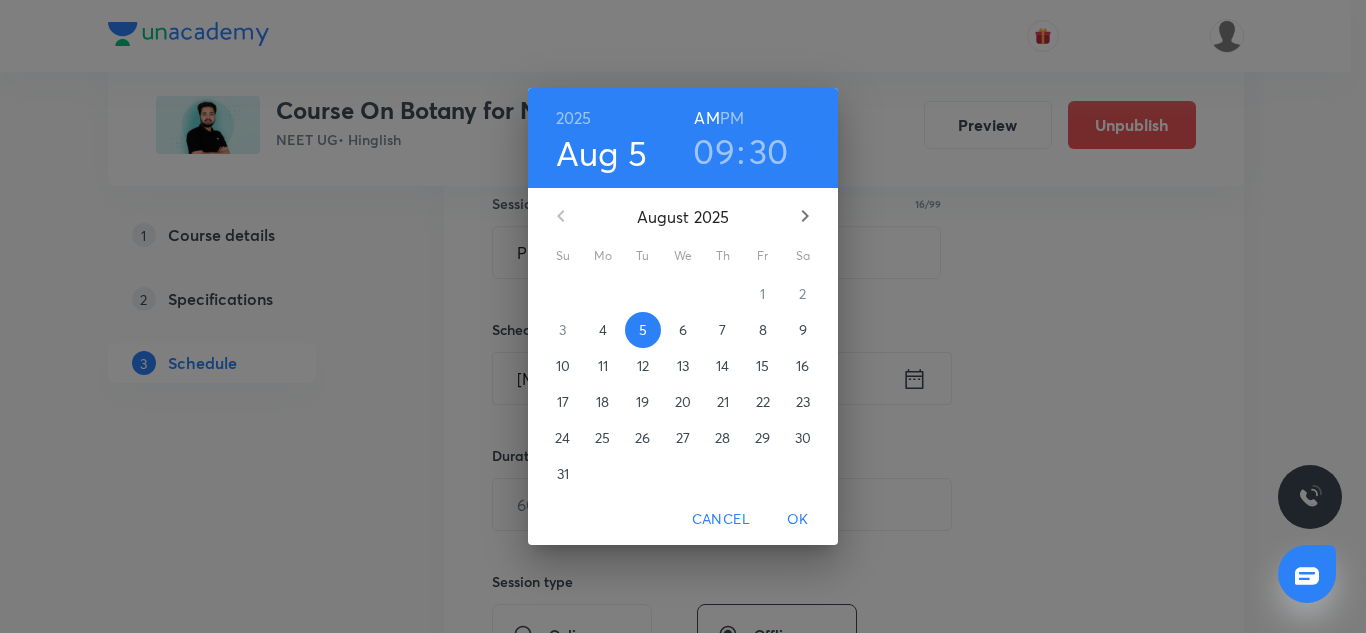 click on "OK" at bounding box center (798, 519) 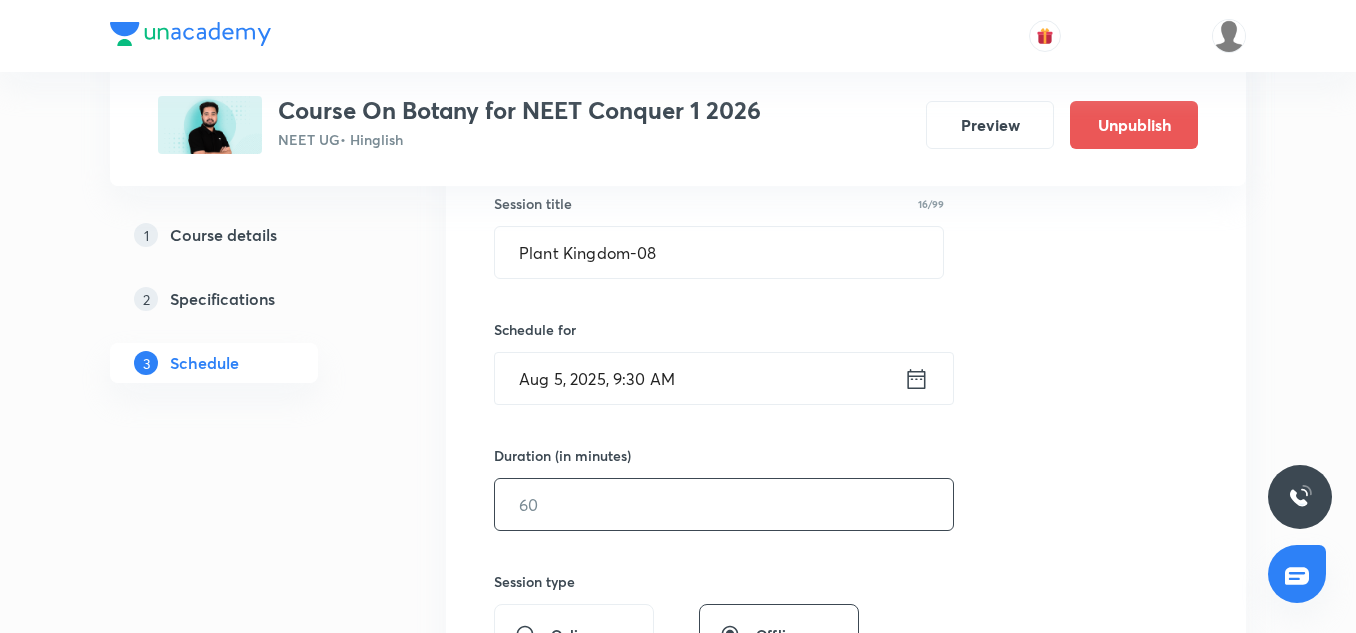 click at bounding box center (724, 504) 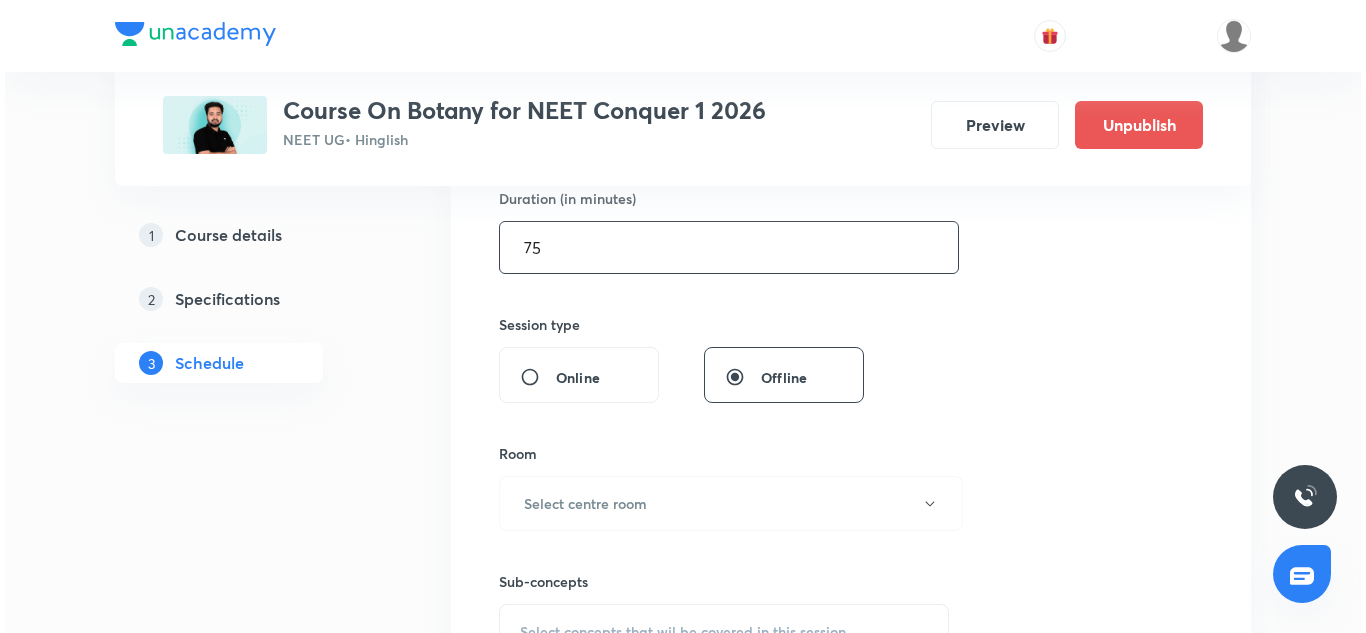 scroll, scrollTop: 646, scrollLeft: 0, axis: vertical 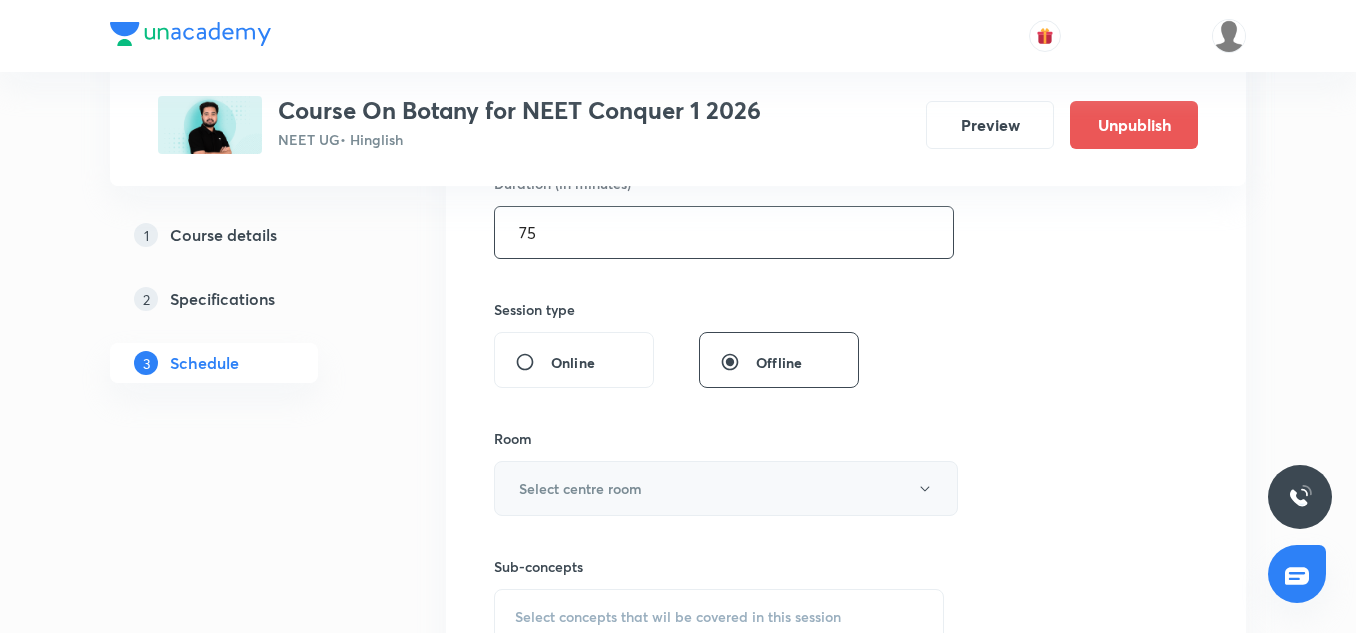 type on "75" 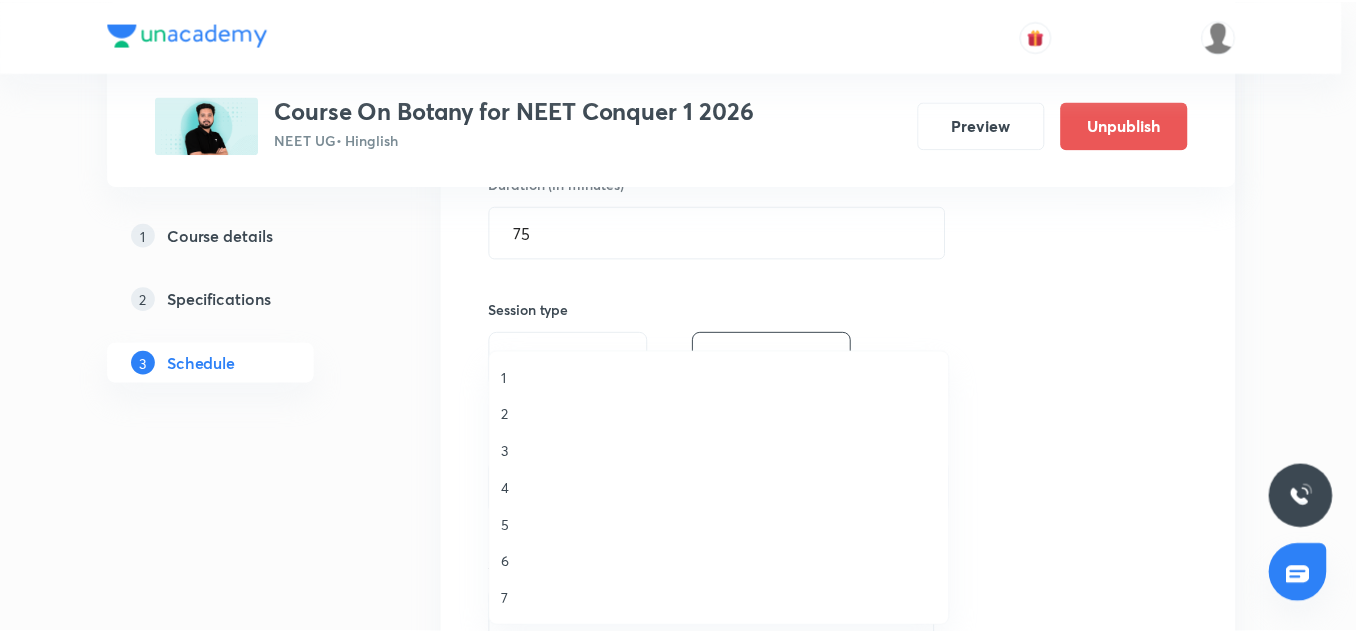 scroll, scrollTop: 1, scrollLeft: 0, axis: vertical 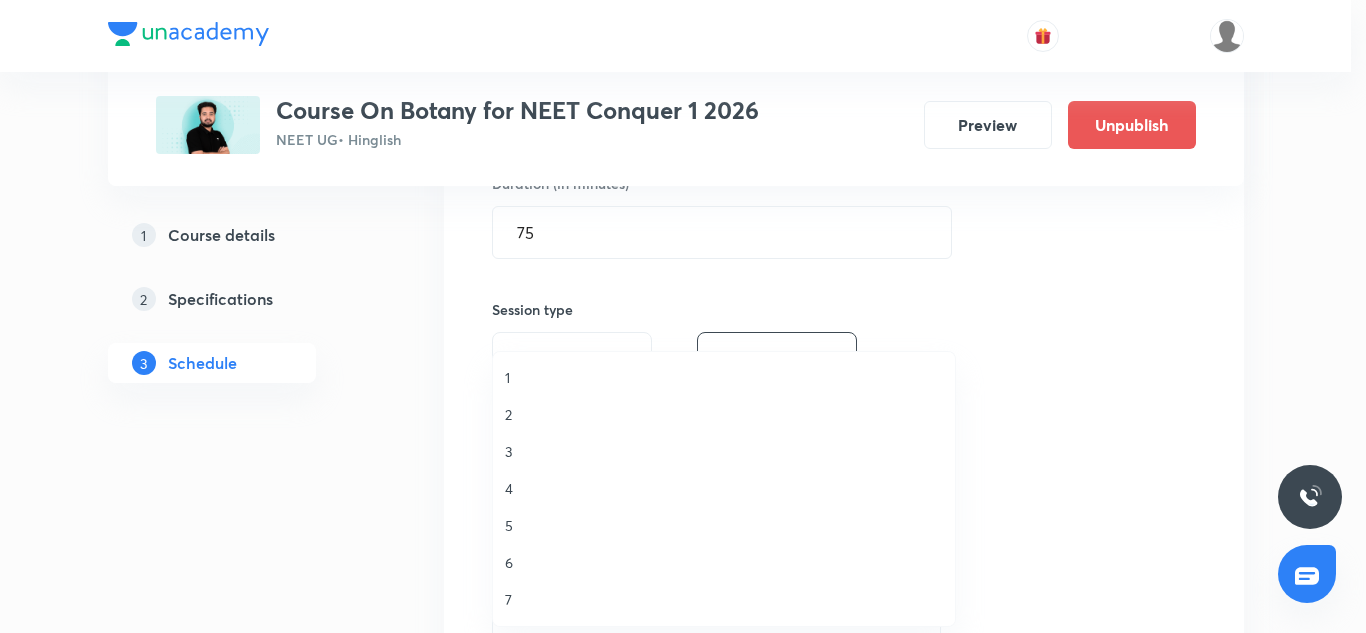 click on "7" at bounding box center [724, 599] 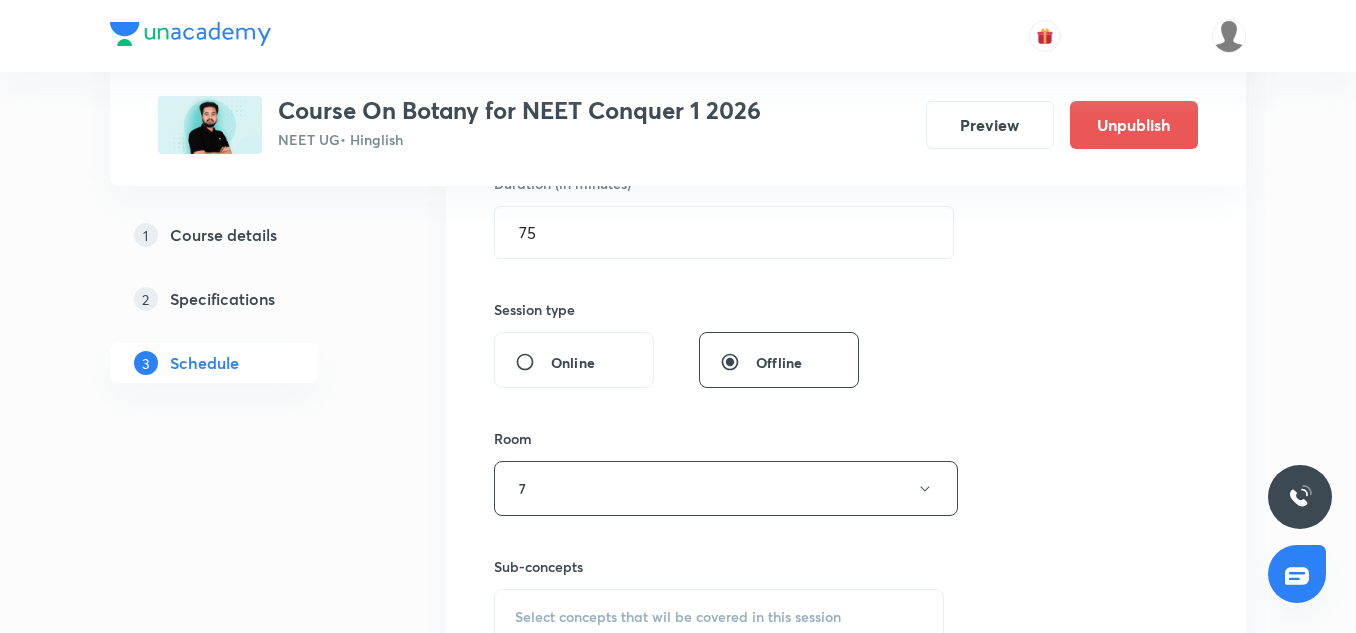 scroll, scrollTop: 757, scrollLeft: 0, axis: vertical 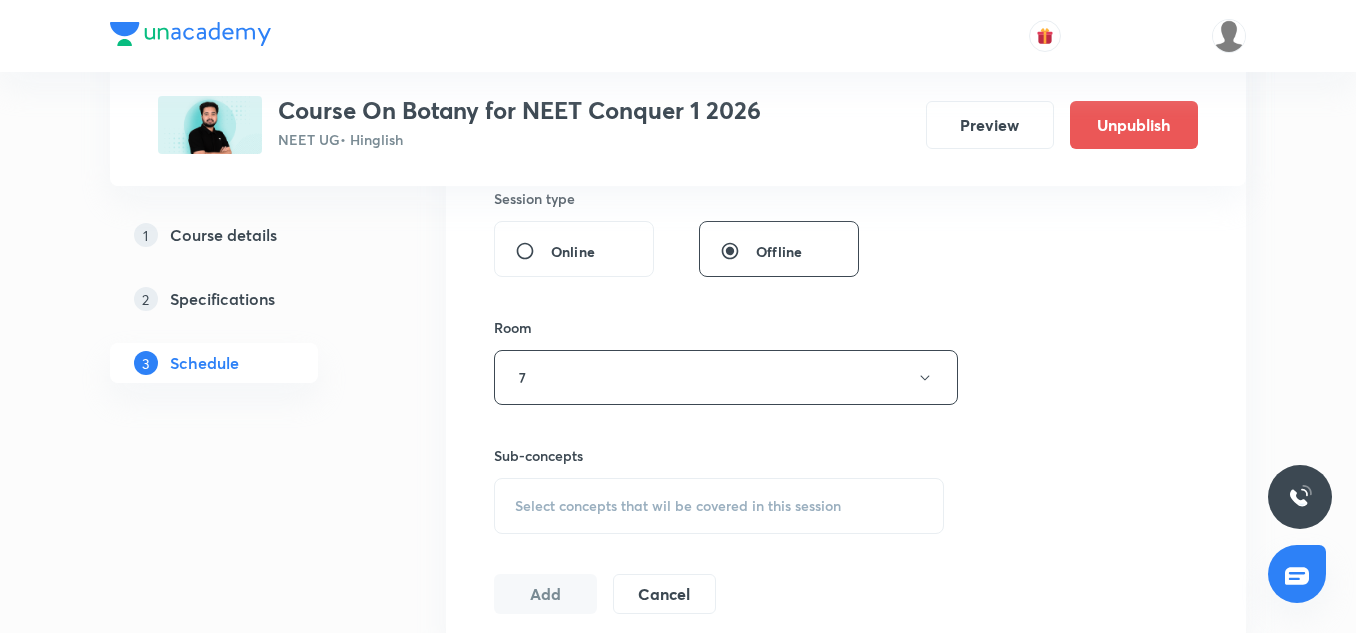 click on "Sub-concepts Select concepts that wil be covered in this session" at bounding box center [719, 489] 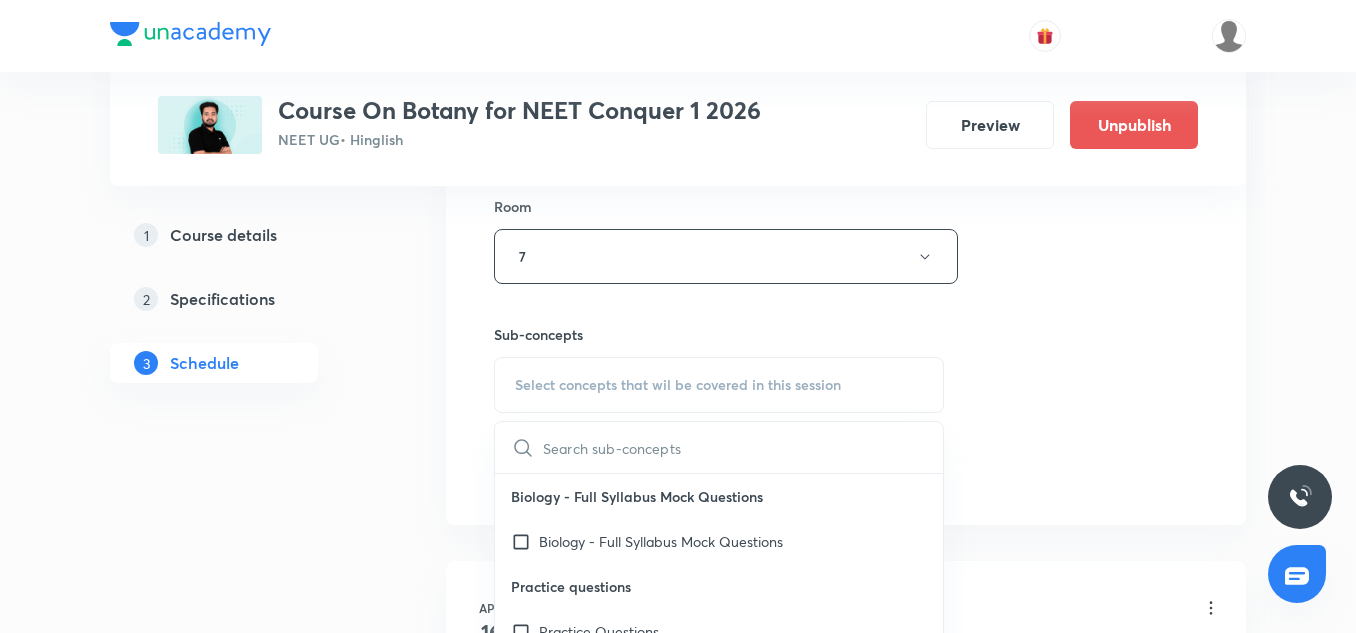 scroll, scrollTop: 994, scrollLeft: 0, axis: vertical 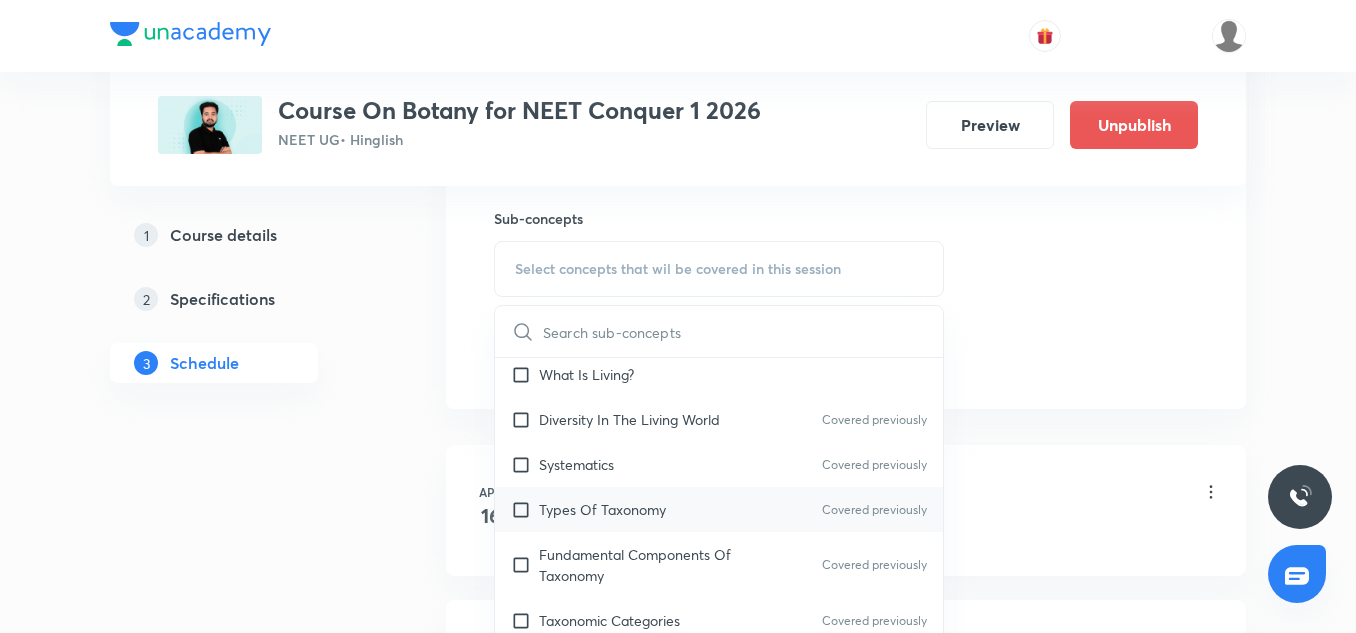click on "Types Of Taxonomy Covered previously" at bounding box center [719, 509] 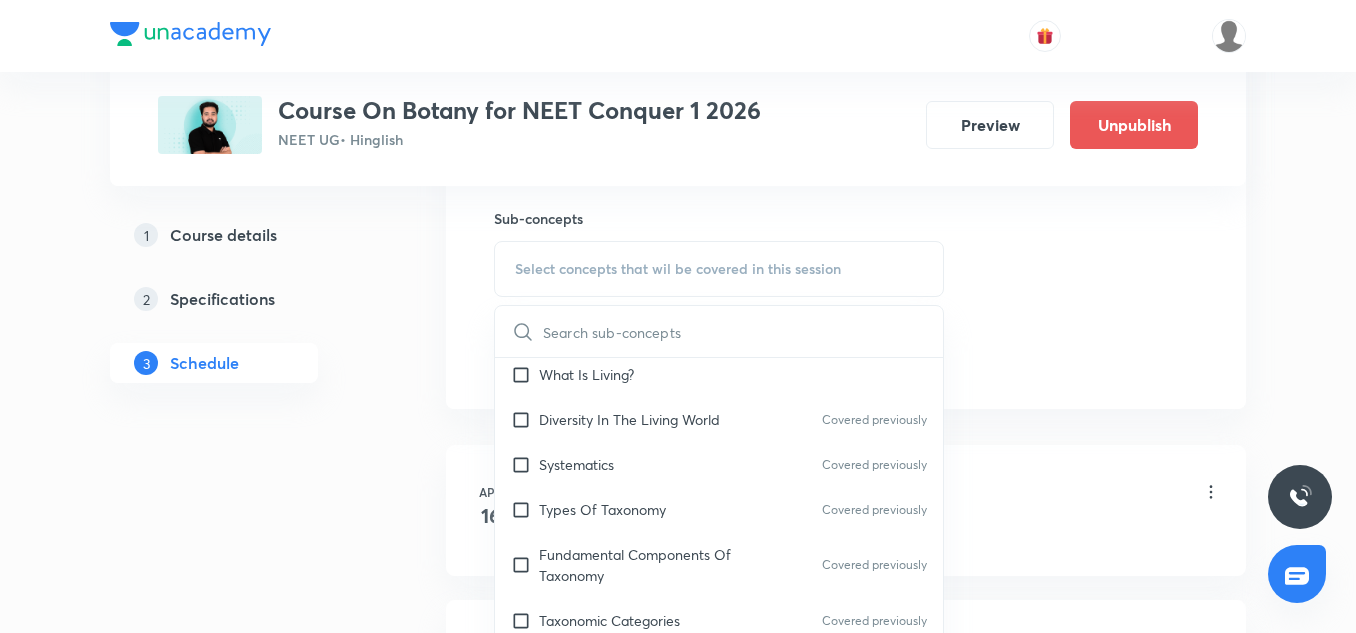 checkbox on "true" 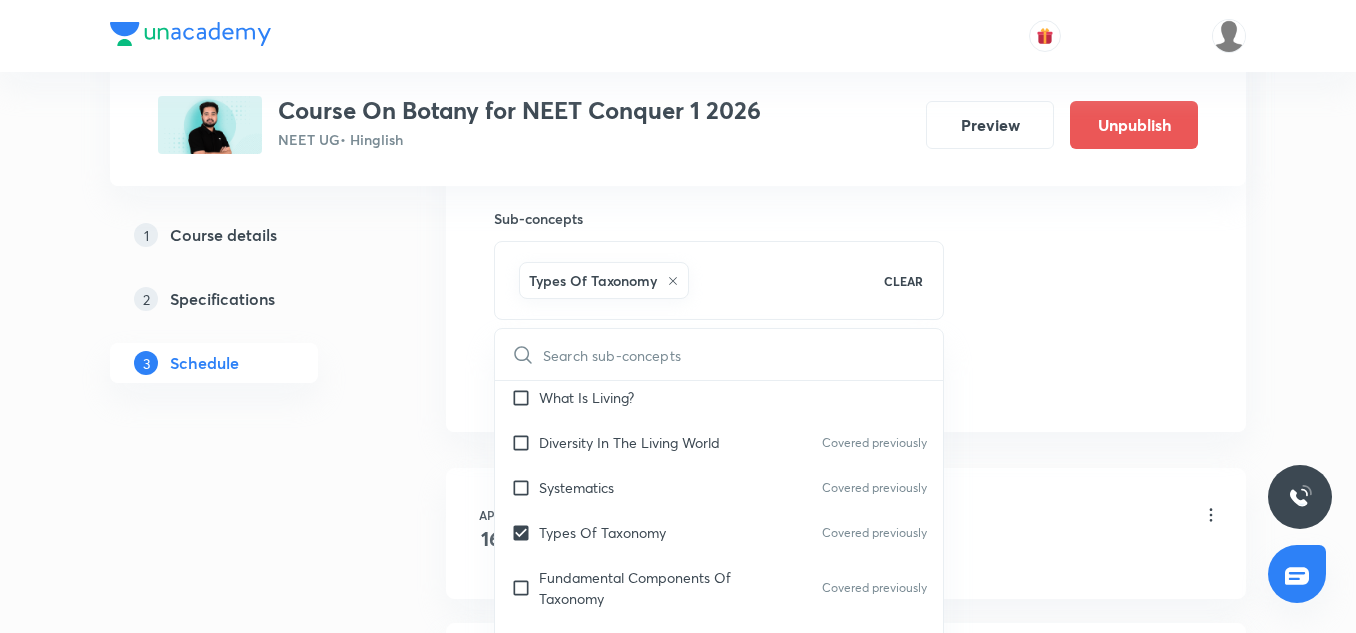 click on "Session  38 Live class Session title 16/99 Plant Kingdom-08 ​ Schedule for Aug 5, 2025, 9:30 AM ​ Duration (in minutes) 75 ​   Session type Online Offline Room 7 Sub-concepts Types Of Taxonomy CLEAR ​ Biology - Full Syllabus Mock Questions Biology - Full Syllabus Mock Questions Practice questions Practice Questions Biology Previous Year Questions Maths Previous Year Questions Living World What Is Living? Diversity In The Living World Covered previously Systematics Covered previously Types Of Taxonomy Covered previously Fundamental Components Of Taxonomy Covered previously Taxonomic Categories Covered previously Taxonomical Aids Covered previously The Three Domains Of Life Covered previously Biological Nomenclature  Covered previously Biological Classification System Of Classification Covered previously Kingdom Monera Covered previously Kingdom Protista Covered previously Kingdom Fungi Covered previously Kingdom Plantae Covered previously Kingdom Animalia Covered previously Linchens Covered previously" at bounding box center (846, -81) 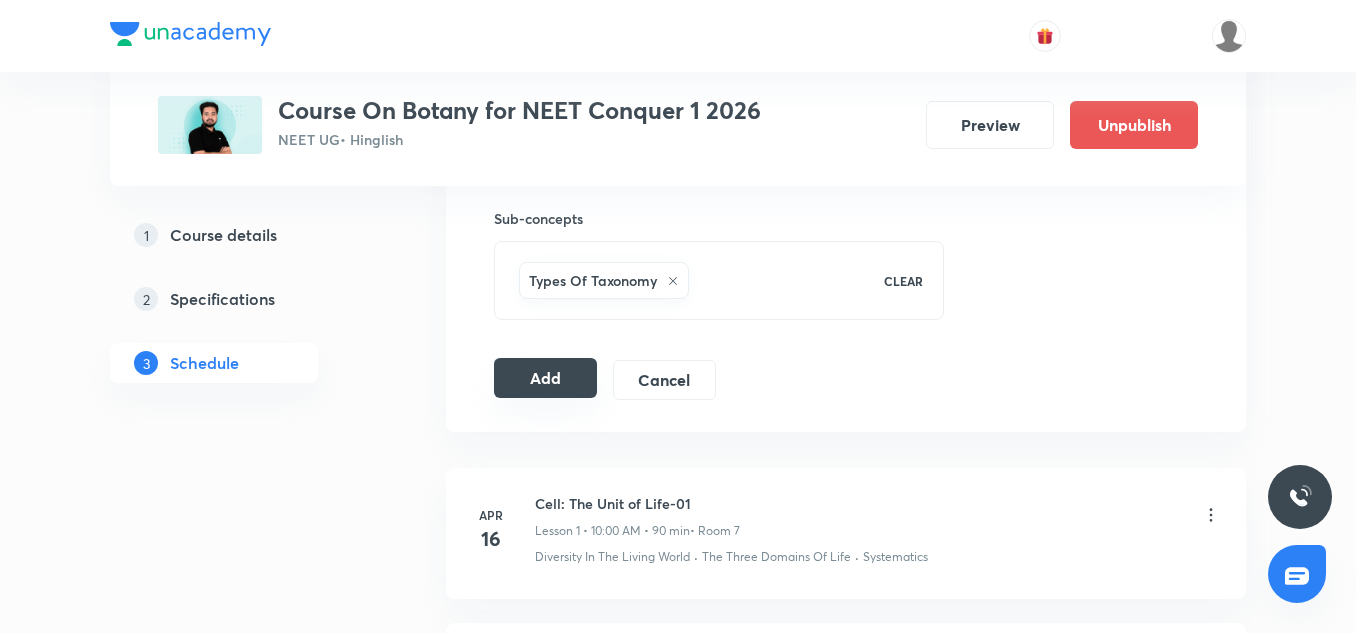 click on "Add" at bounding box center (545, 378) 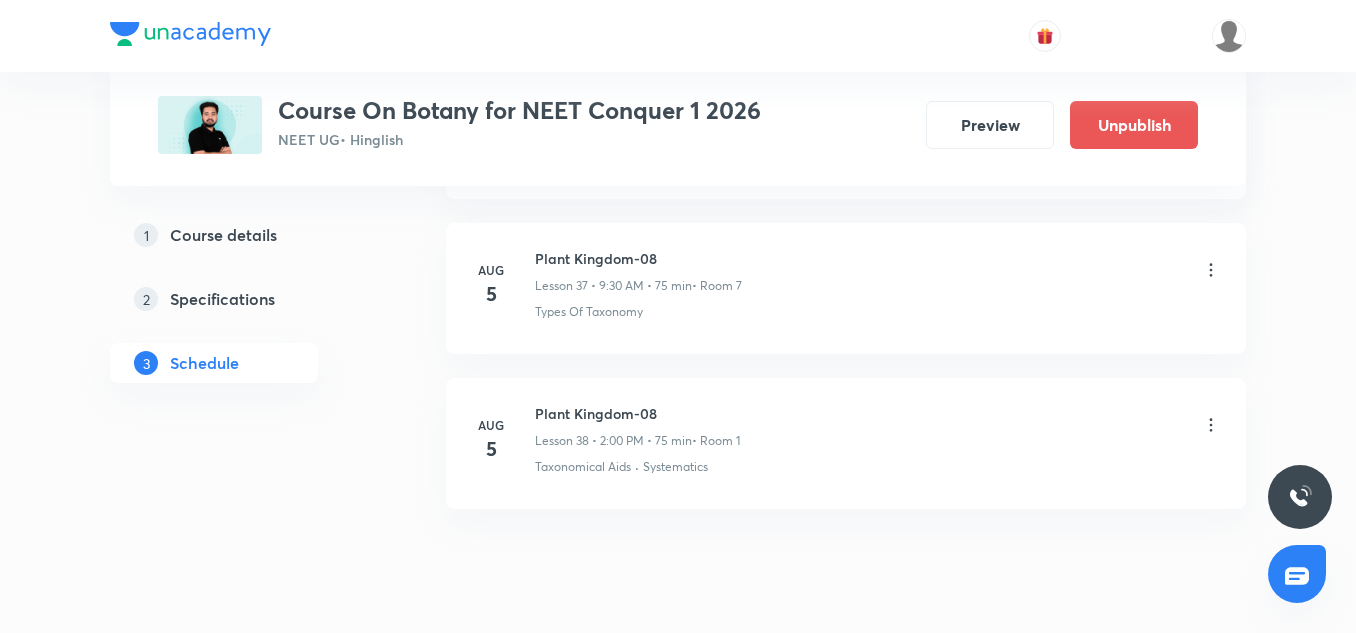 scroll, scrollTop: 5894, scrollLeft: 0, axis: vertical 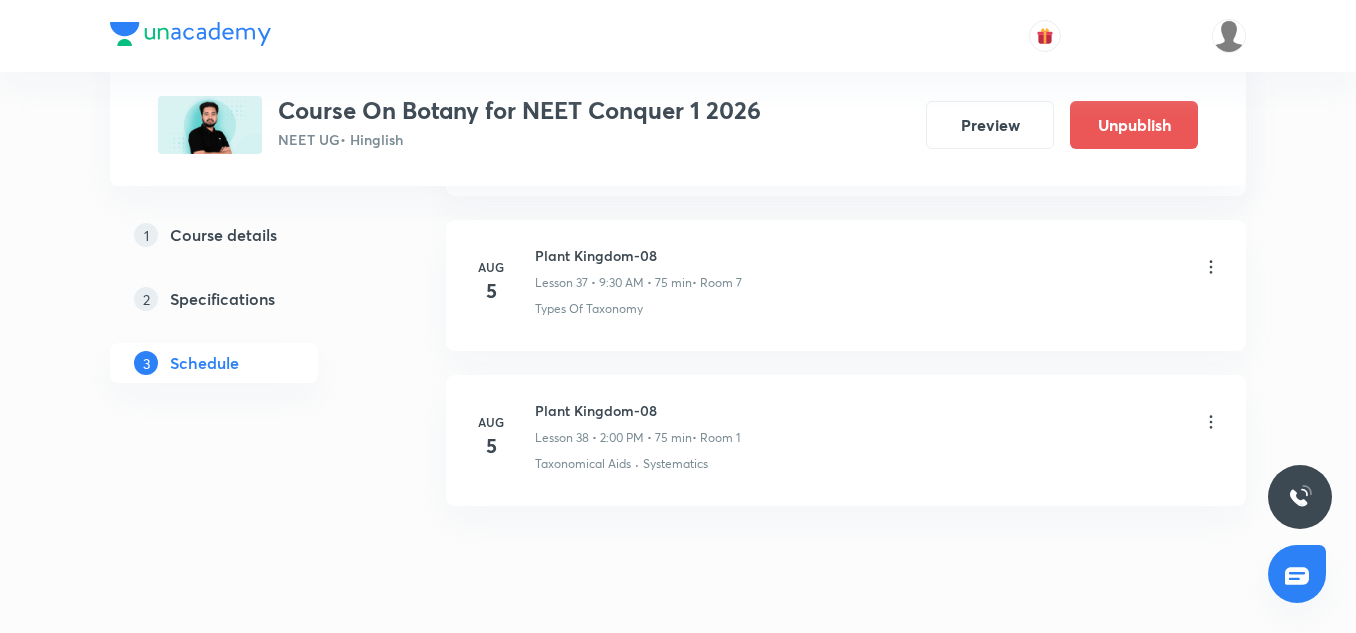 click 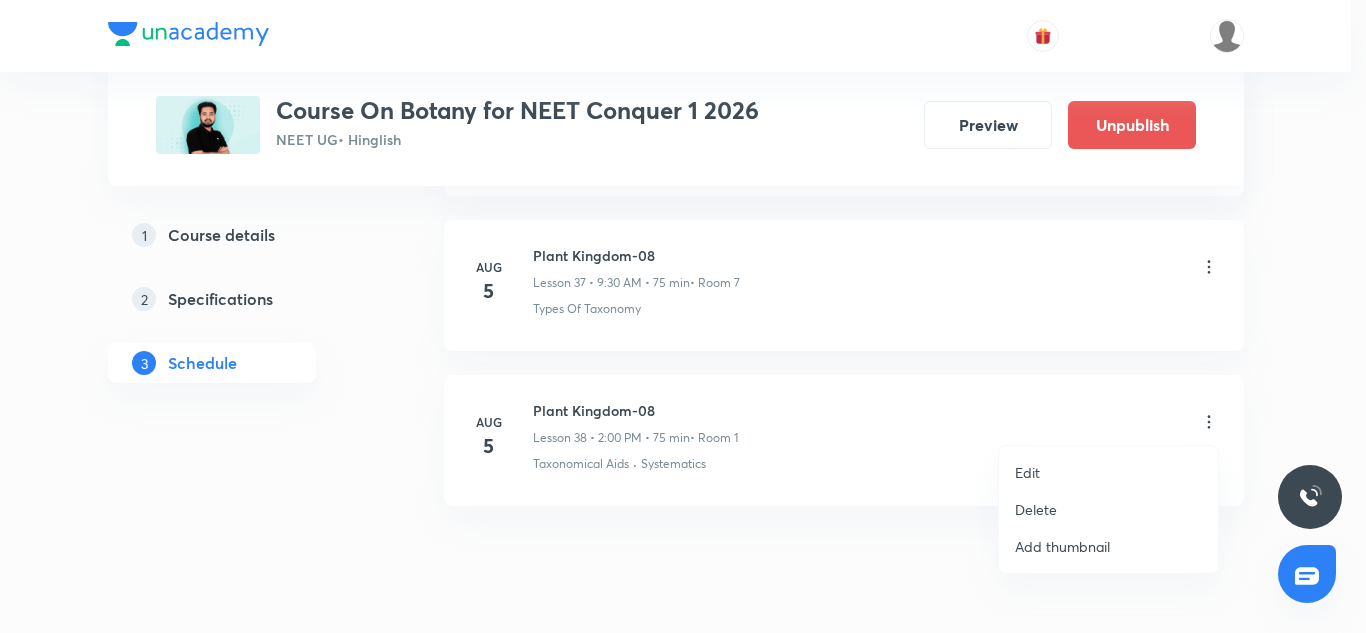 click on "Edit" at bounding box center [1108, 472] 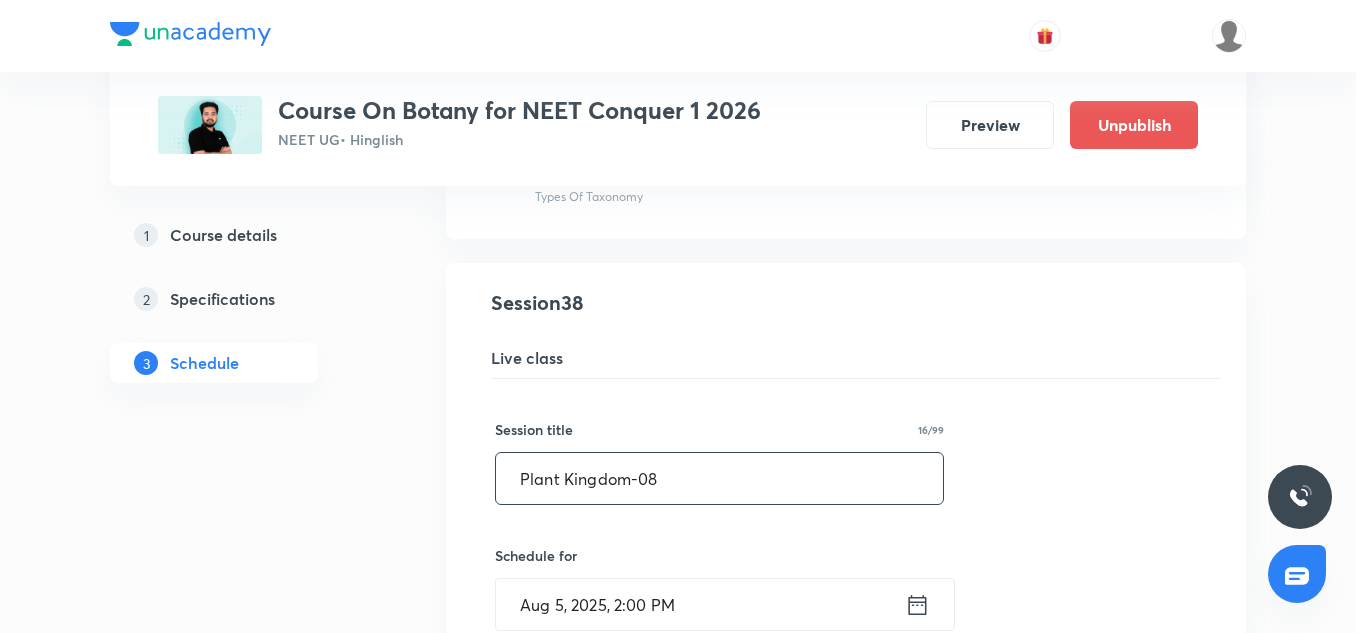 click on "Plant Kingdom-08" at bounding box center [719, 478] 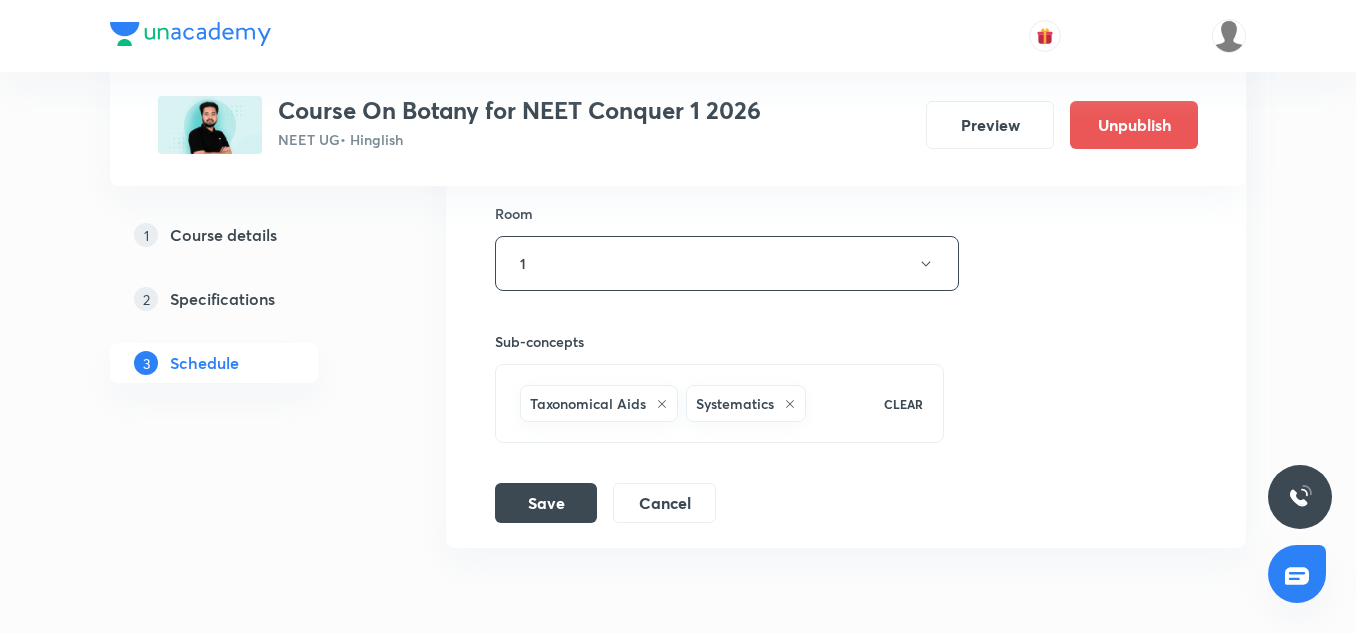 scroll, scrollTop: 6724, scrollLeft: 0, axis: vertical 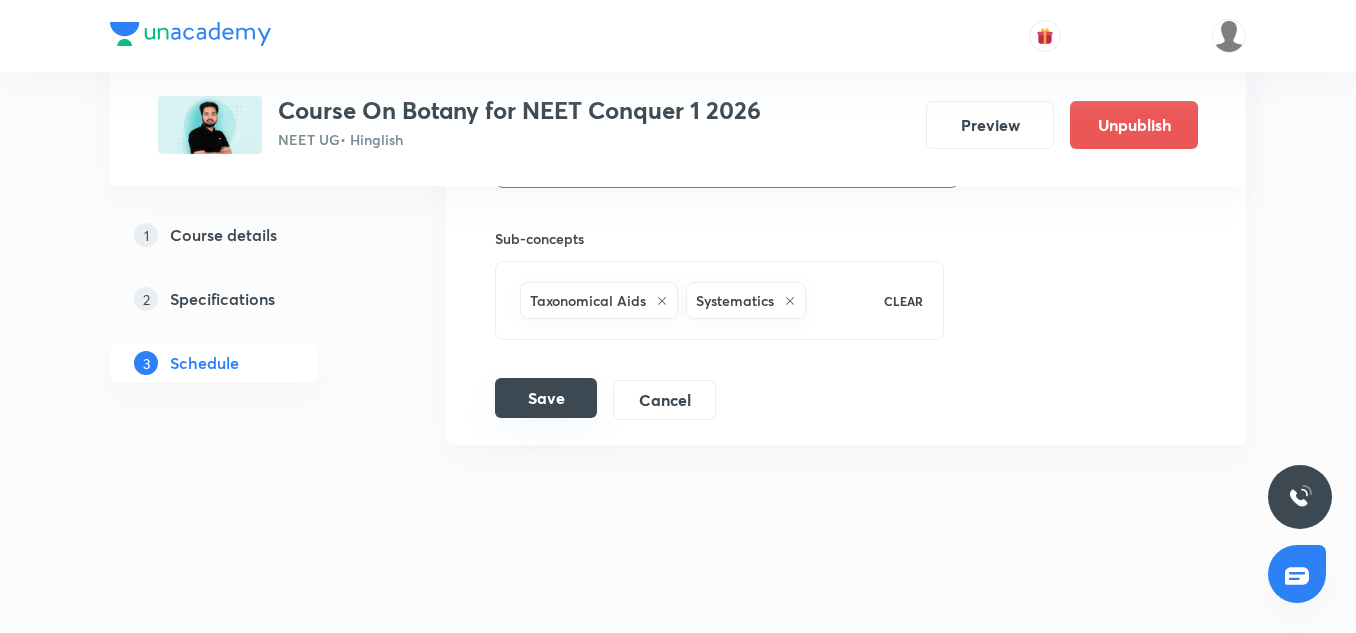 type on "Plant Kingdom-09" 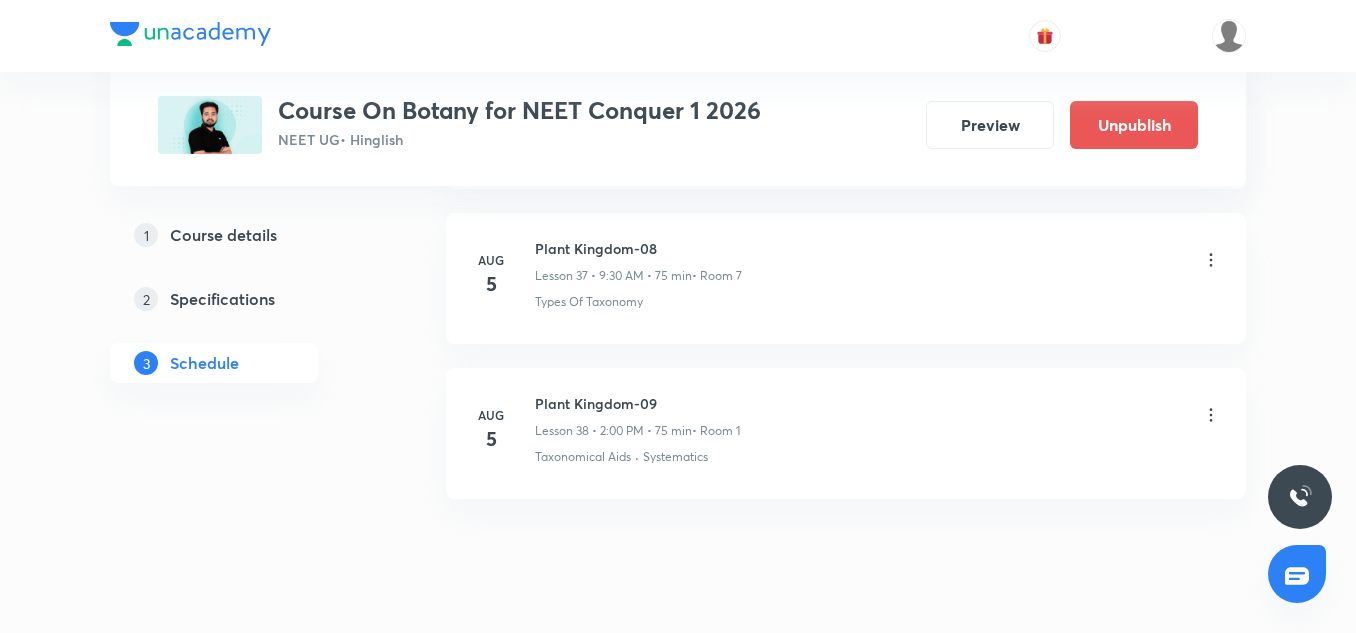 scroll, scrollTop: 5900, scrollLeft: 0, axis: vertical 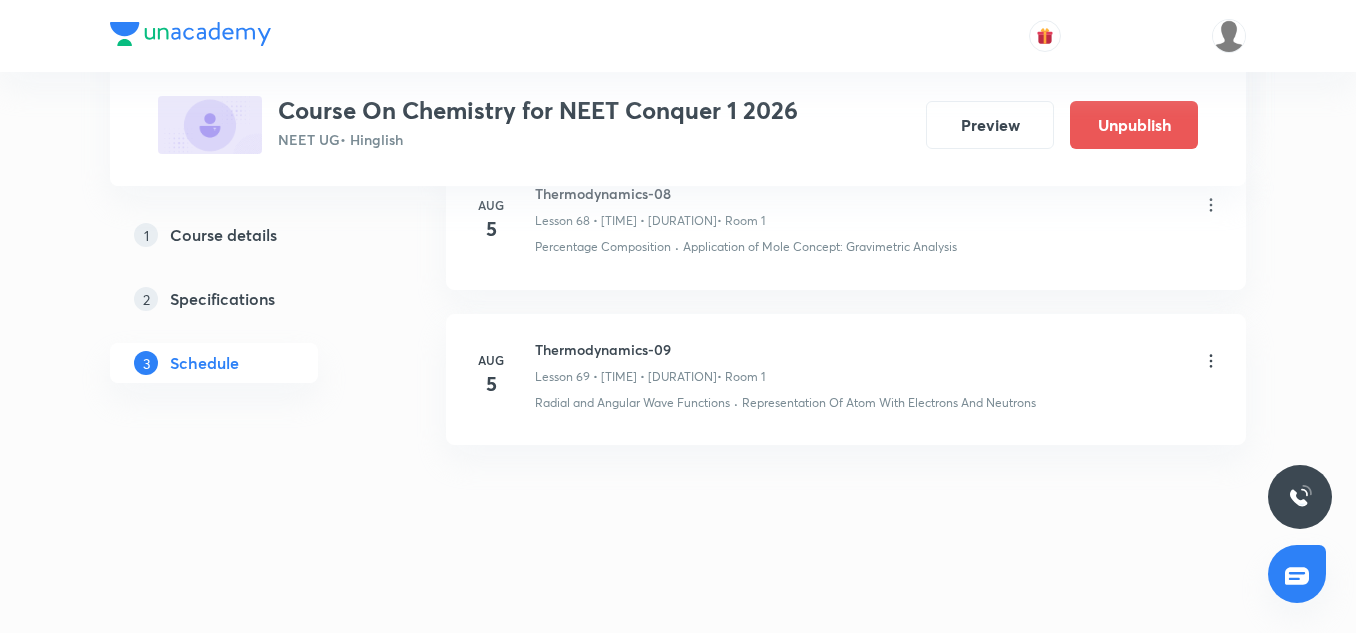 click 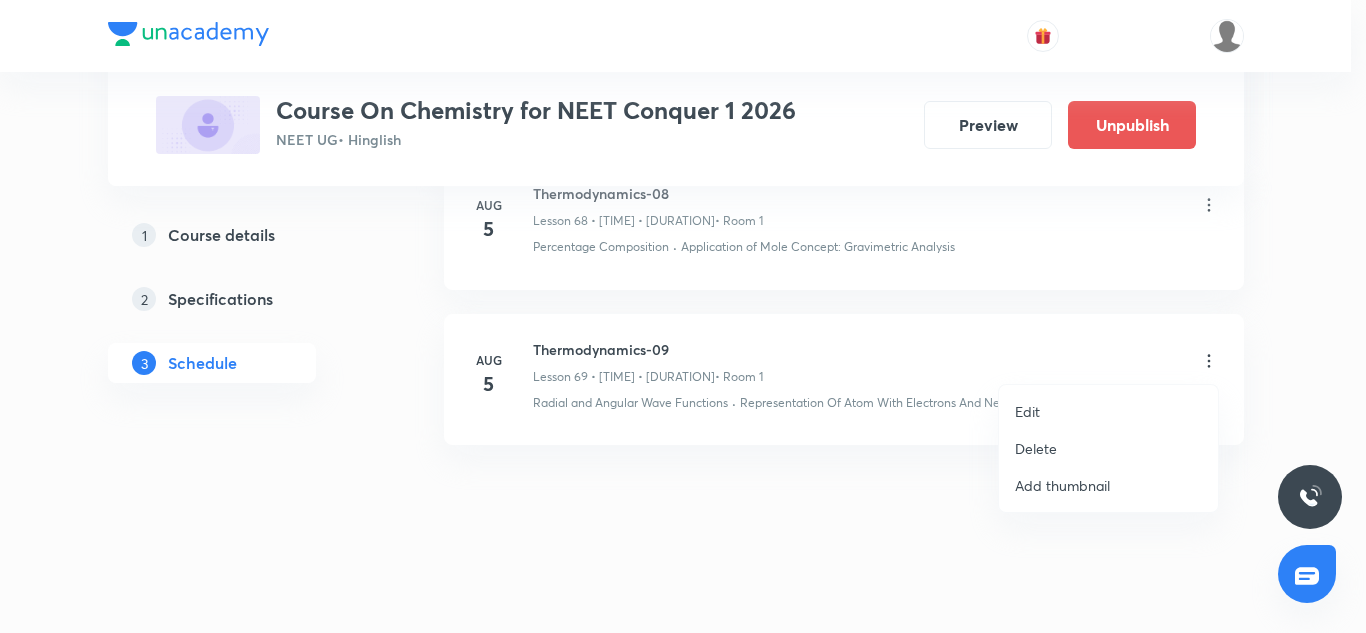 click at bounding box center [683, 316] 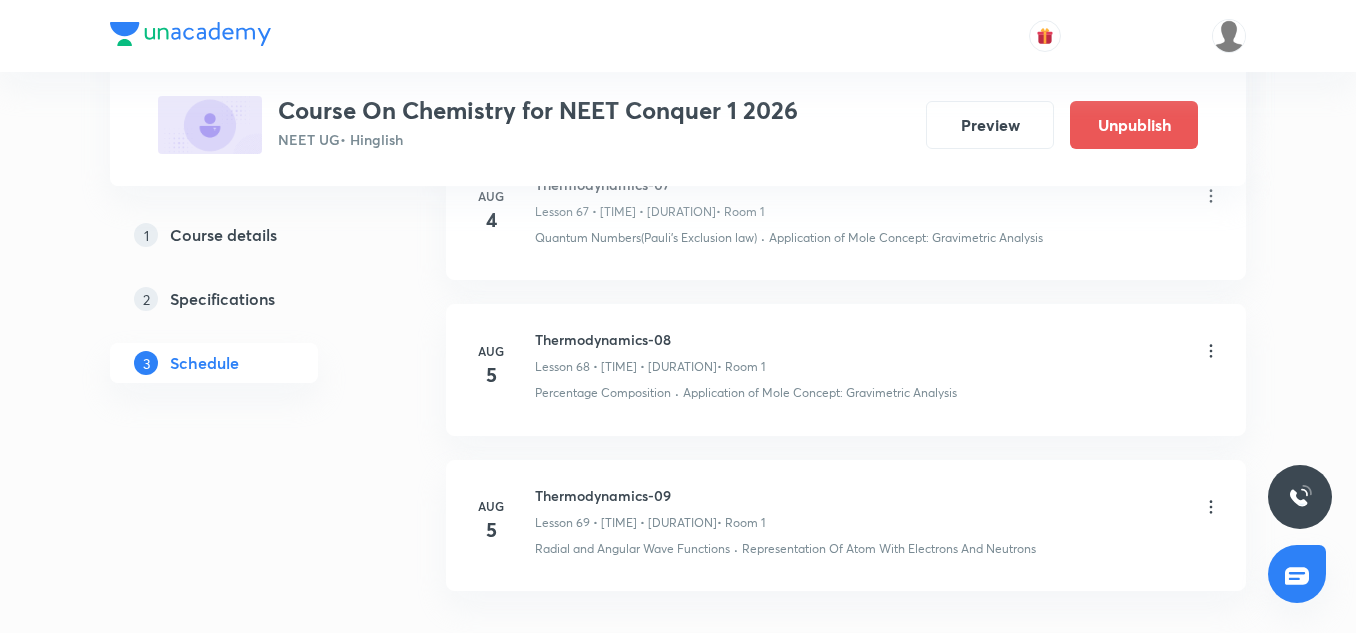 scroll, scrollTop: 11743, scrollLeft: 0, axis: vertical 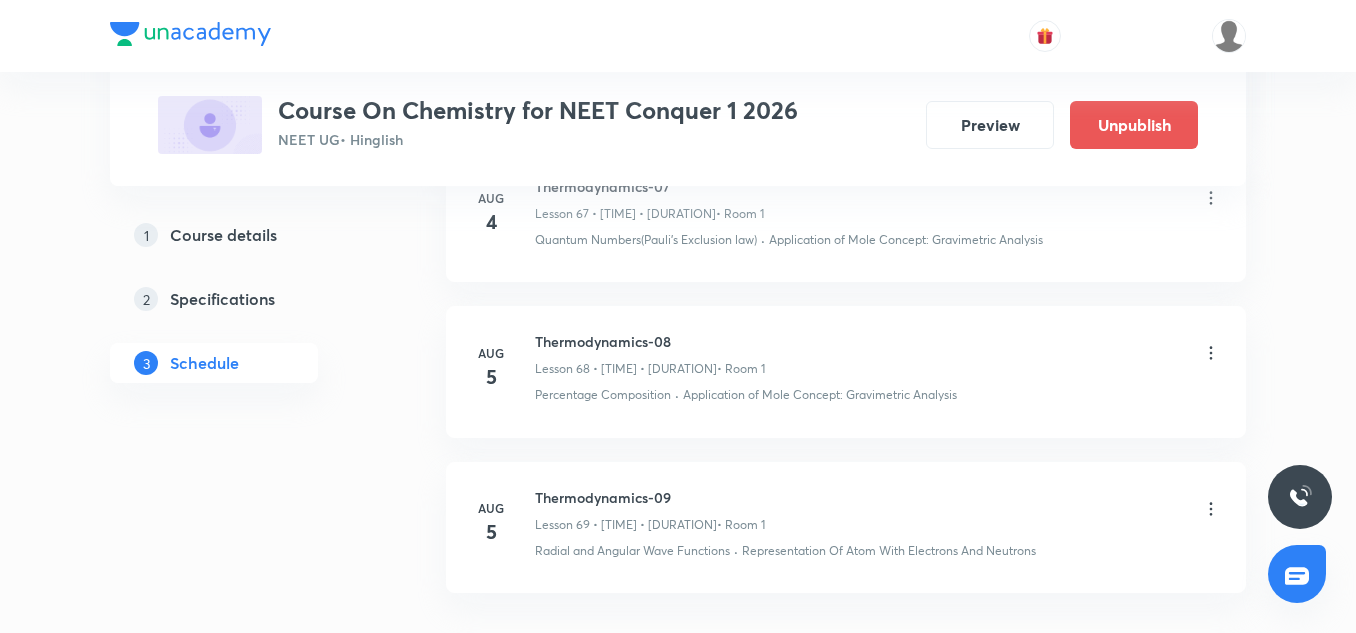 click 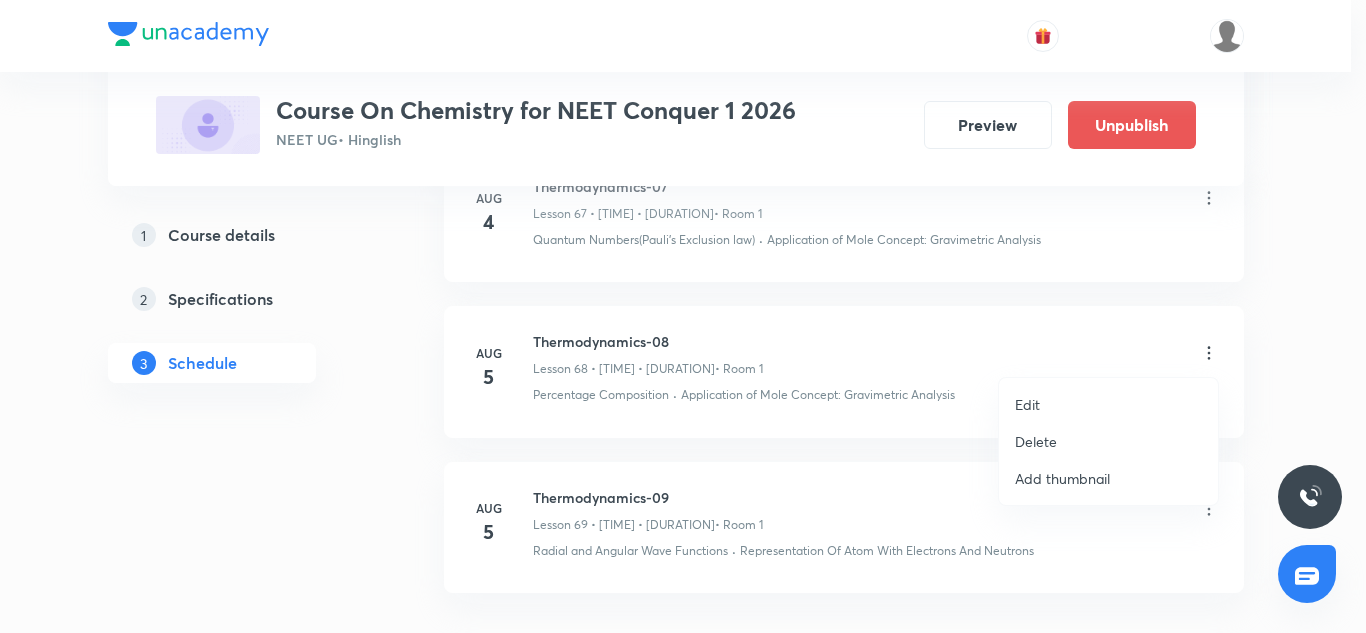click on "Edit" at bounding box center [1108, 404] 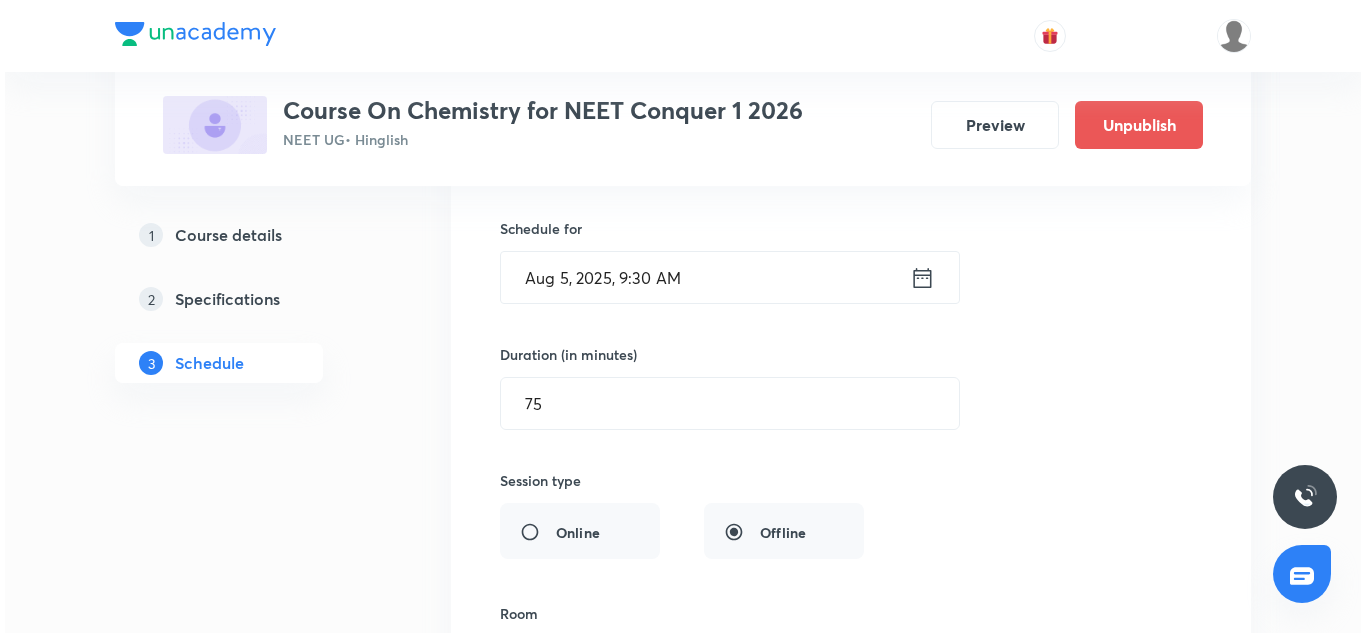 scroll, scrollTop: 11081, scrollLeft: 0, axis: vertical 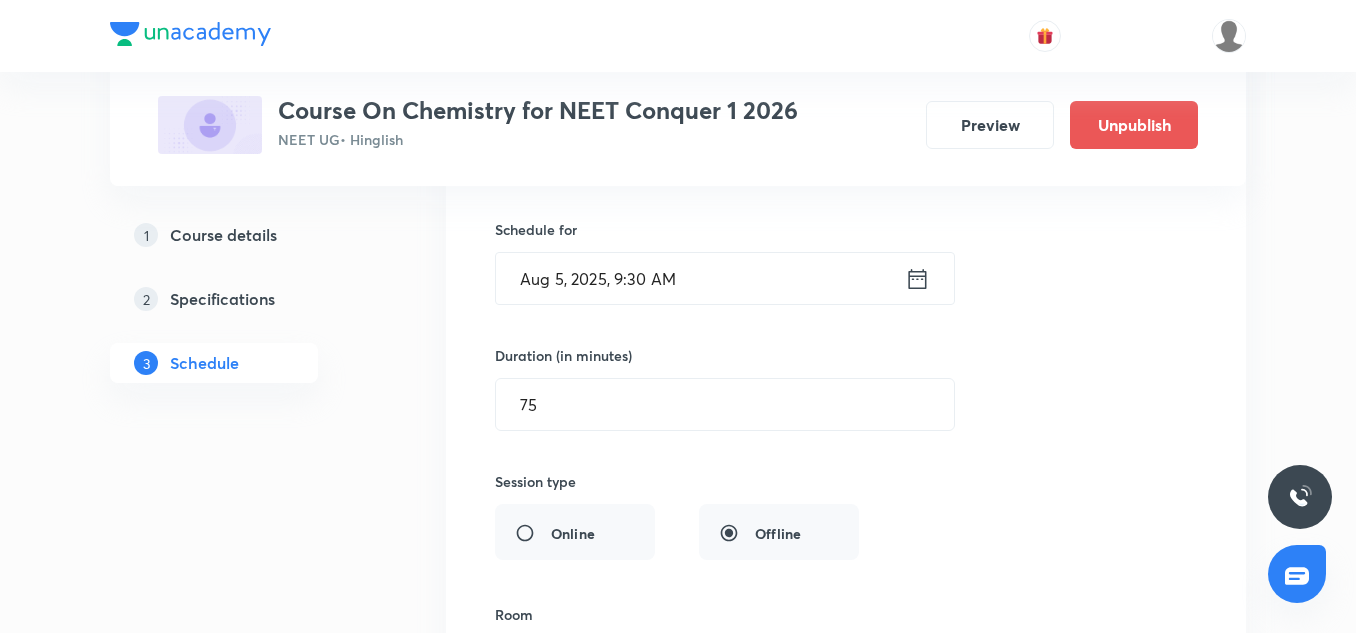 click on "Aug 5, 2025, 9:30 AM" at bounding box center [700, 278] 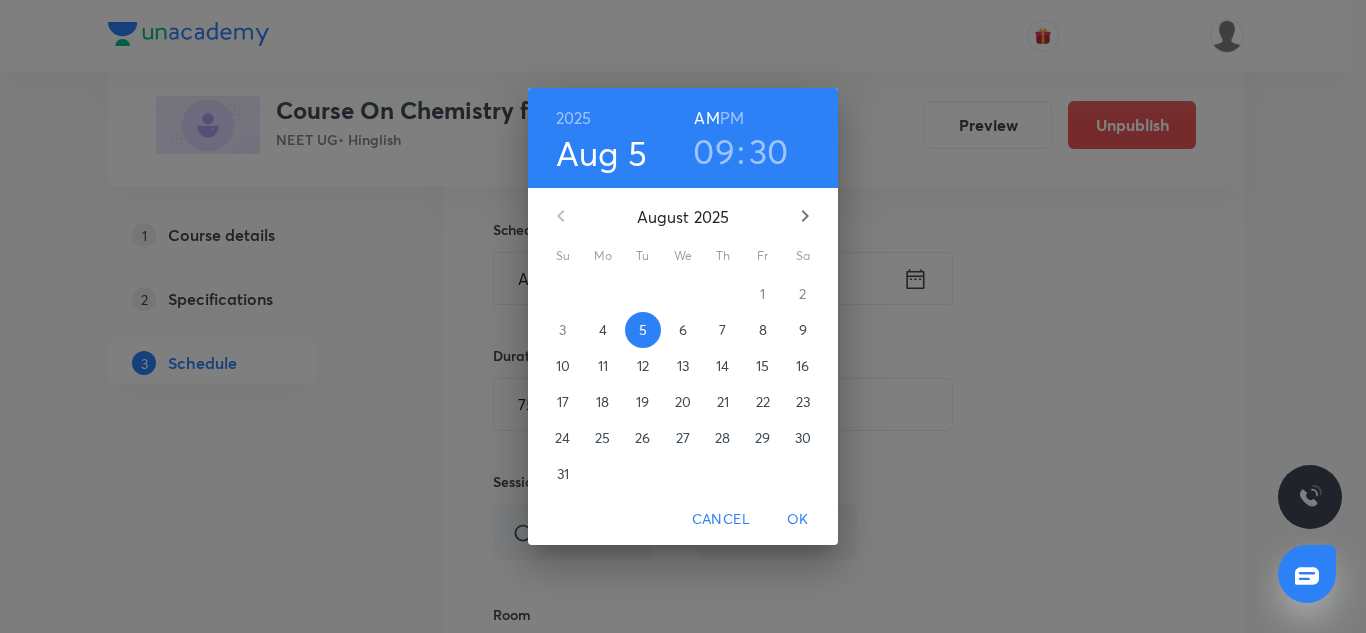click on "2025" at bounding box center (574, 118) 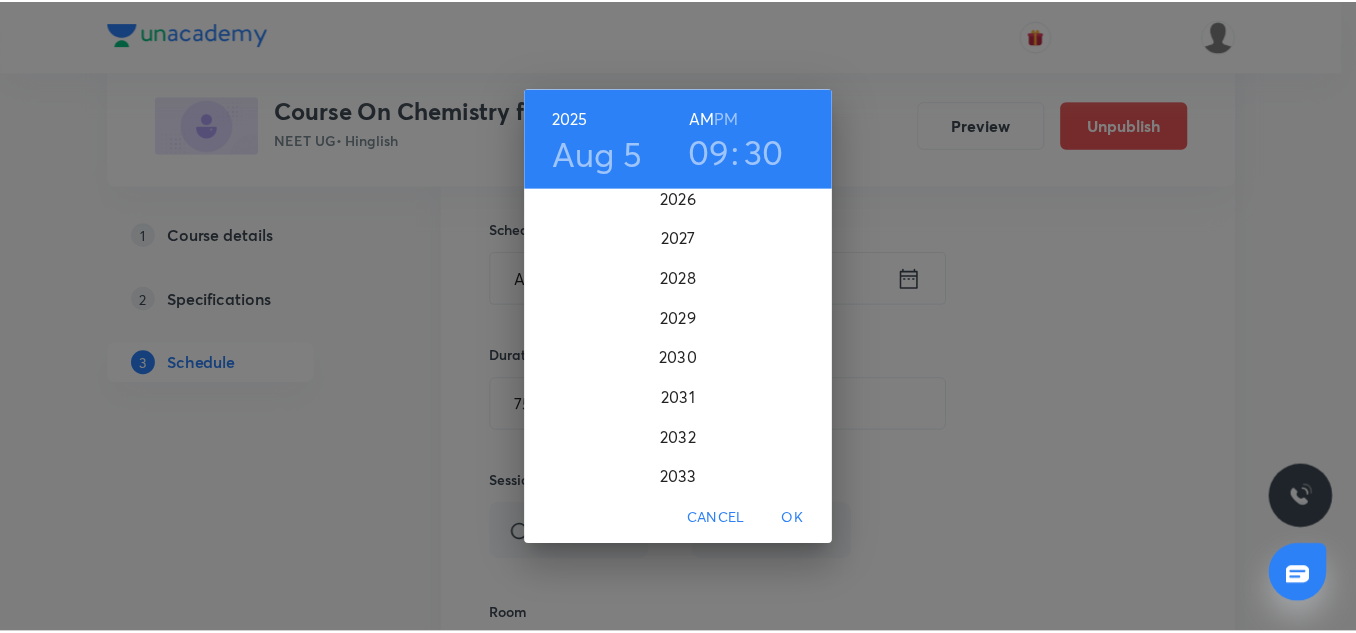 scroll, scrollTop: 5083, scrollLeft: 0, axis: vertical 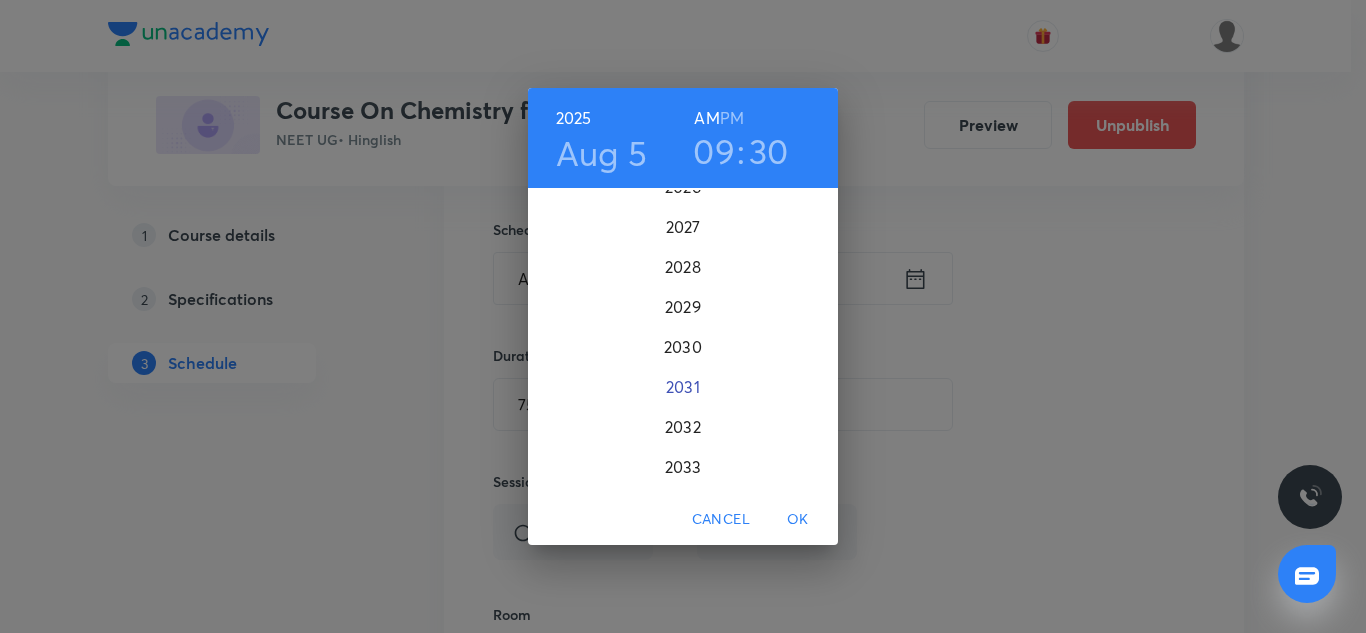 click on "2031" at bounding box center [683, 387] 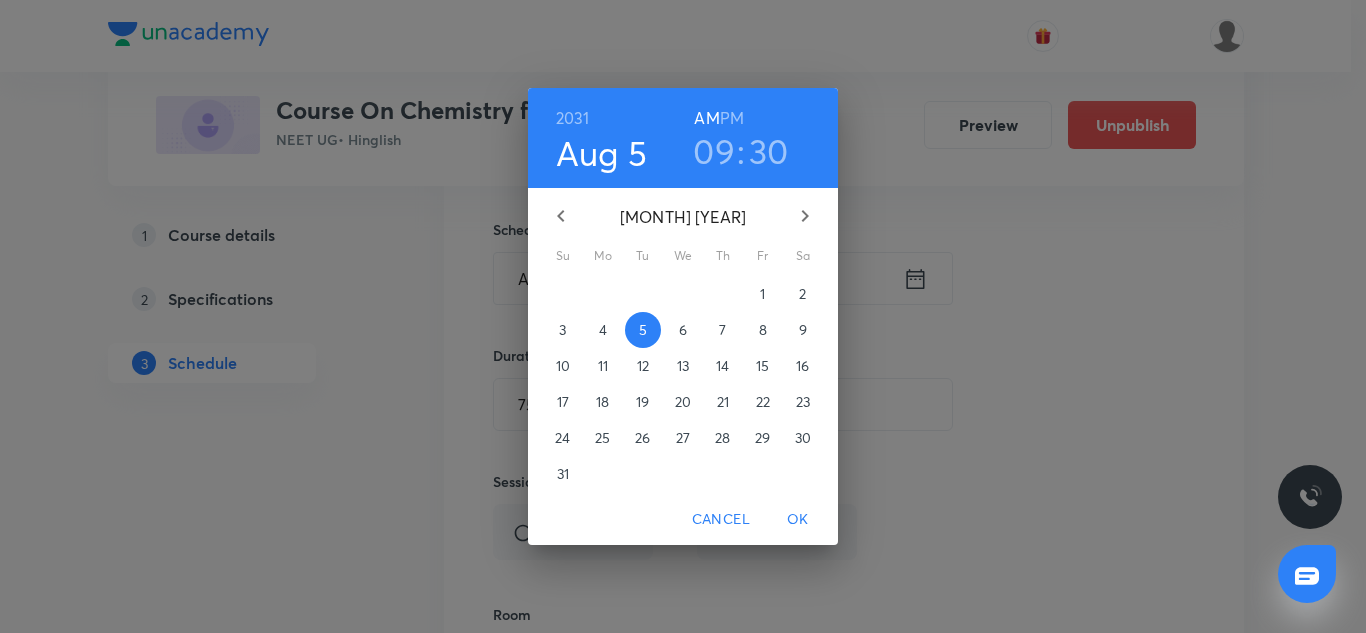 click on "OK" at bounding box center (798, 519) 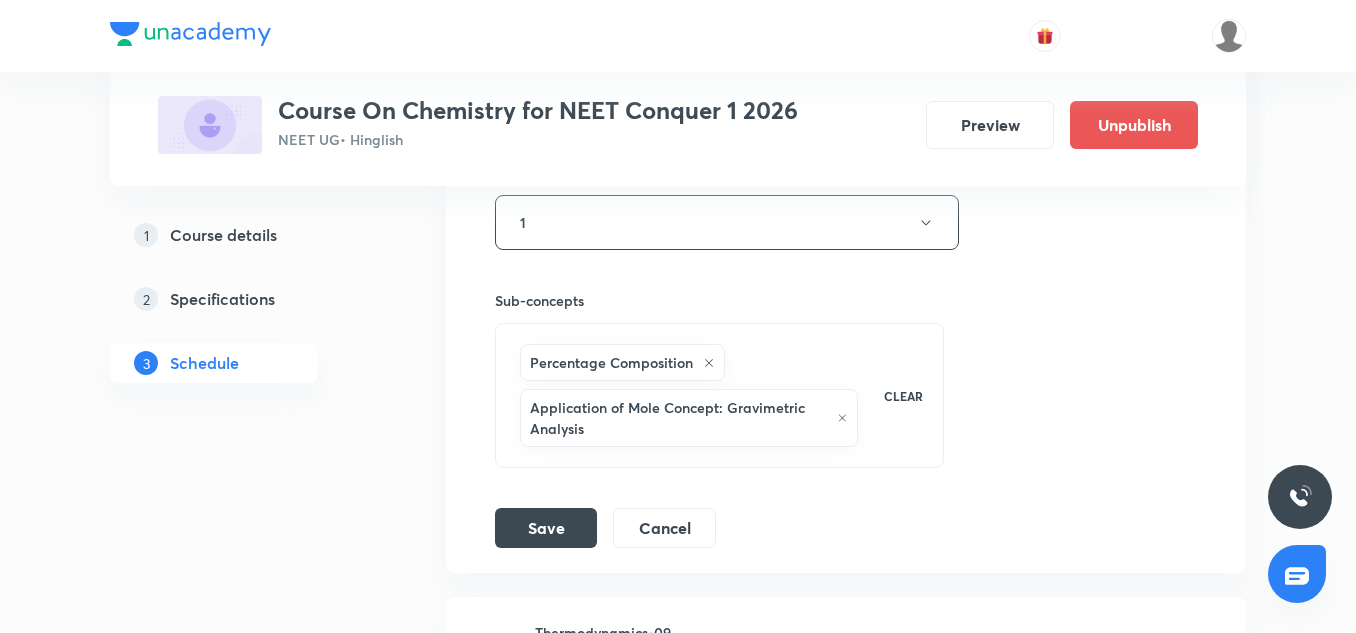 scroll, scrollTop: 11524, scrollLeft: 0, axis: vertical 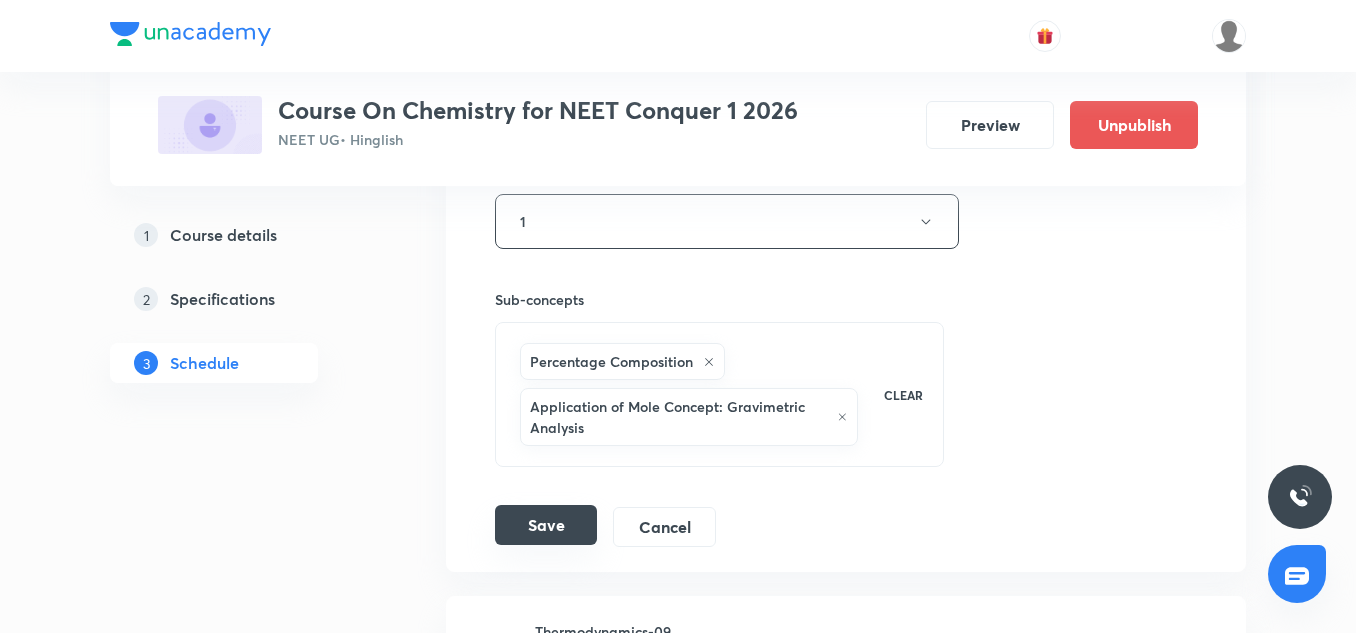 click on "Save" at bounding box center [546, 525] 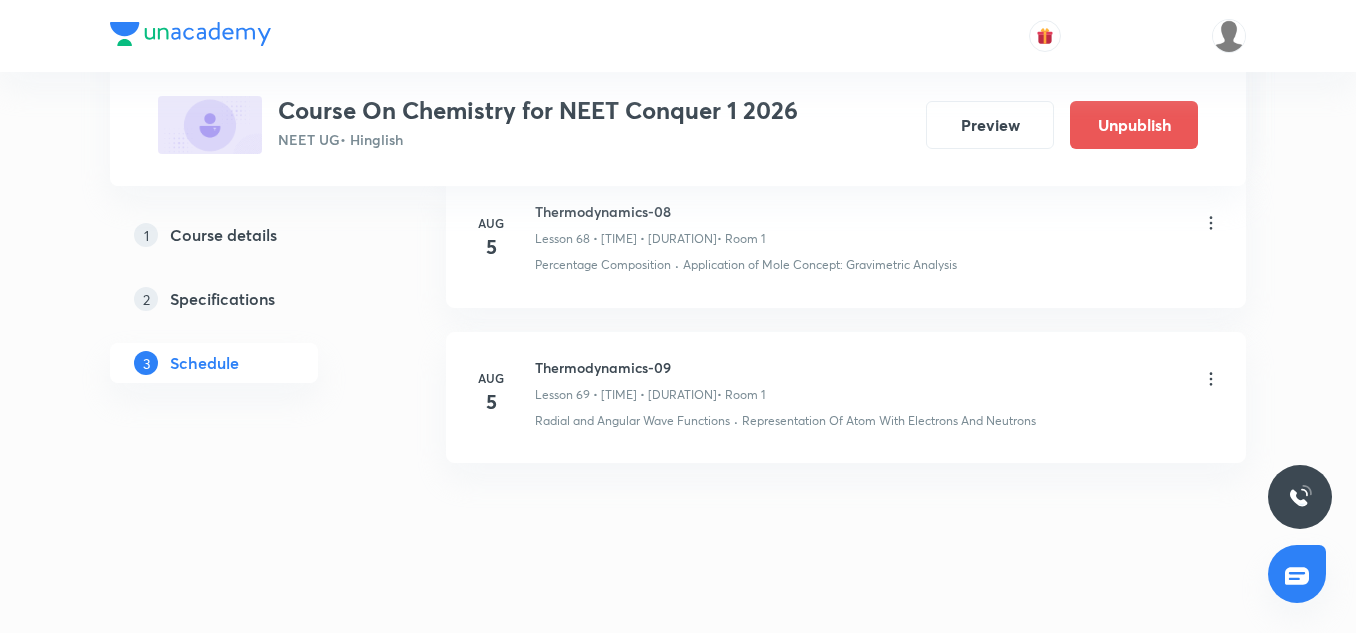 scroll, scrollTop: 10932, scrollLeft: 0, axis: vertical 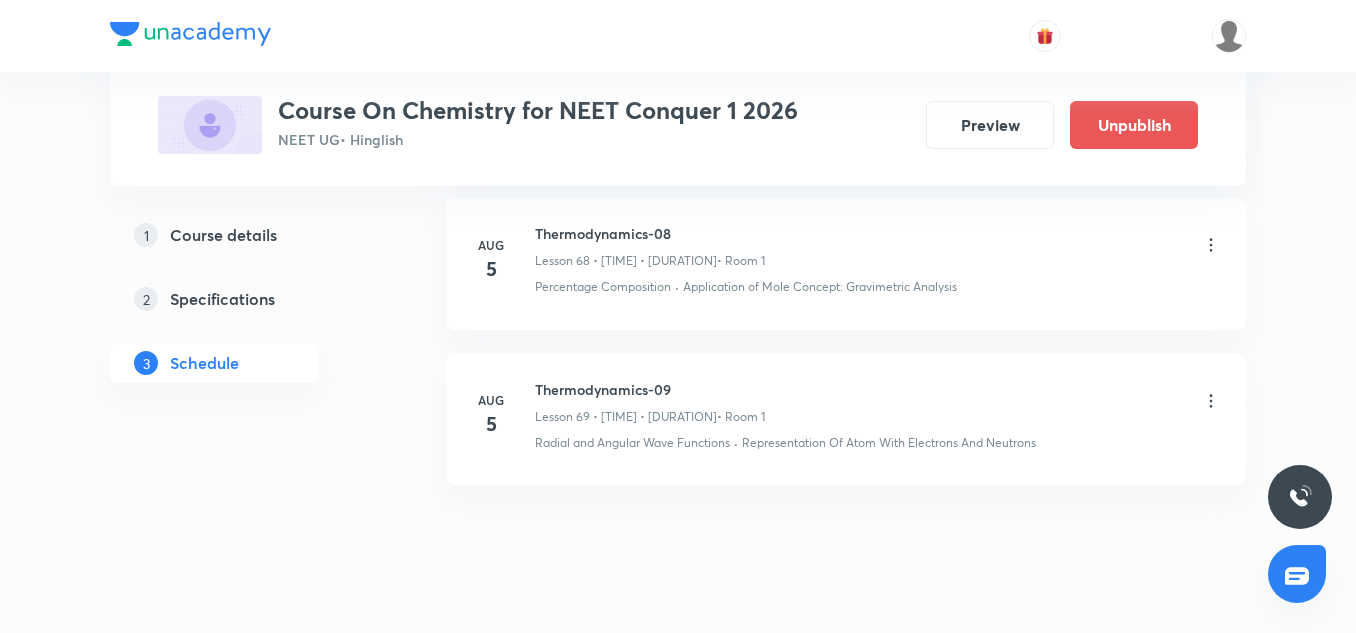 click 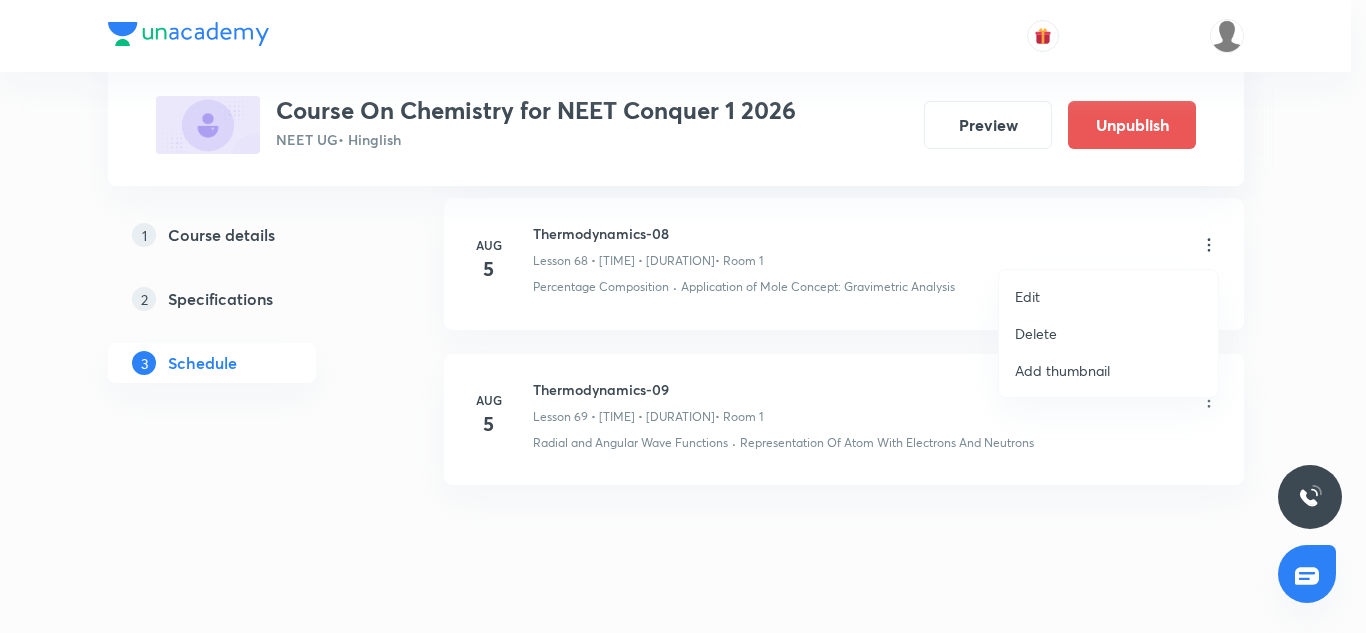 click on "Edit" at bounding box center (1108, 296) 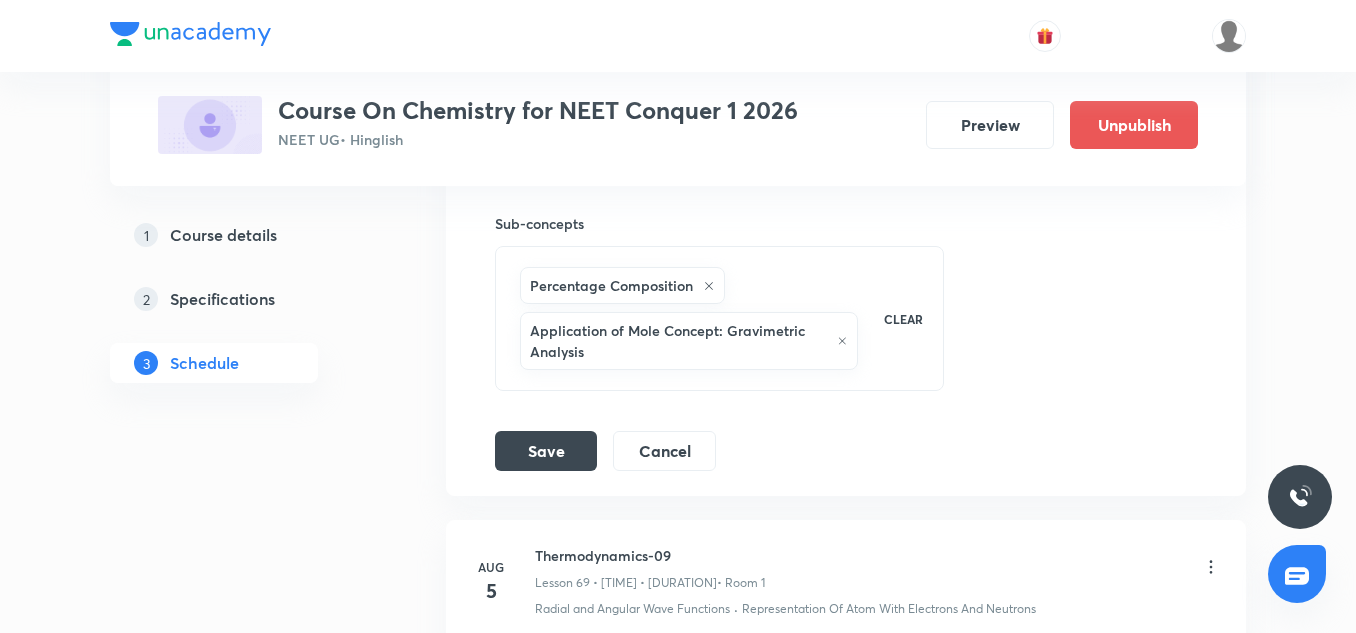 scroll, scrollTop: 11807, scrollLeft: 0, axis: vertical 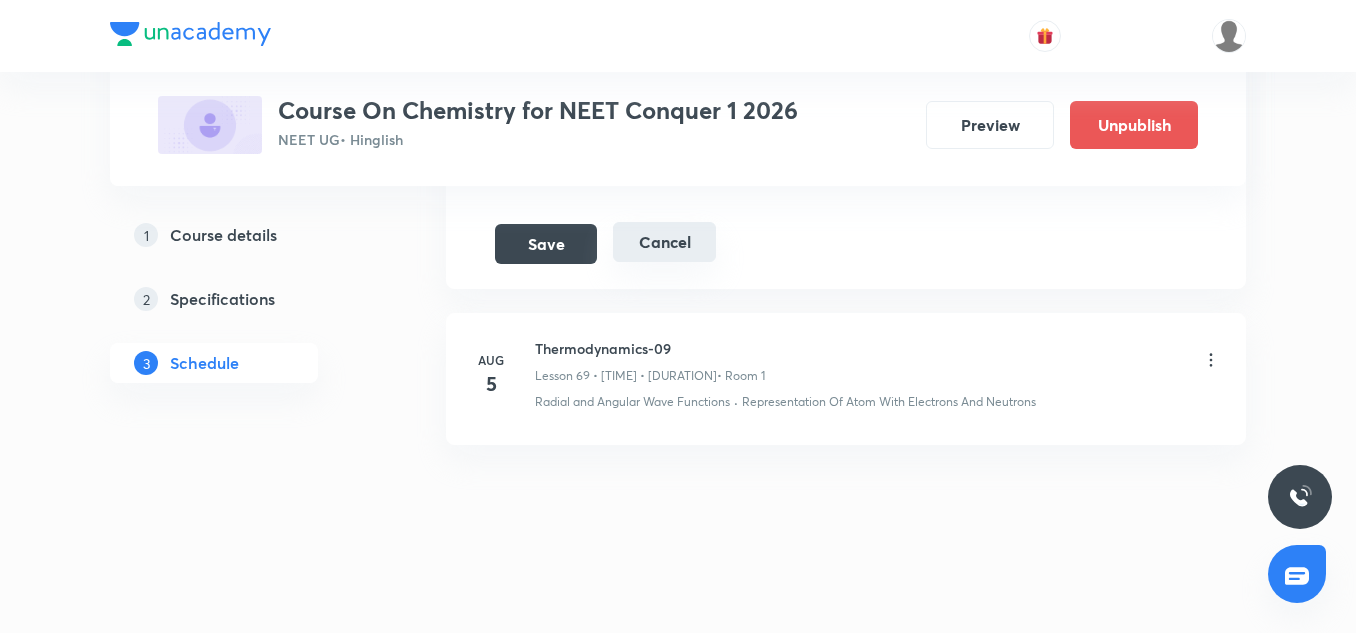 click on "Cancel" at bounding box center [664, 242] 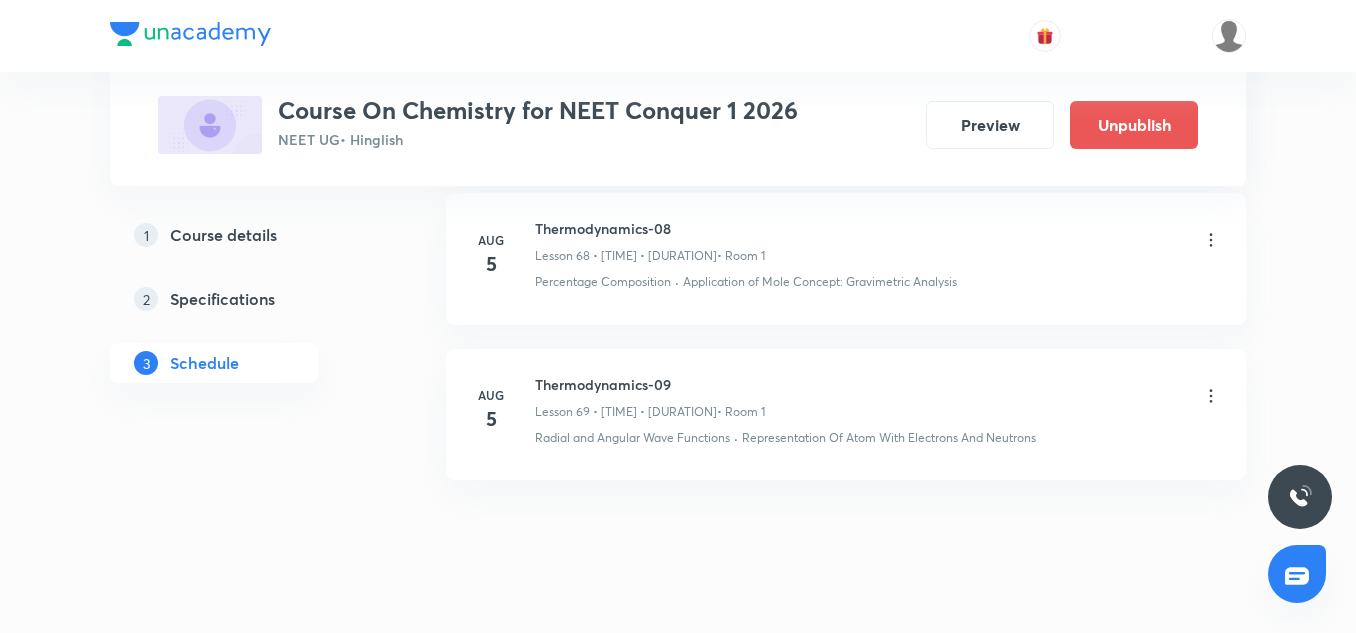 scroll, scrollTop: 10935, scrollLeft: 0, axis: vertical 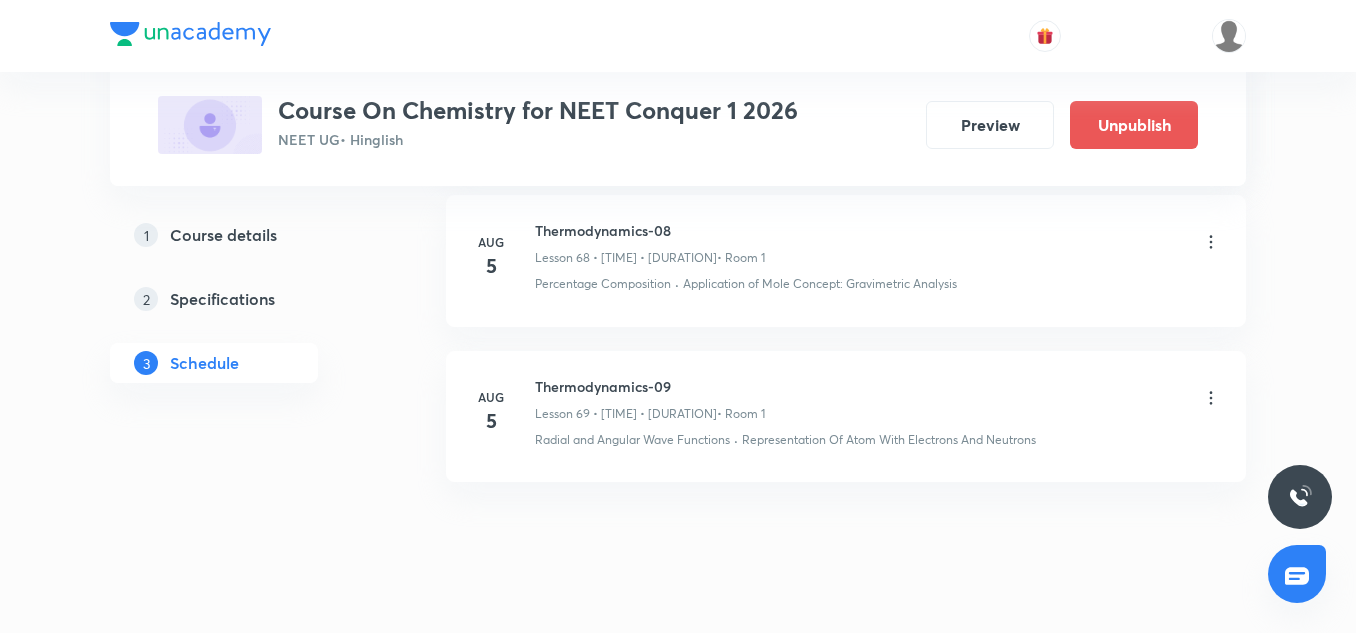 click 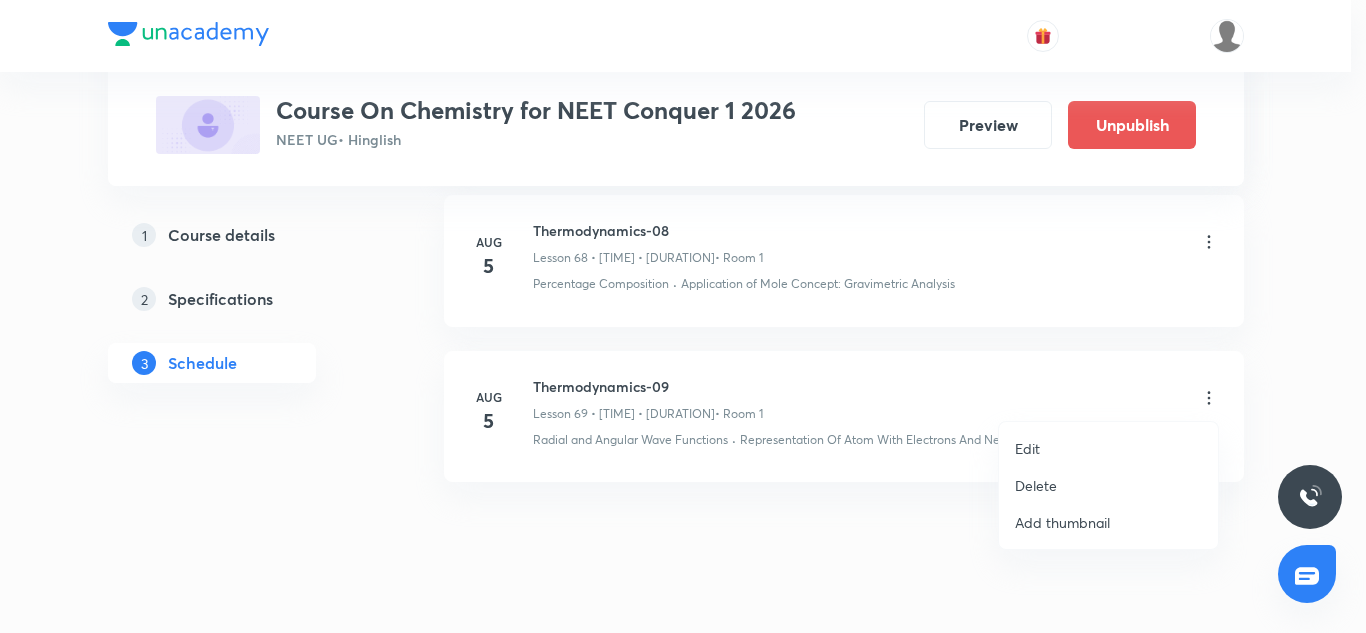 click on "Edit" at bounding box center (1027, 448) 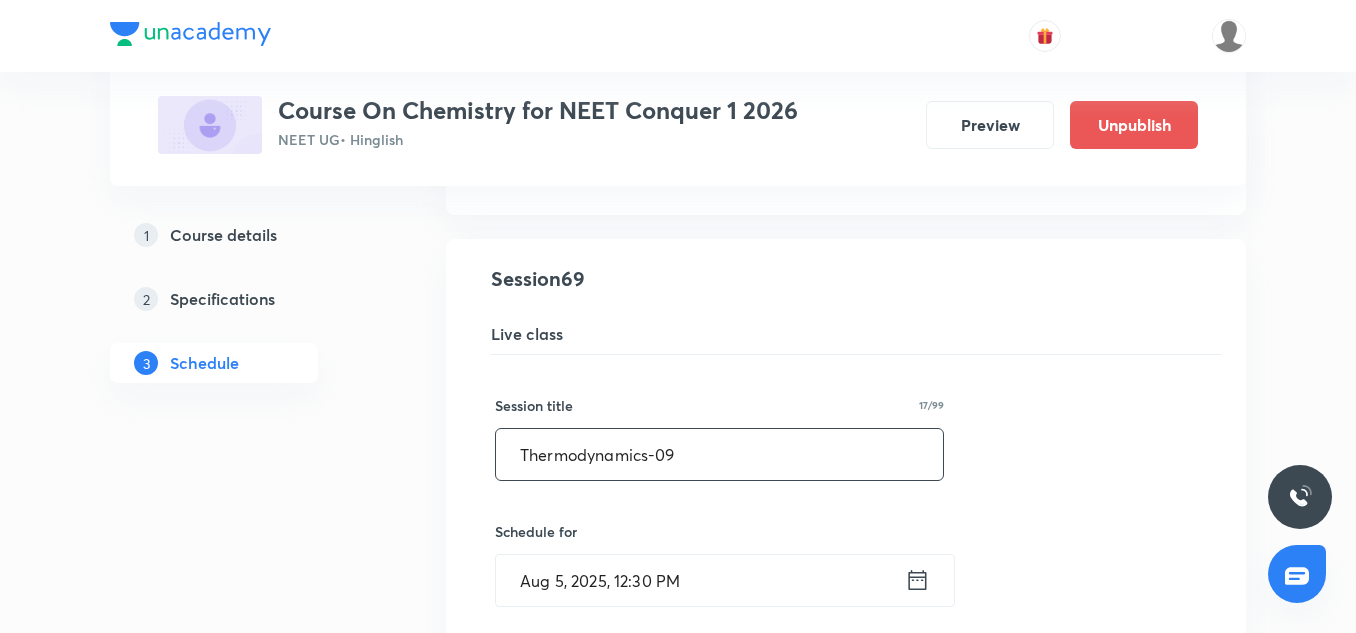click on "Thermodynamics-09" at bounding box center [719, 454] 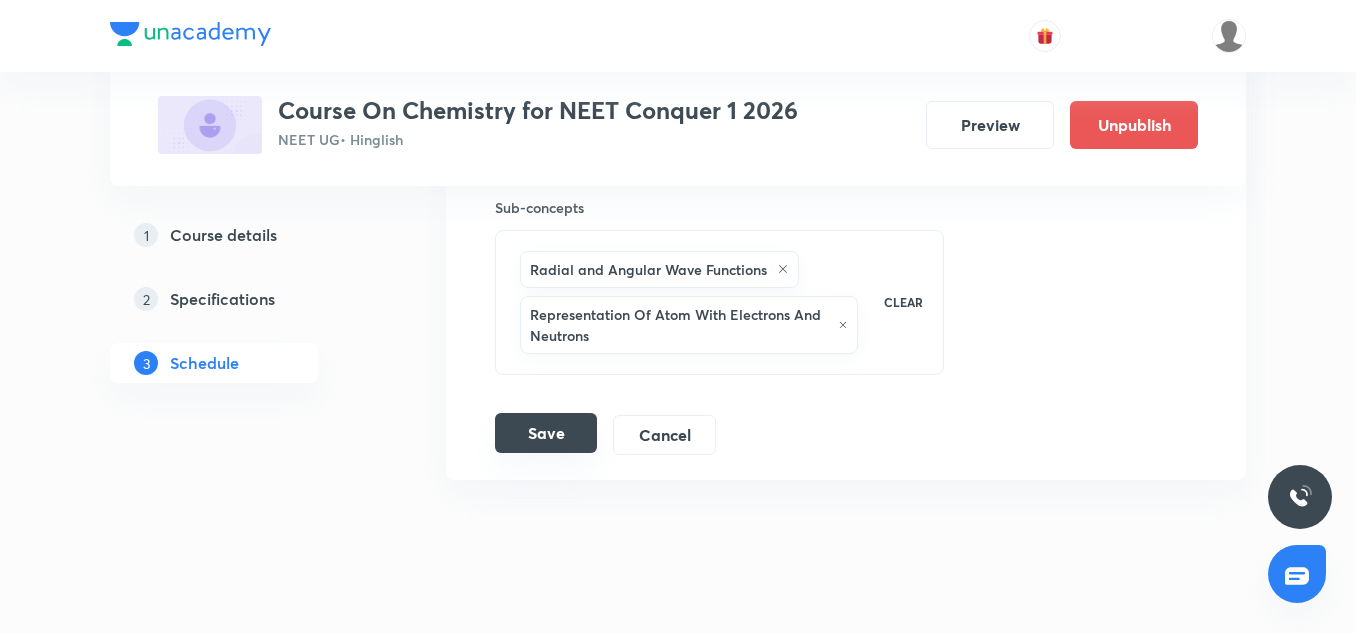 scroll, scrollTop: 11773, scrollLeft: 0, axis: vertical 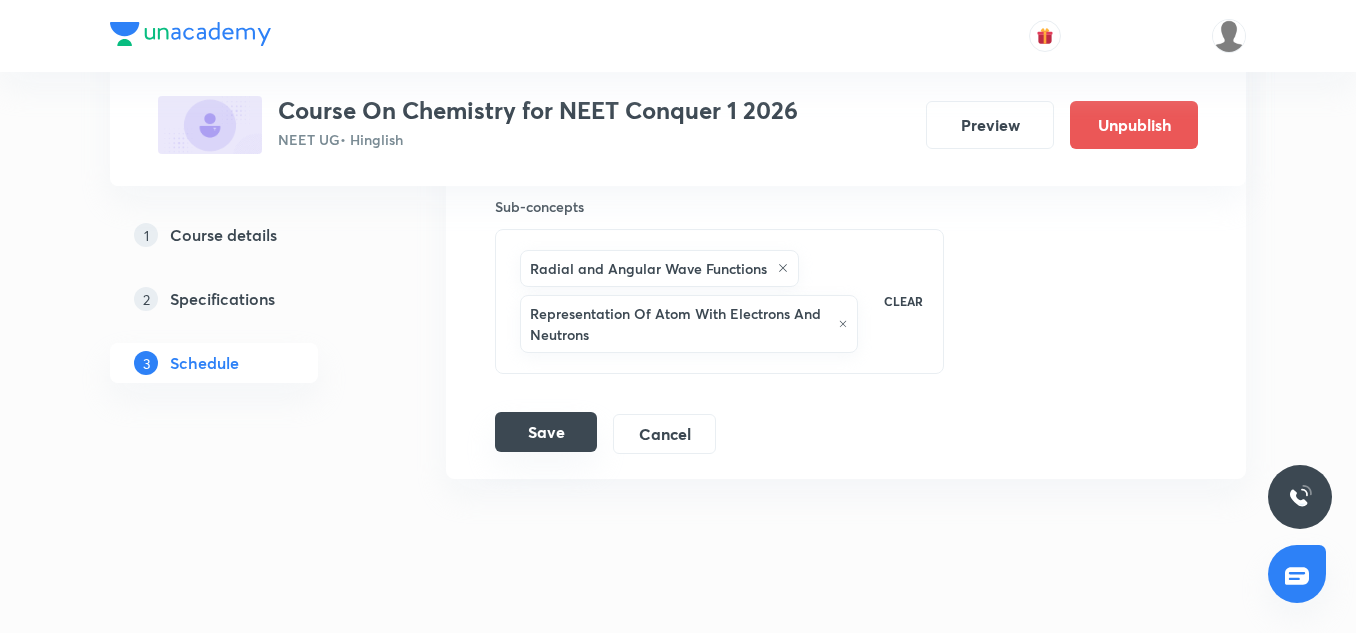 type on "Thermodynamics-08" 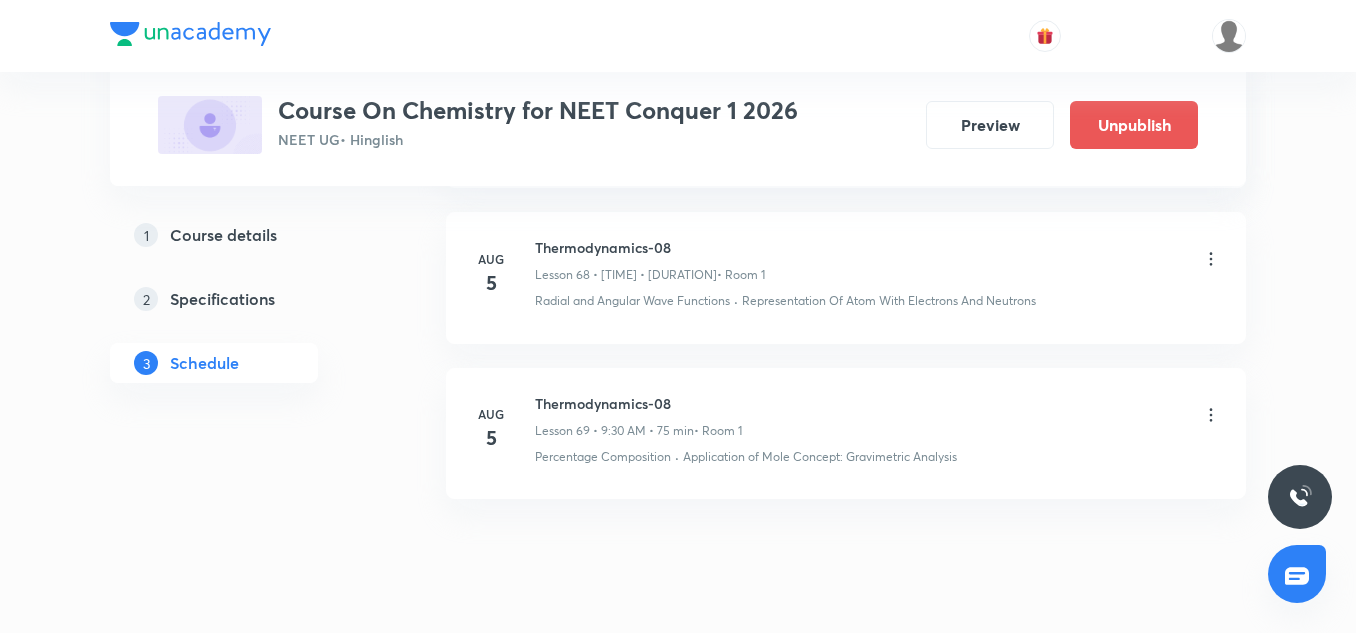 scroll, scrollTop: 10913, scrollLeft: 0, axis: vertical 